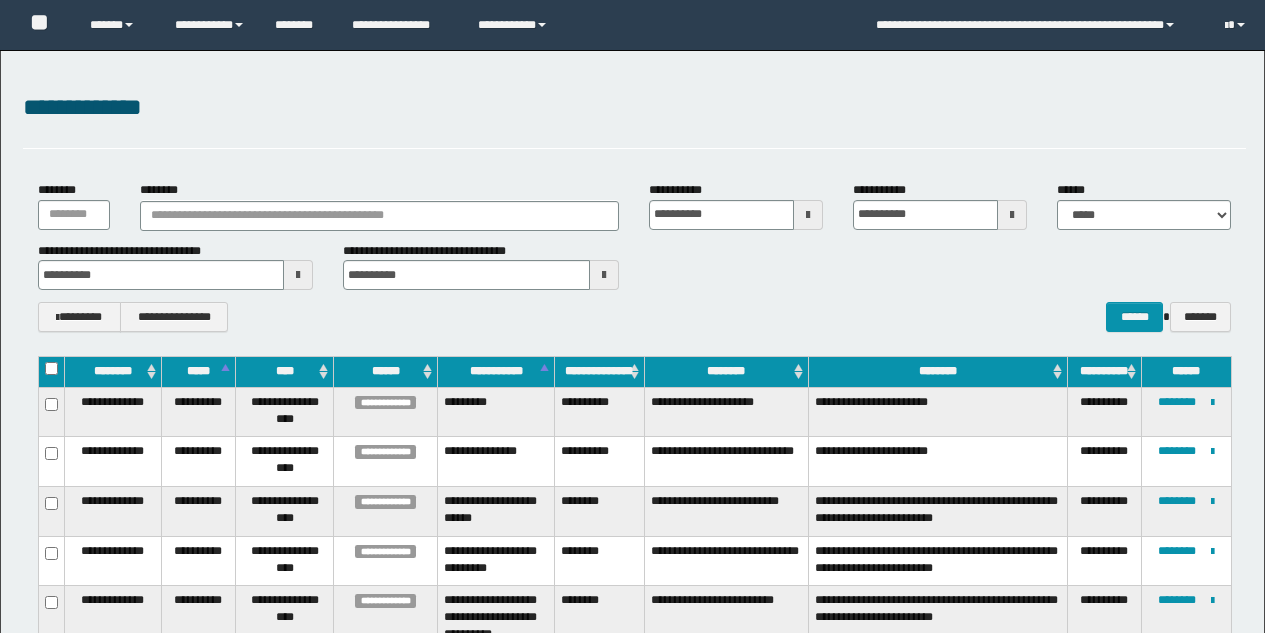 scroll, scrollTop: 624, scrollLeft: 0, axis: vertical 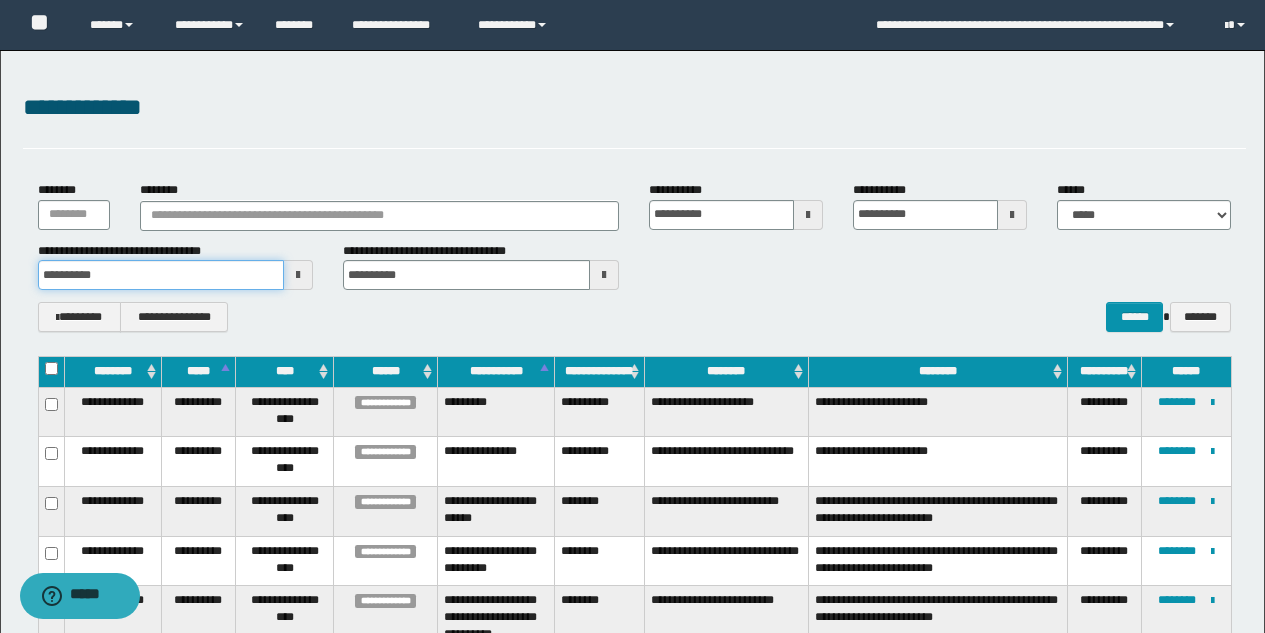 click on "**********" at bounding box center (161, 275) 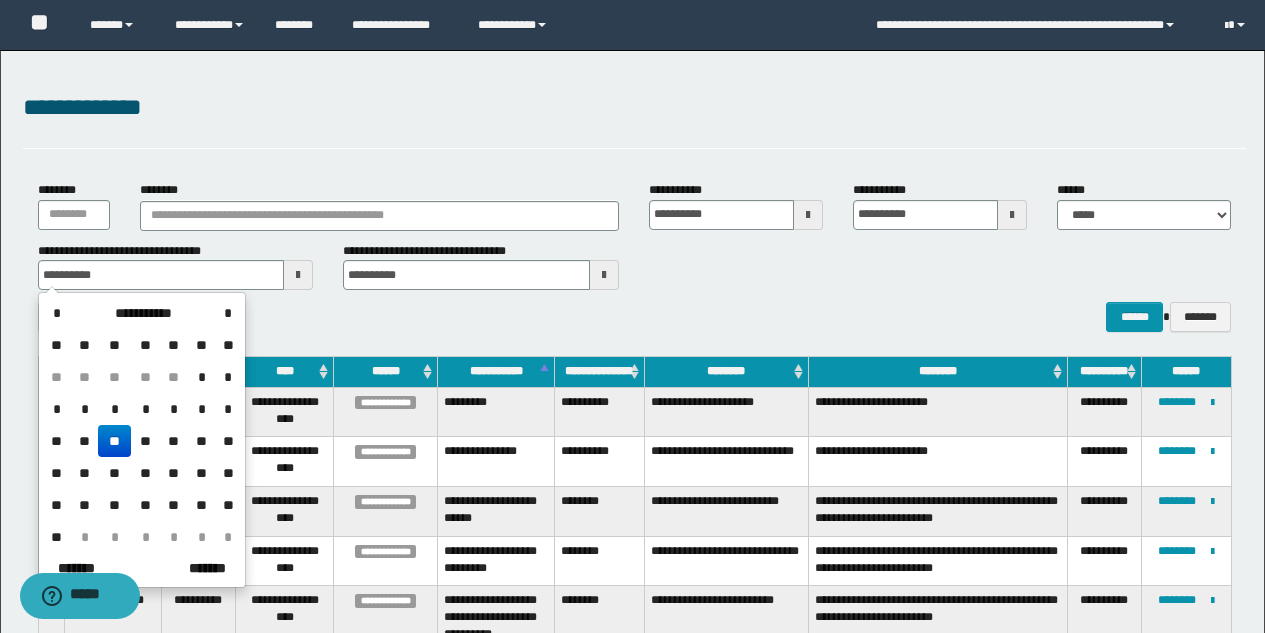 click on "*" at bounding box center [145, 409] 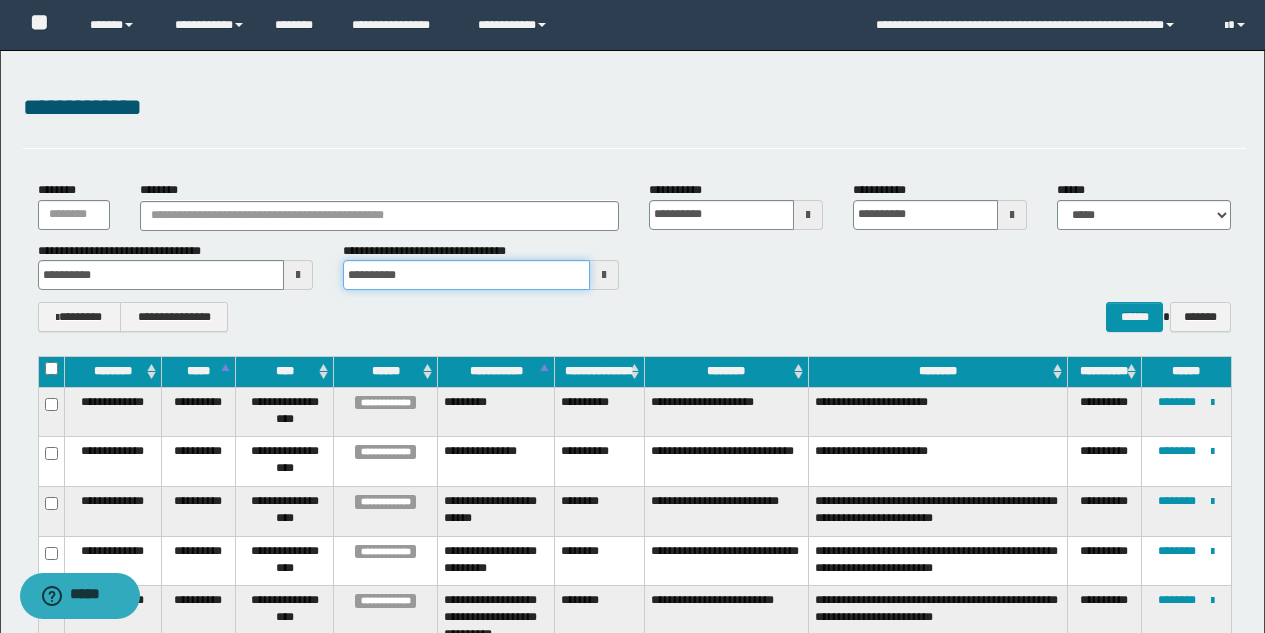 click on "**********" at bounding box center (466, 275) 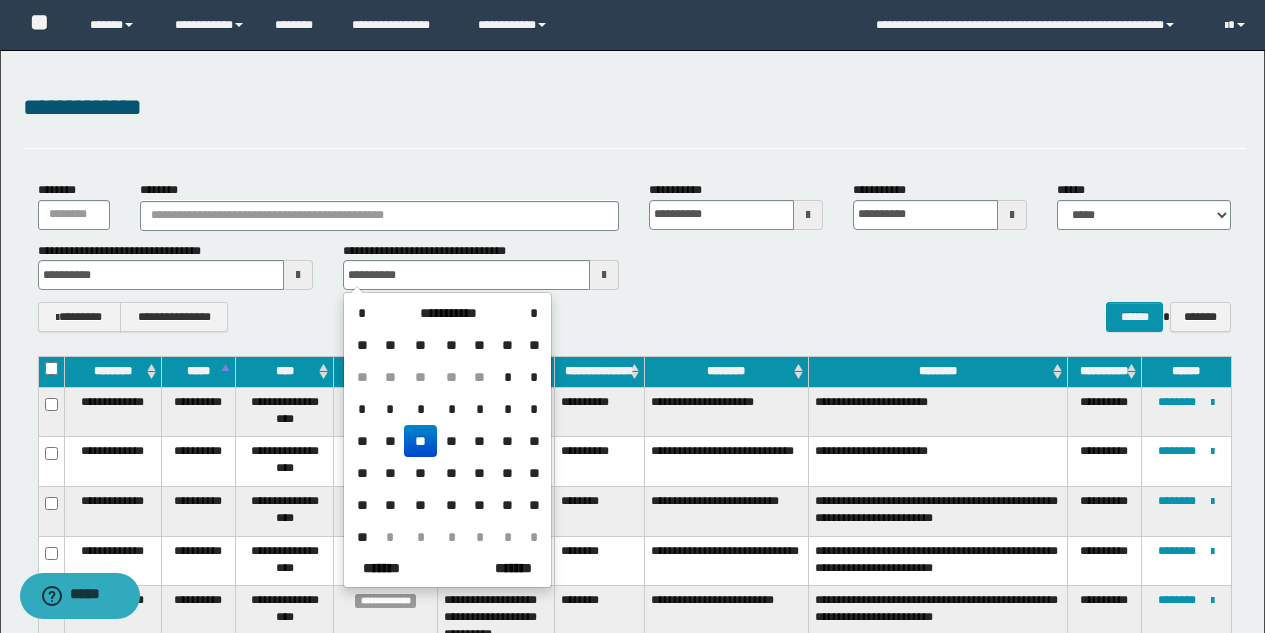 click on "*" at bounding box center [451, 409] 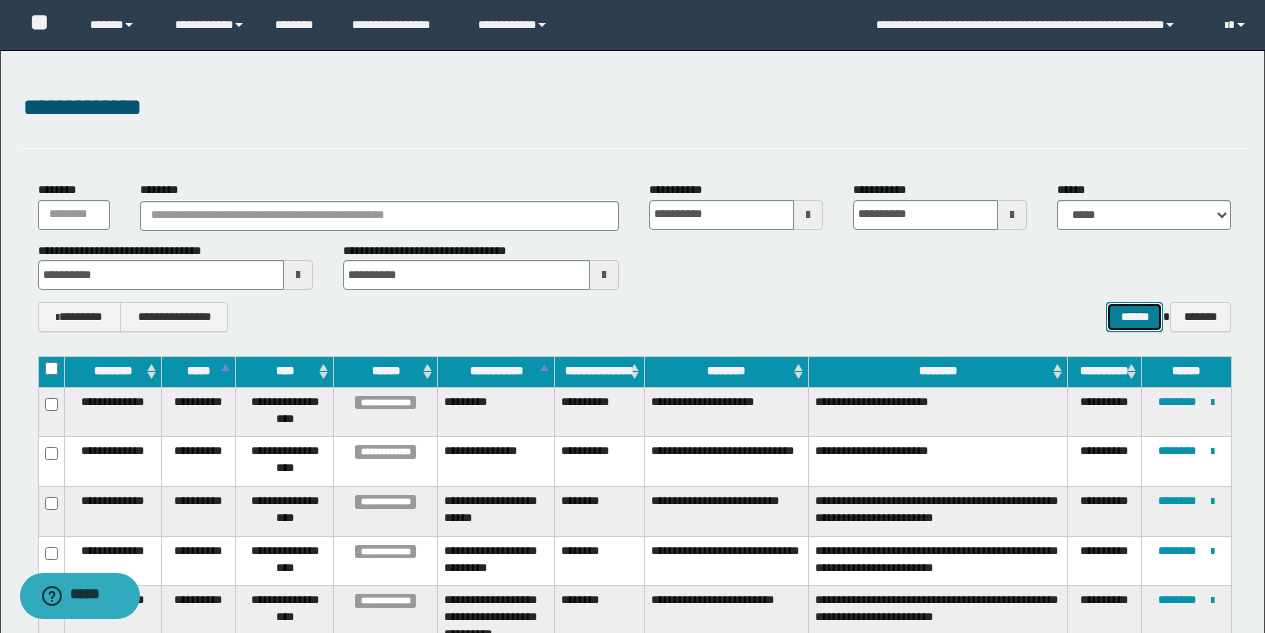 click on "******" at bounding box center [1134, 317] 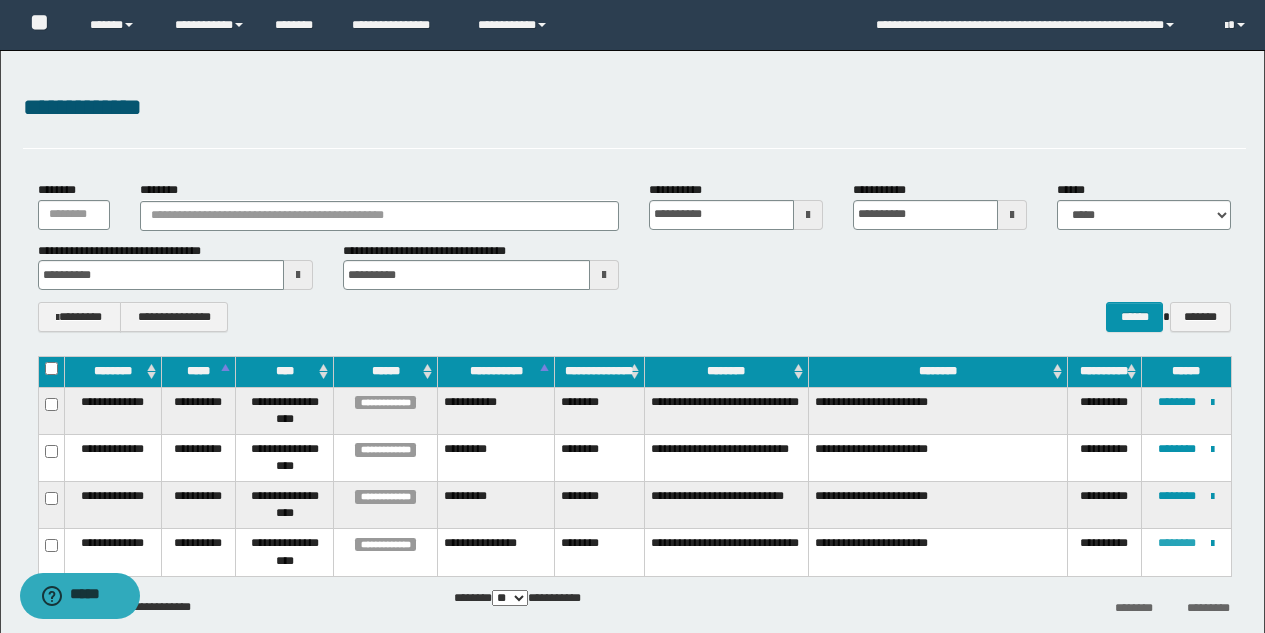 click on "********" at bounding box center (1177, 543) 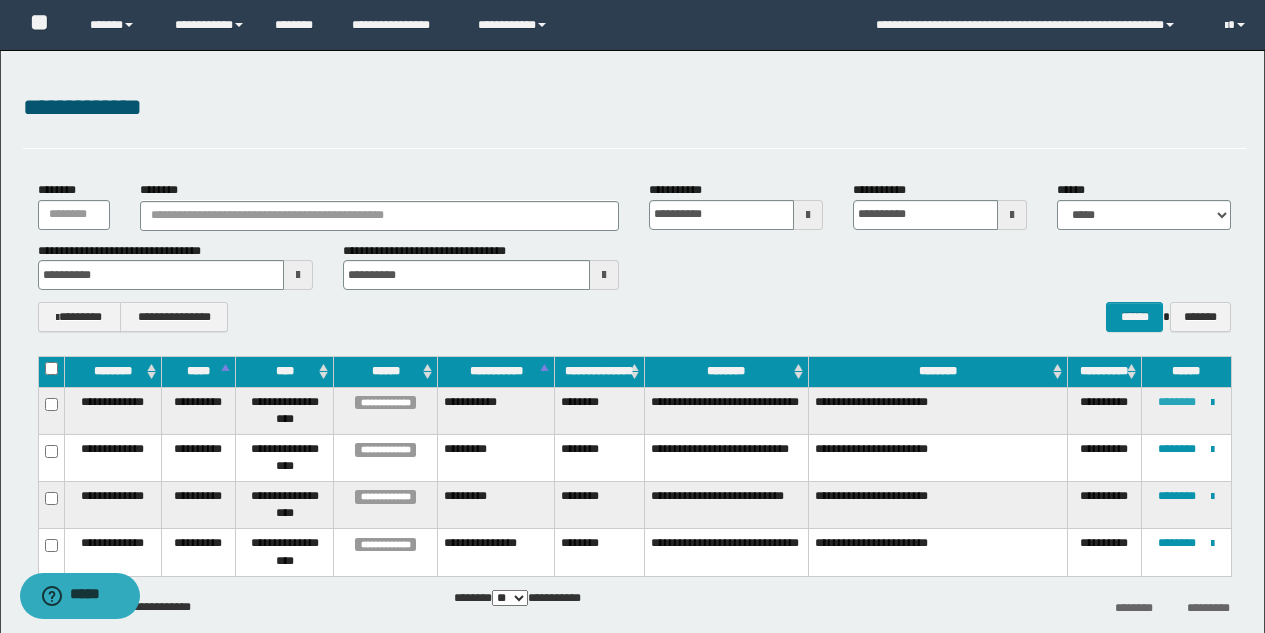 click on "********" at bounding box center (1177, 402) 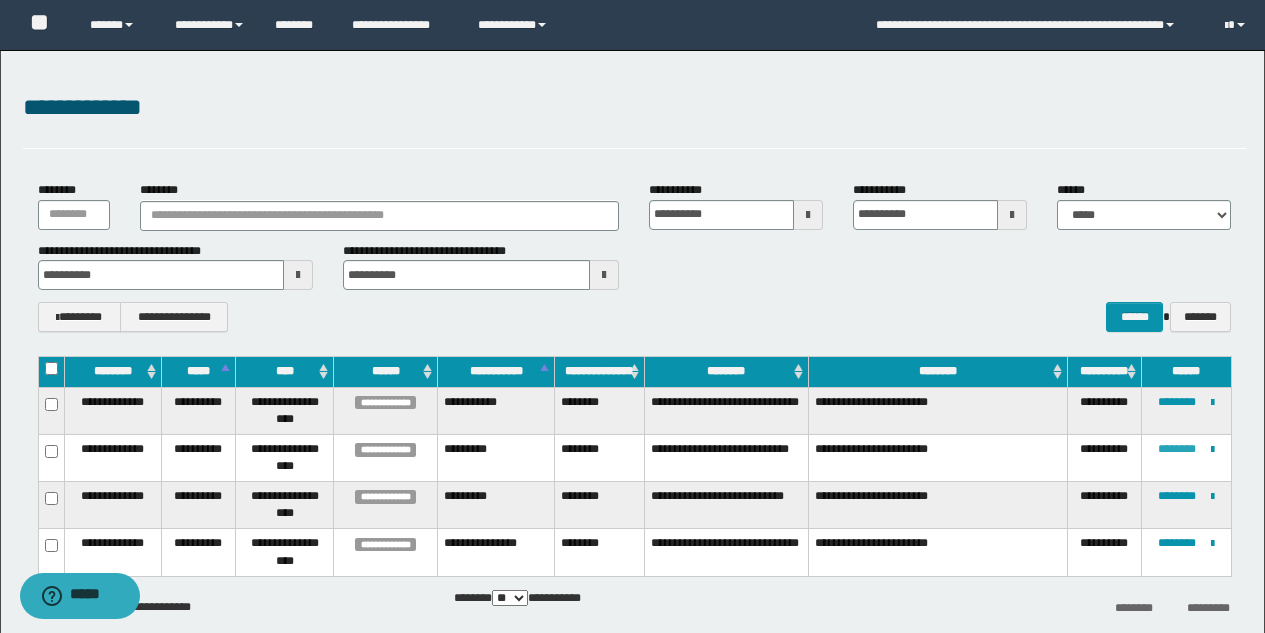click on "********" at bounding box center (1177, 449) 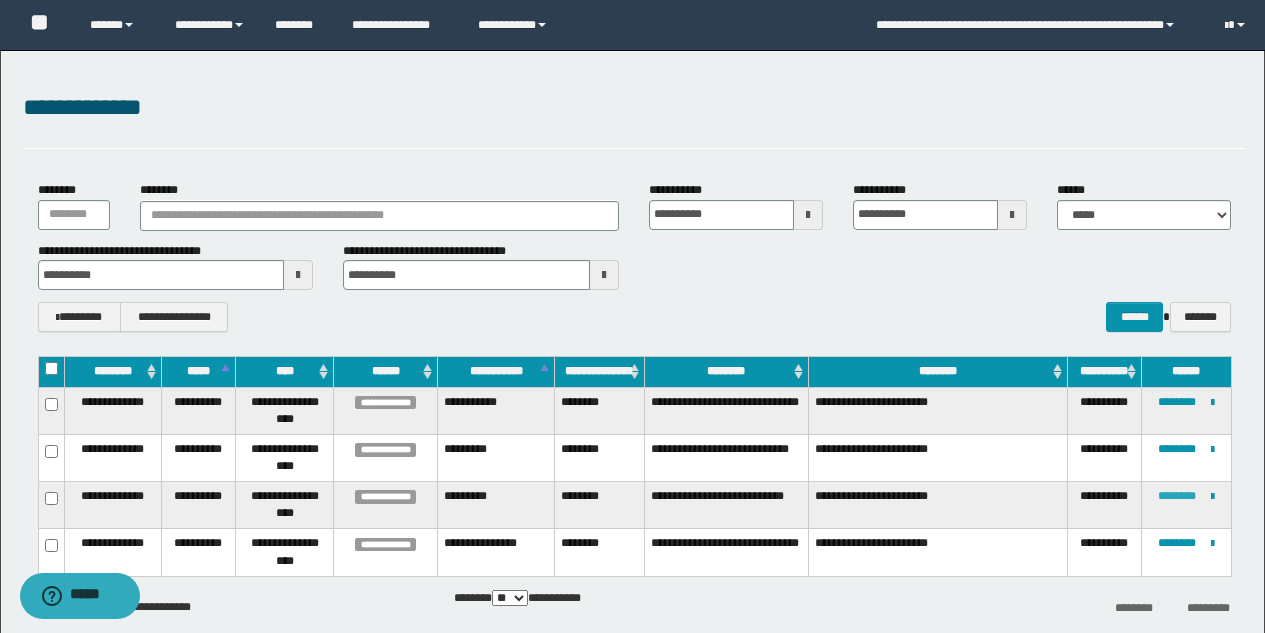 click on "********" at bounding box center (1177, 496) 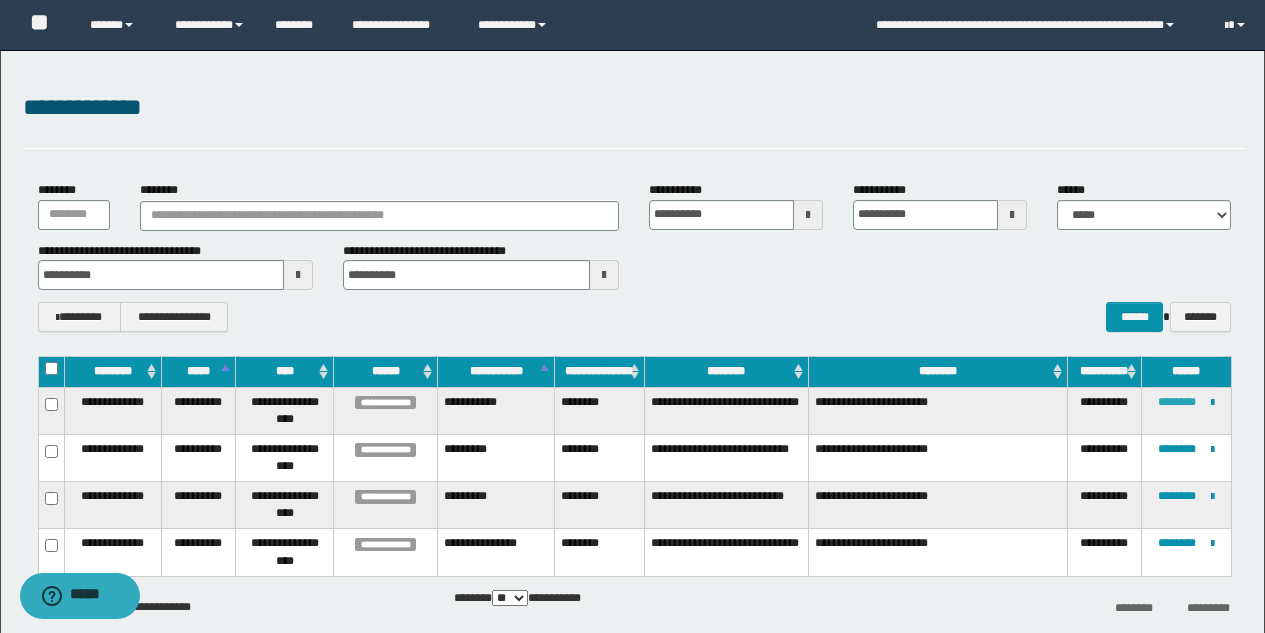 click on "********" at bounding box center [1177, 402] 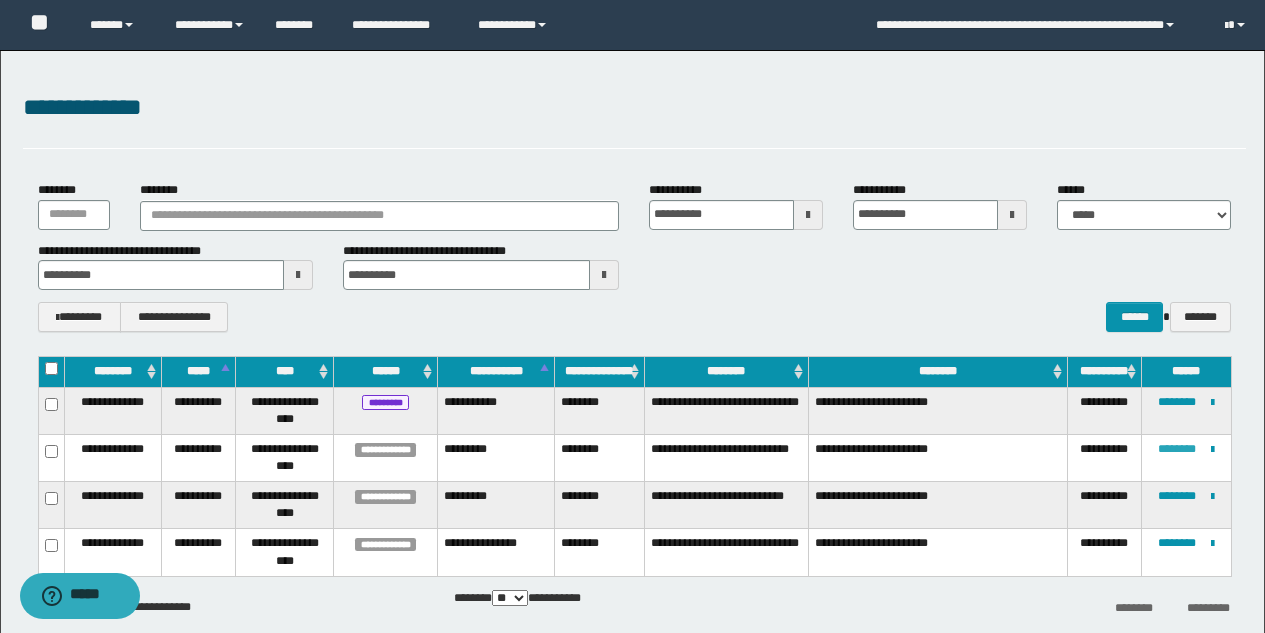 click on "********" at bounding box center [1177, 449] 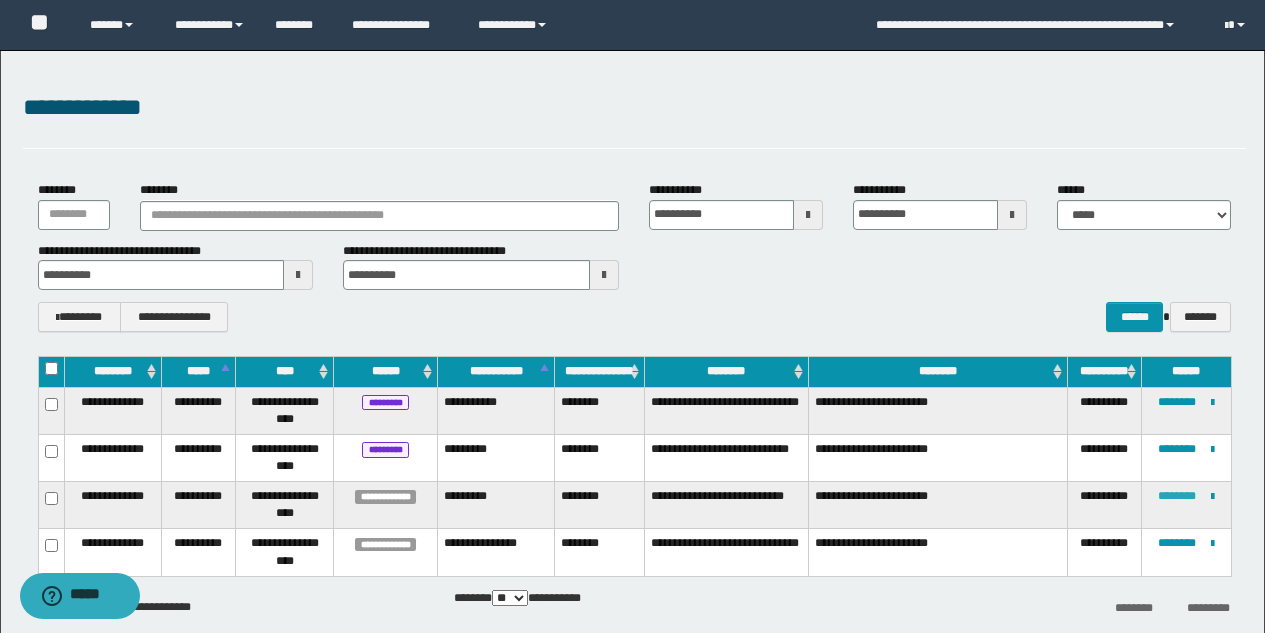click on "********" at bounding box center (1177, 496) 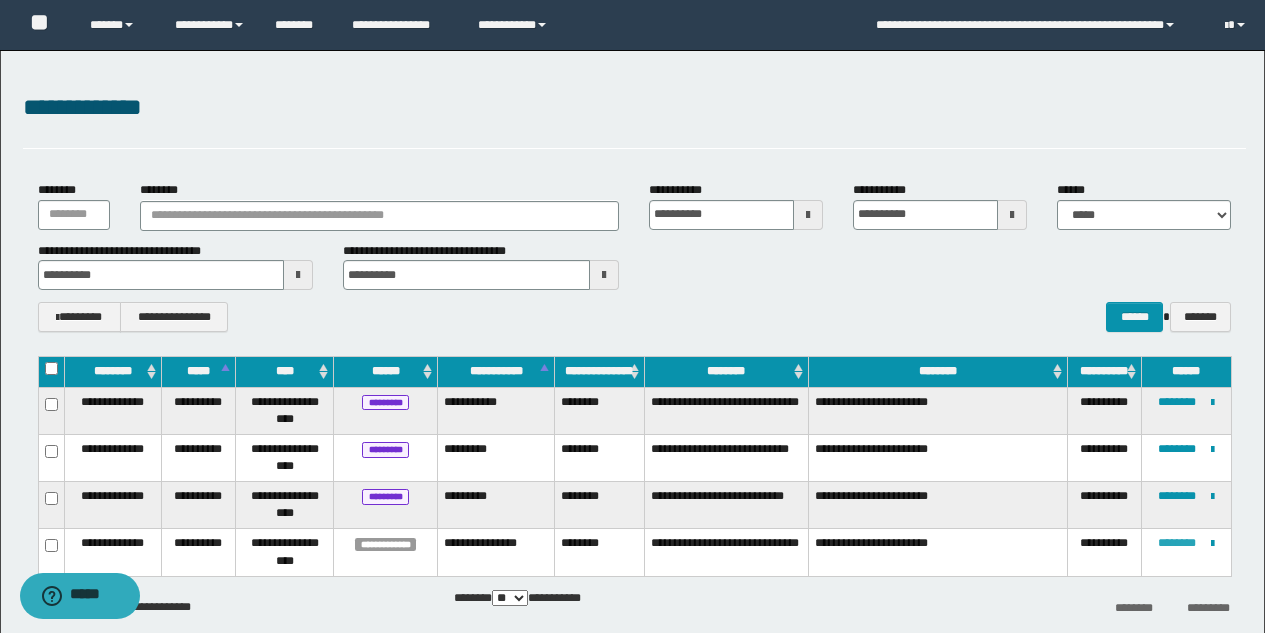 click on "********" at bounding box center (1177, 543) 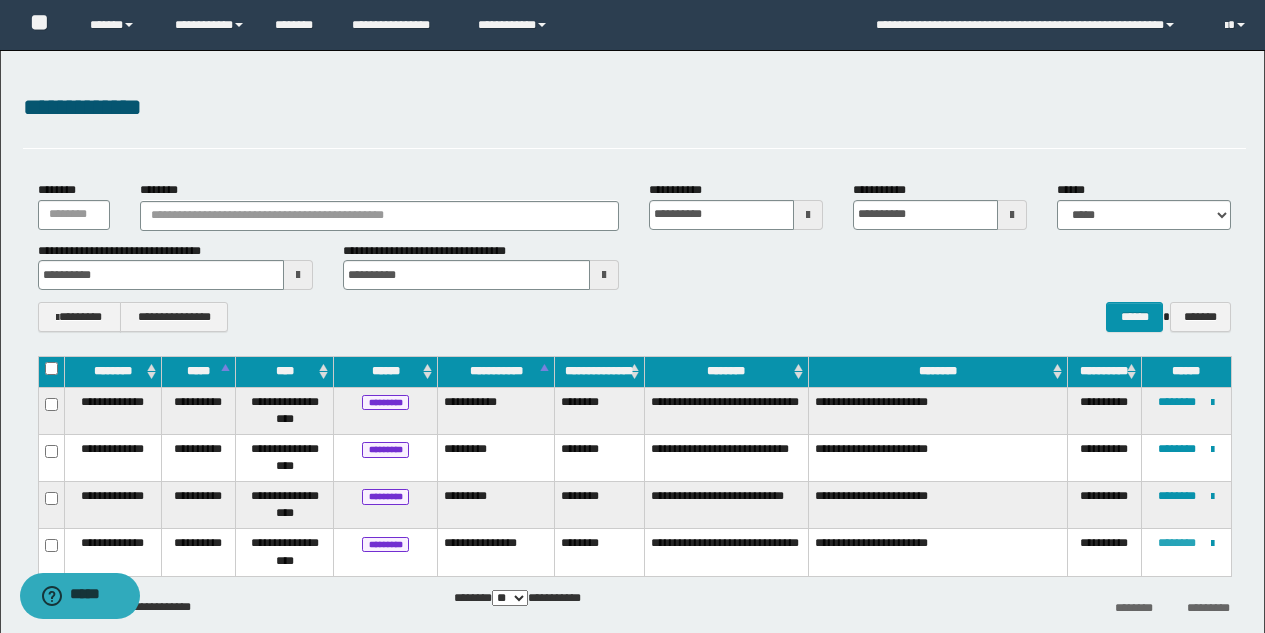 click on "********" at bounding box center [1177, 543] 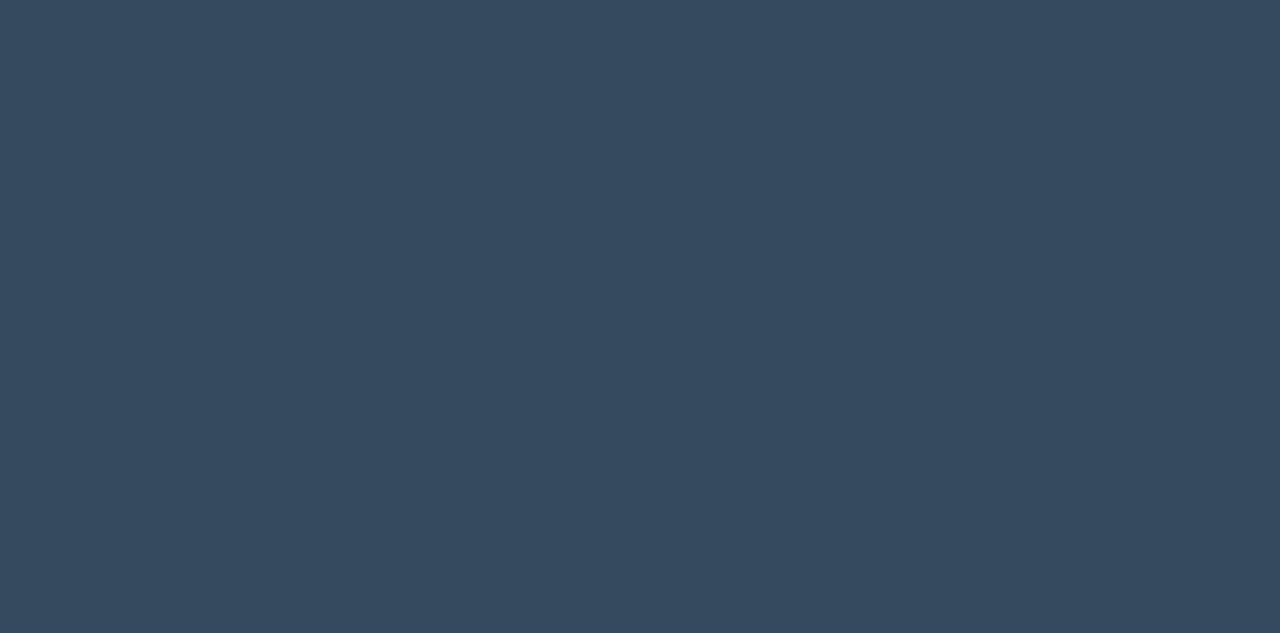 scroll, scrollTop: 0, scrollLeft: 0, axis: both 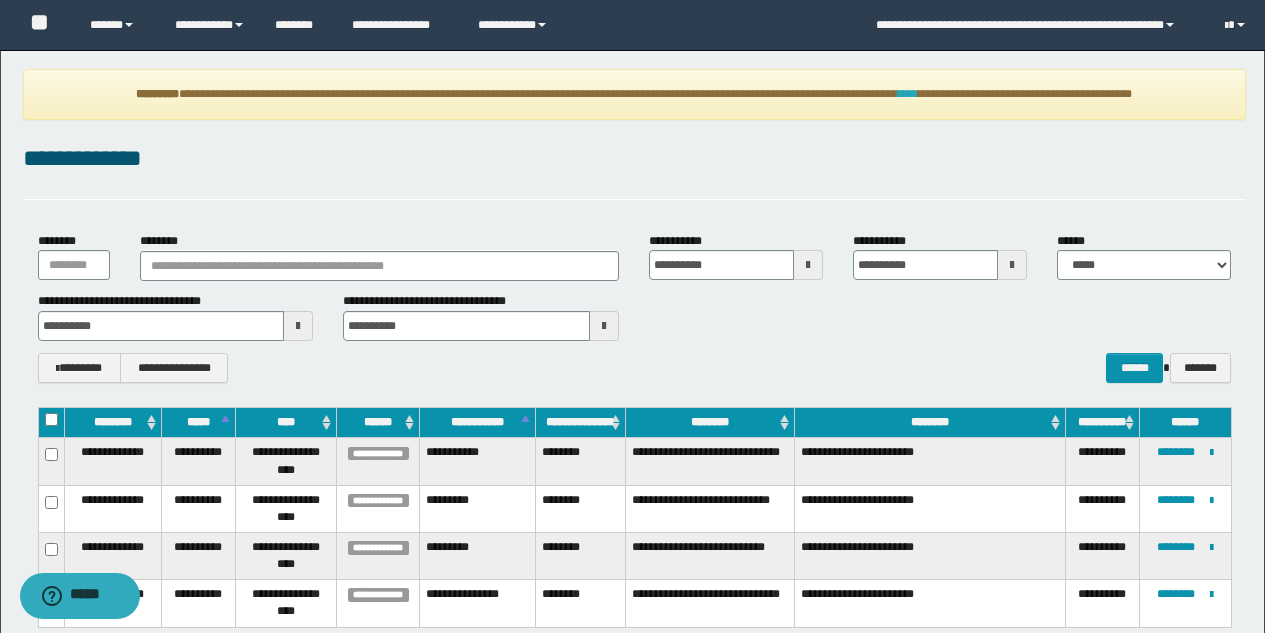 click on "****" at bounding box center [908, 94] 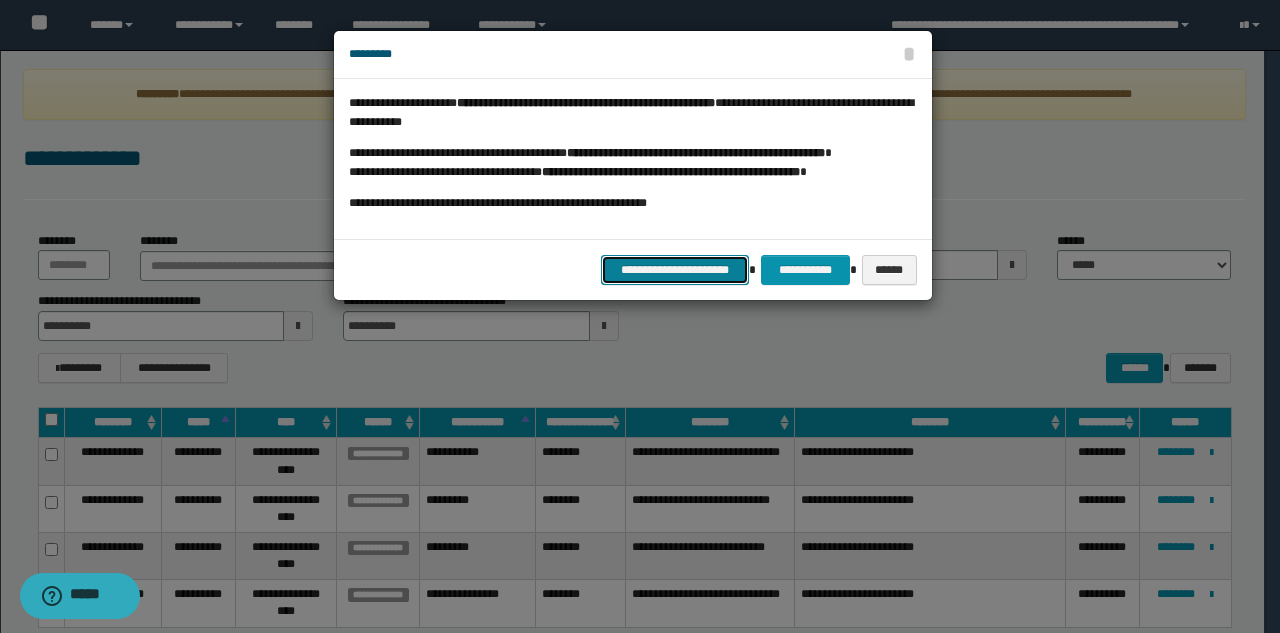 click on "**********" at bounding box center [675, 270] 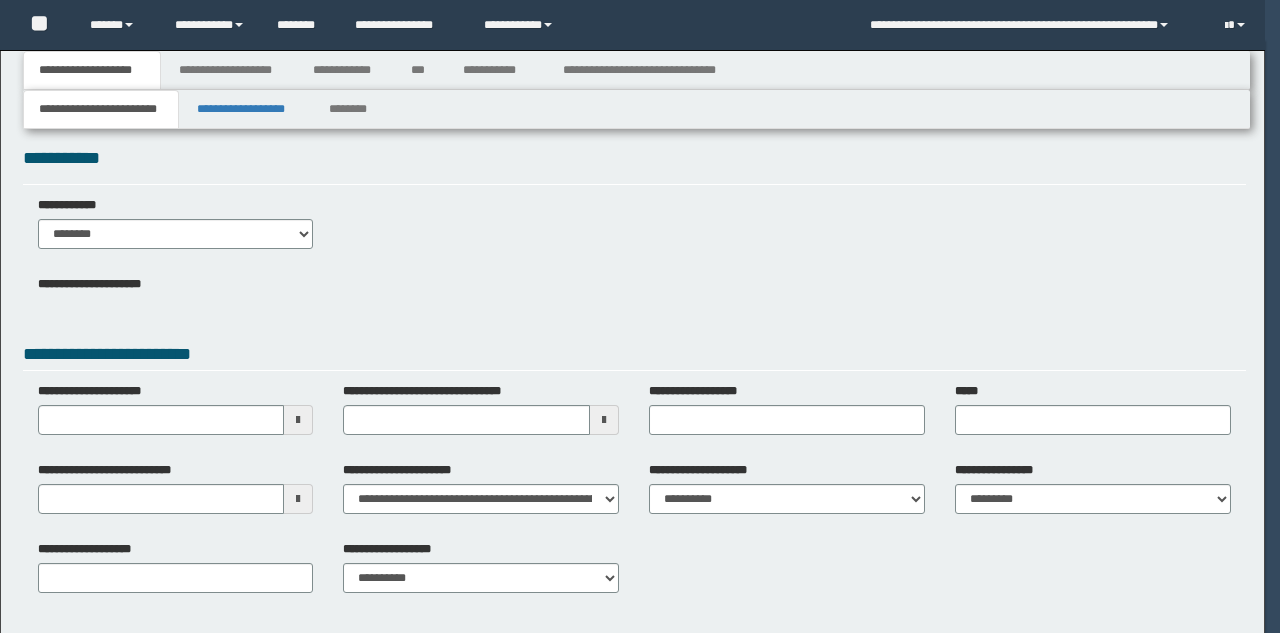 scroll, scrollTop: 0, scrollLeft: 0, axis: both 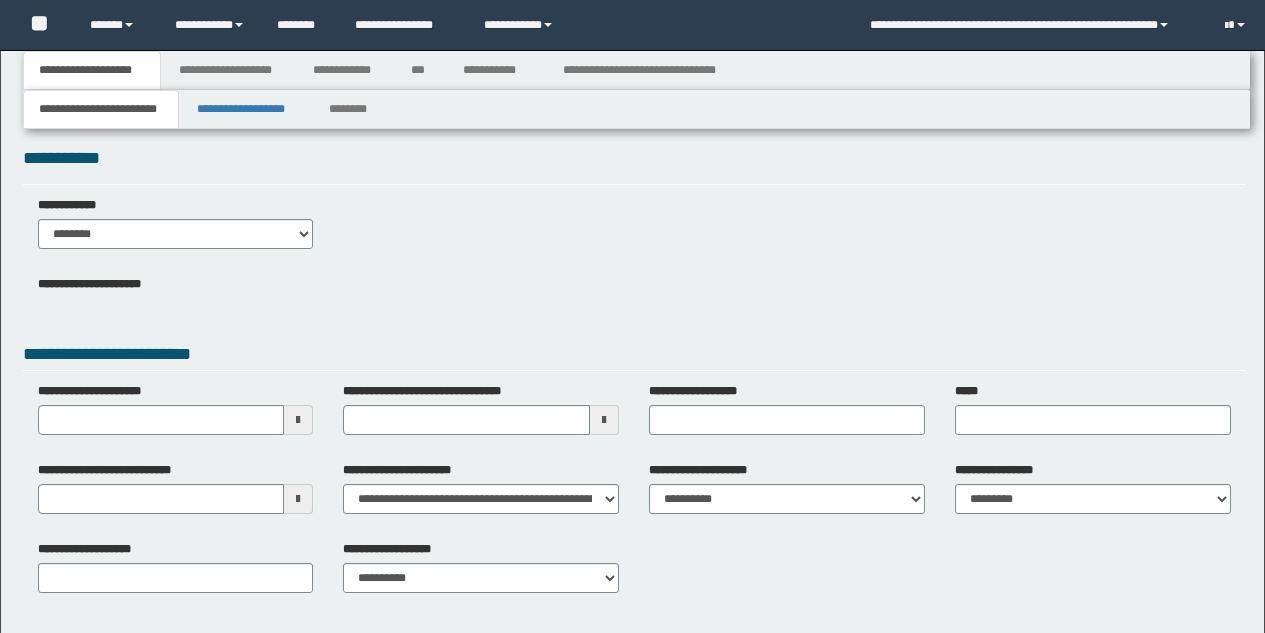 type 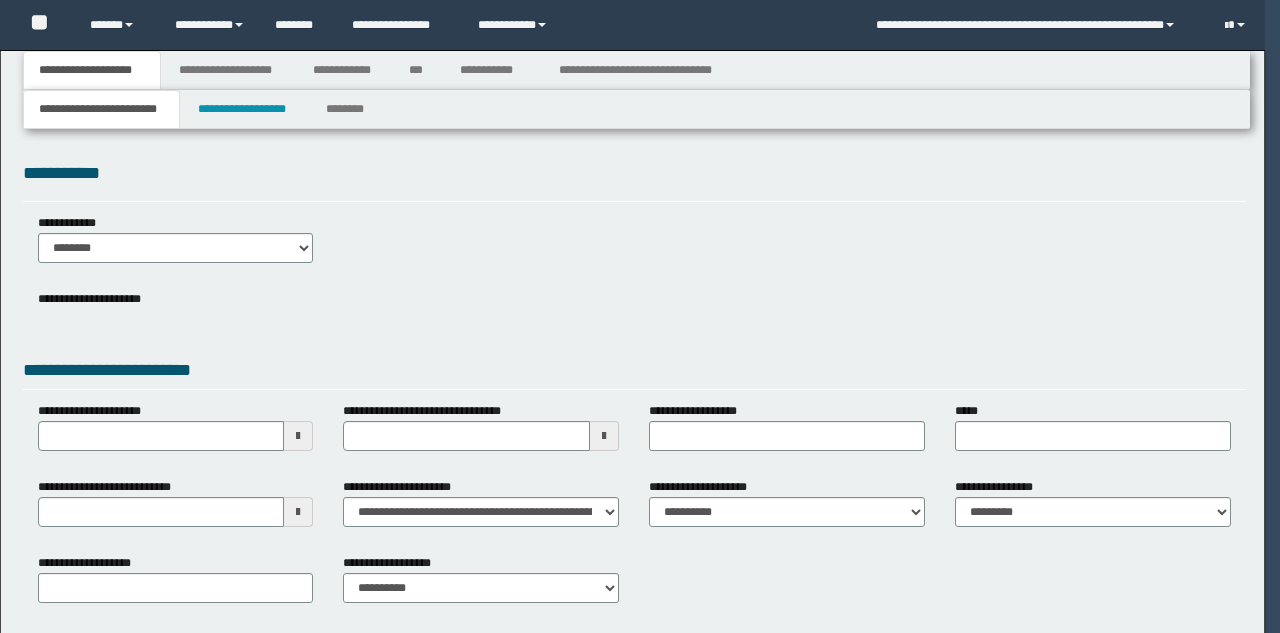 scroll, scrollTop: 0, scrollLeft: 0, axis: both 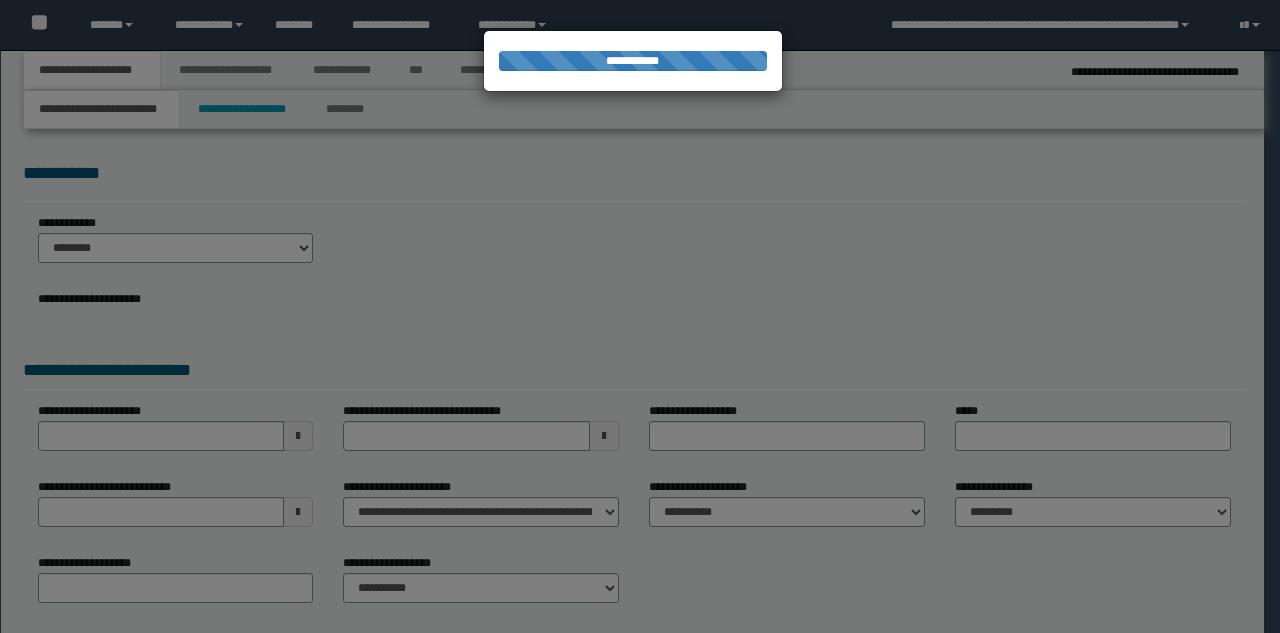 type on "**********" 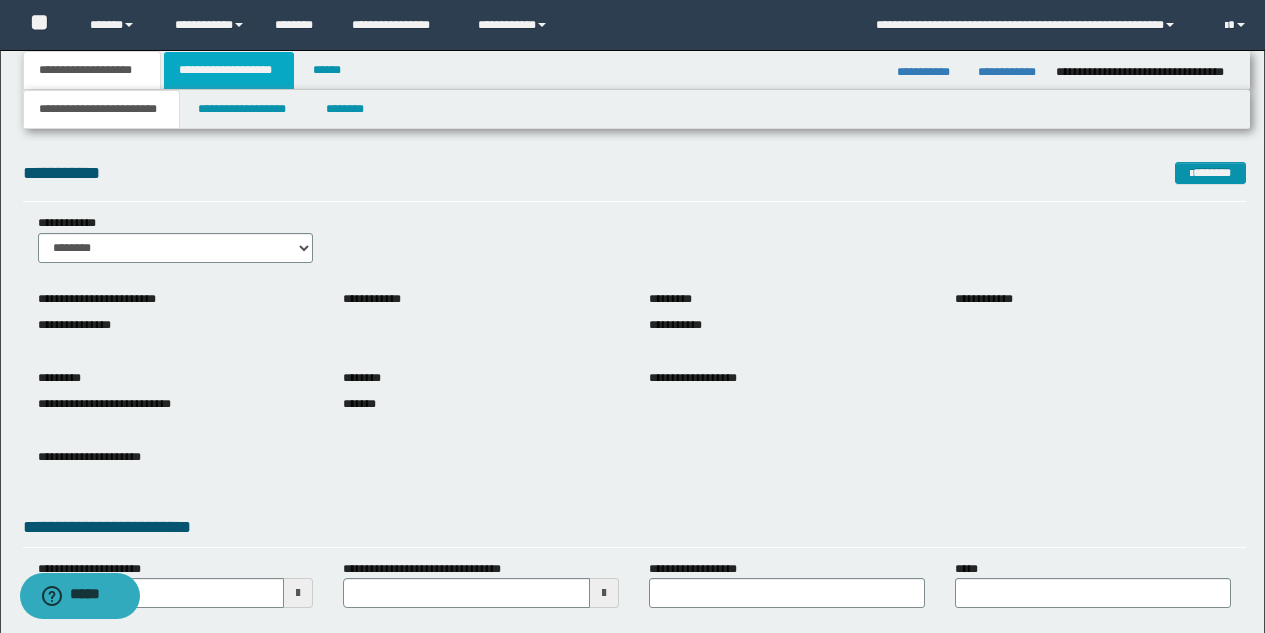 click on "**********" at bounding box center (229, 70) 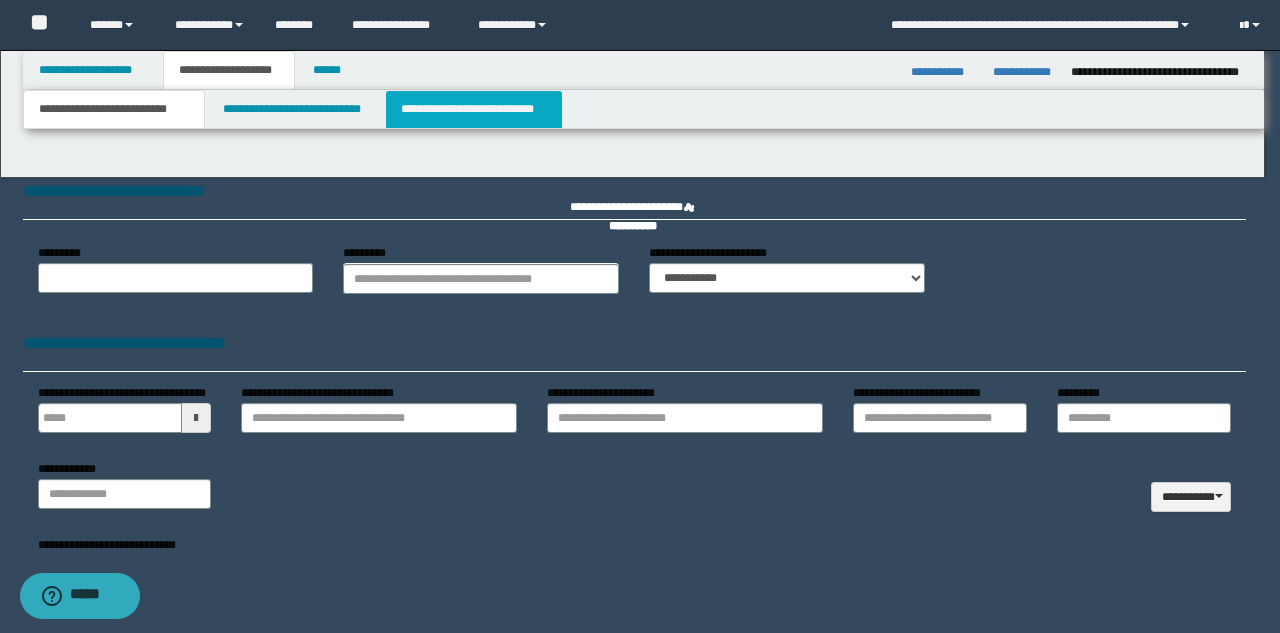 type 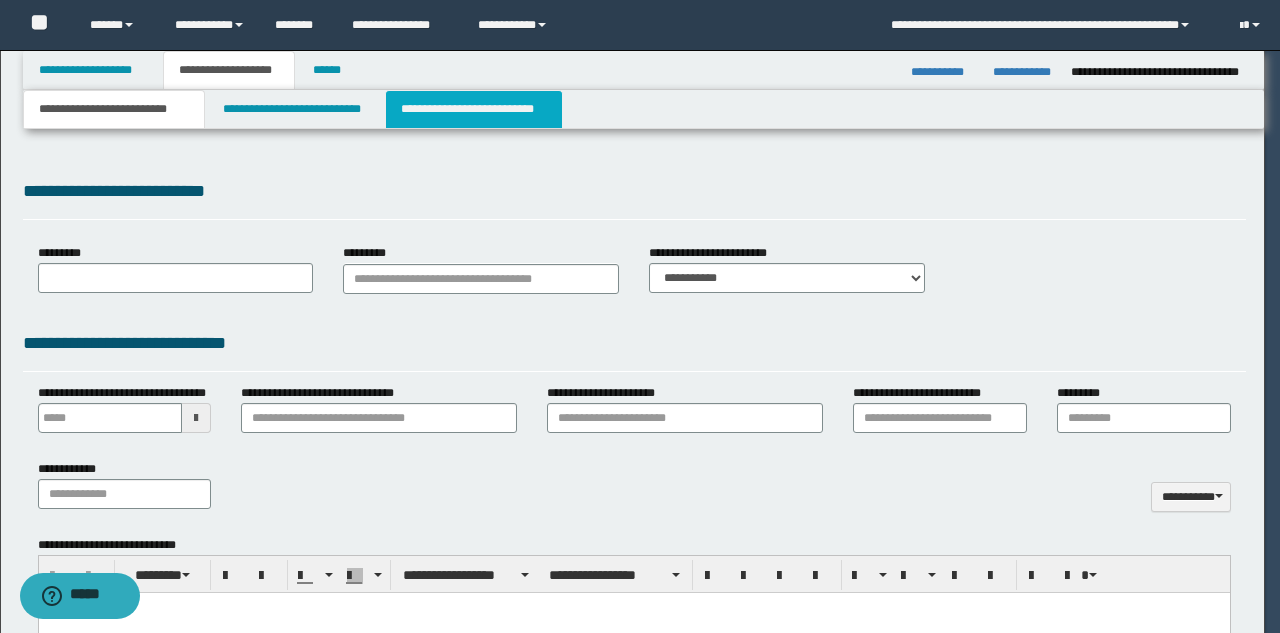 scroll, scrollTop: 0, scrollLeft: 0, axis: both 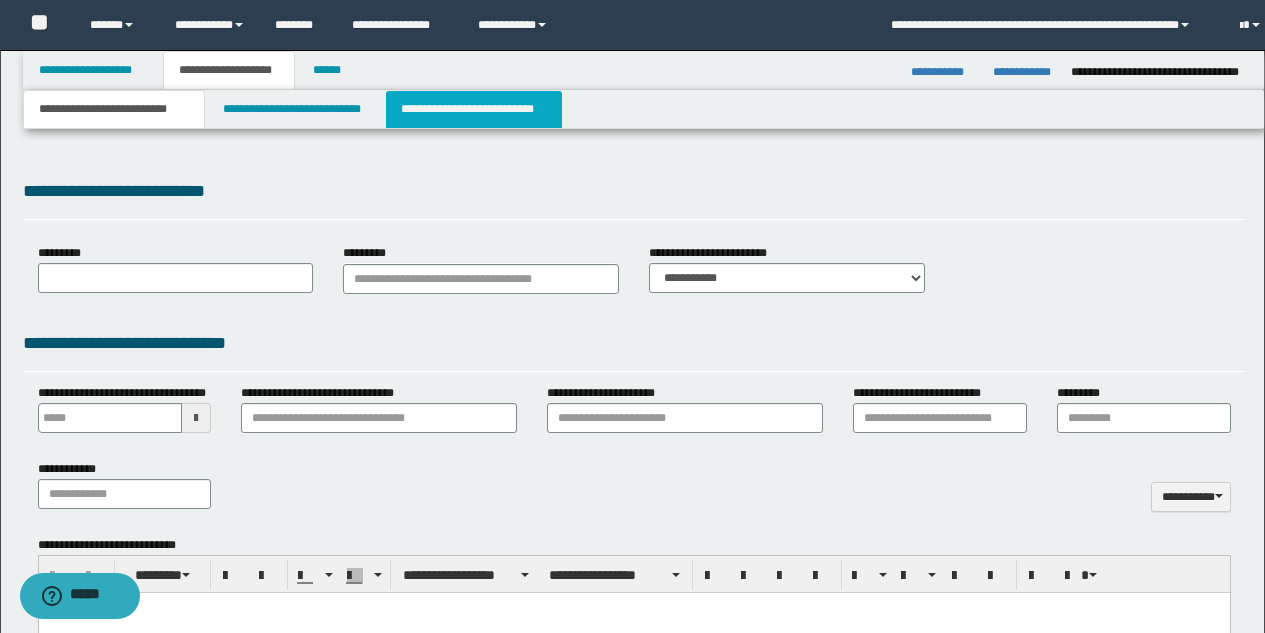 click on "**********" at bounding box center (474, 109) 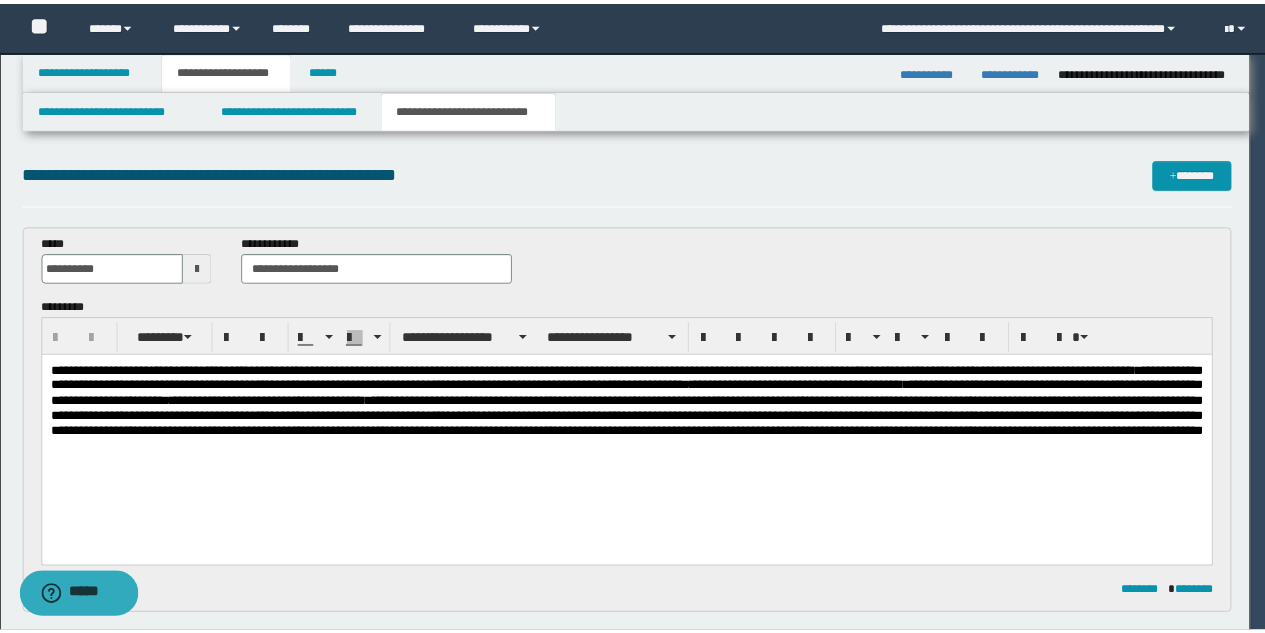 scroll, scrollTop: 0, scrollLeft: 0, axis: both 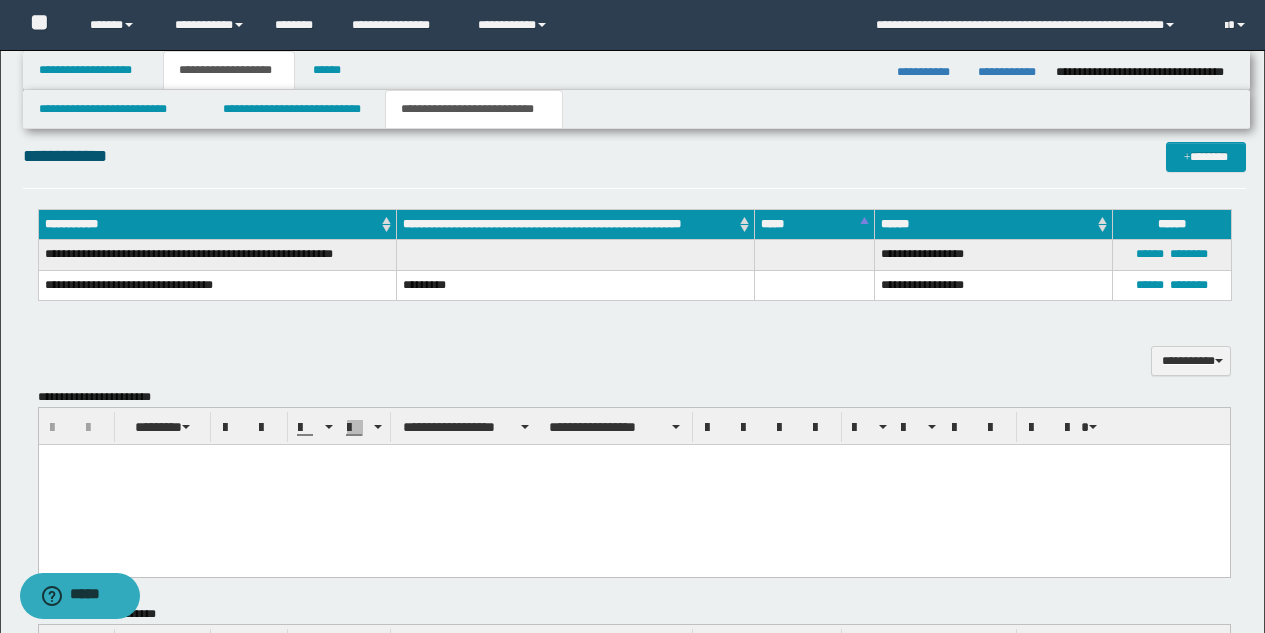click at bounding box center [633, 485] 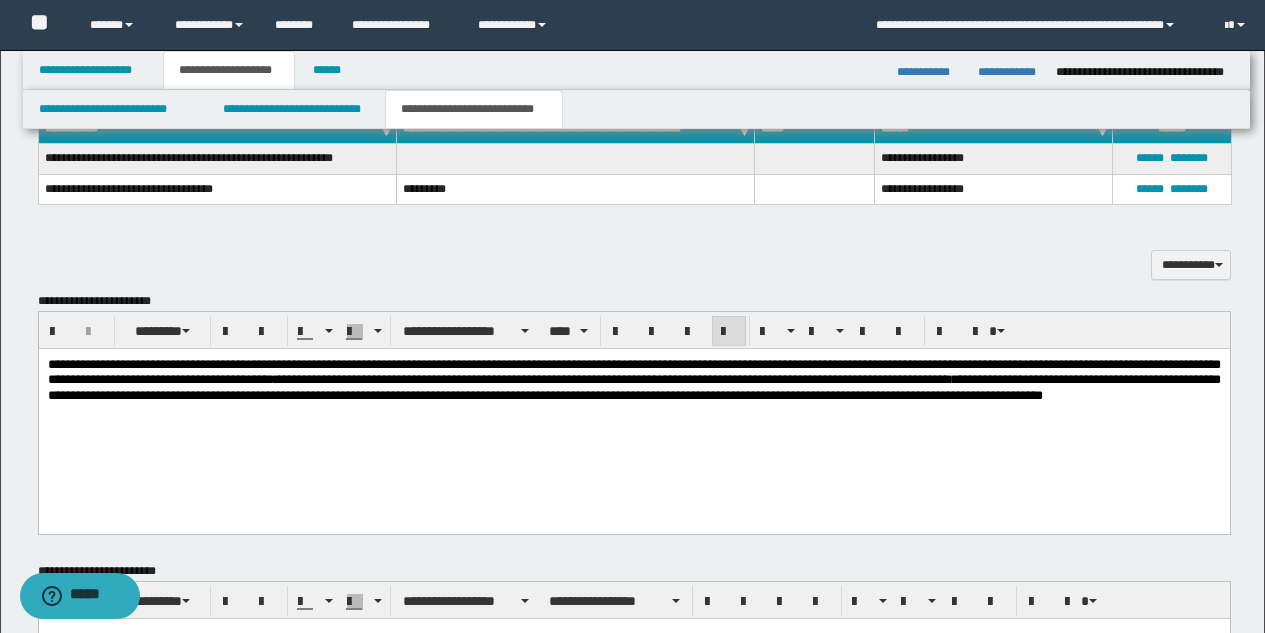 scroll, scrollTop: 493, scrollLeft: 0, axis: vertical 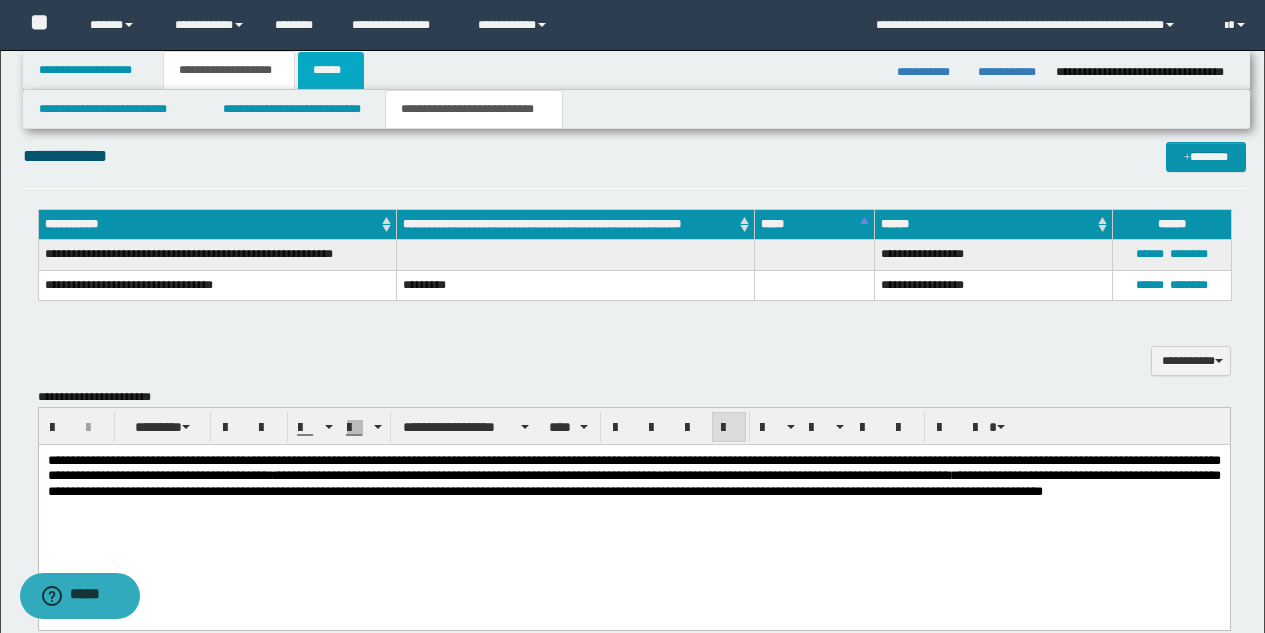 click on "******" at bounding box center (331, 70) 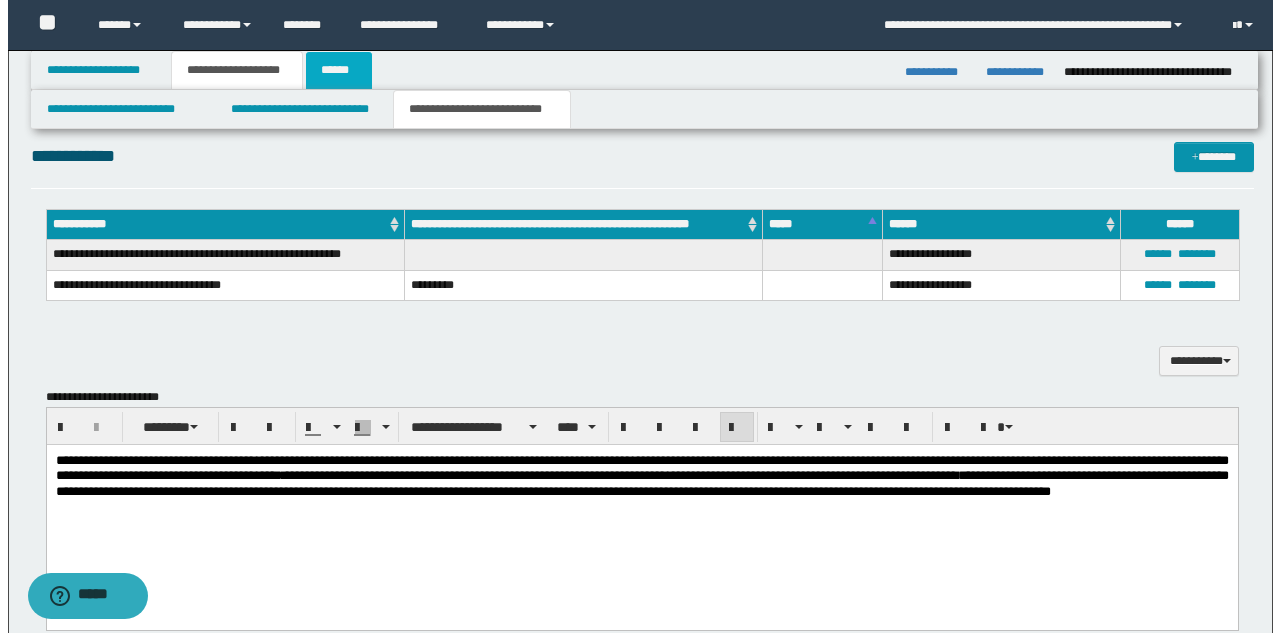 scroll, scrollTop: 0, scrollLeft: 0, axis: both 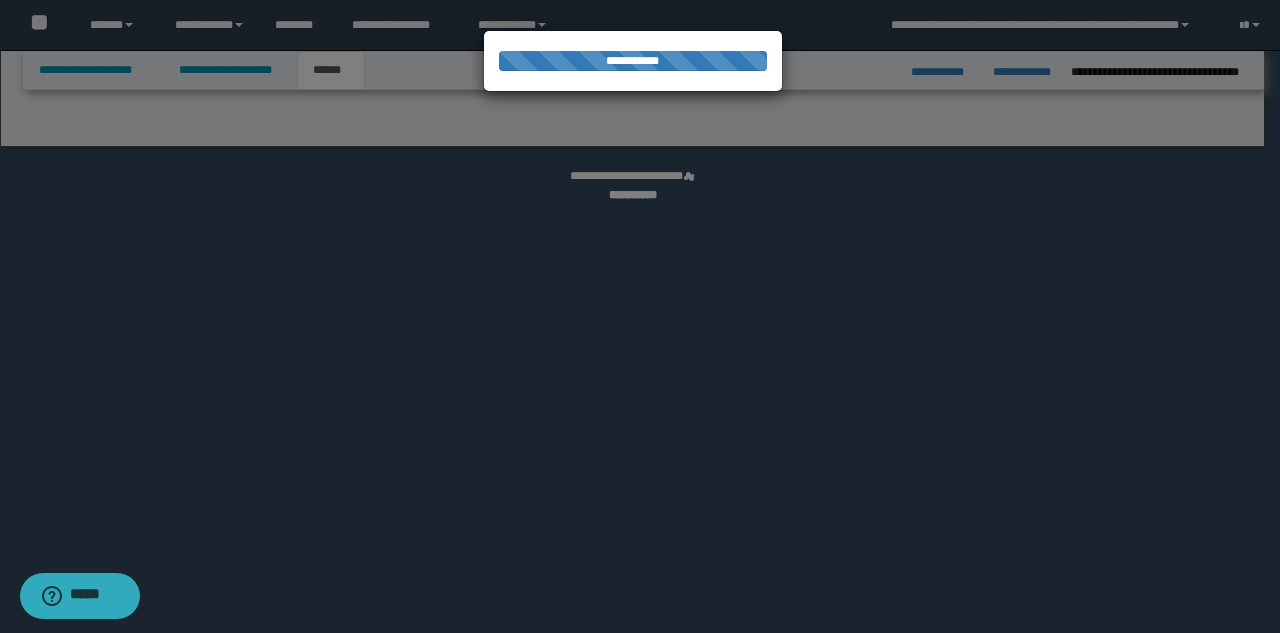 select on "*" 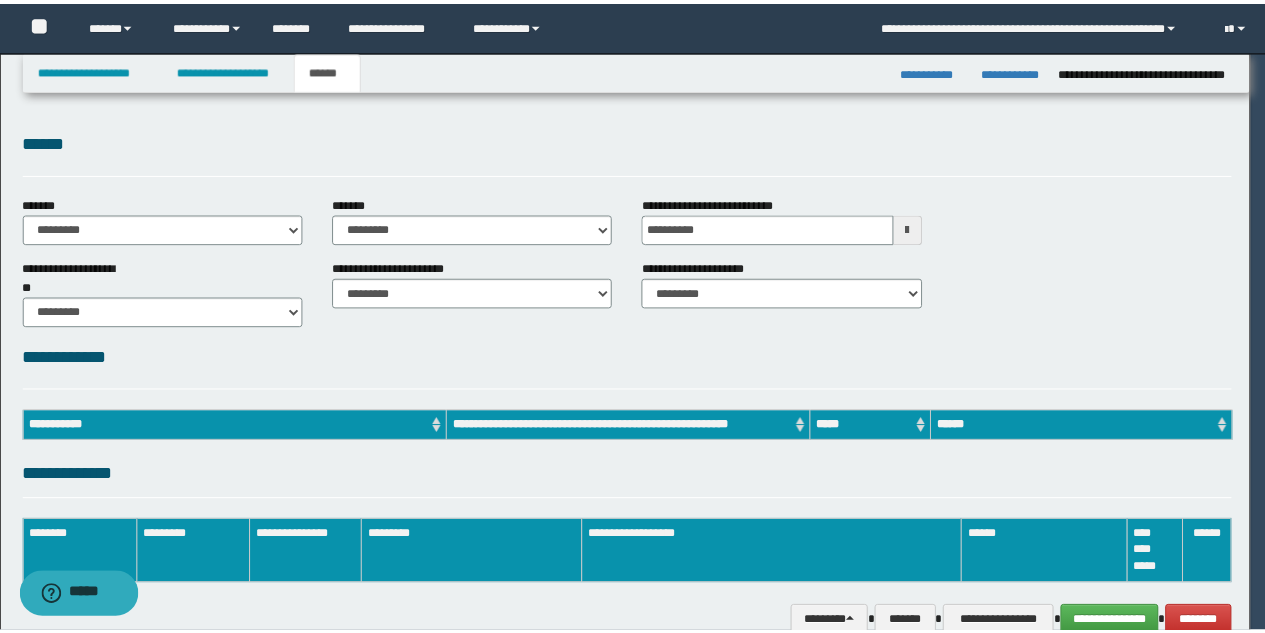 scroll, scrollTop: 0, scrollLeft: 0, axis: both 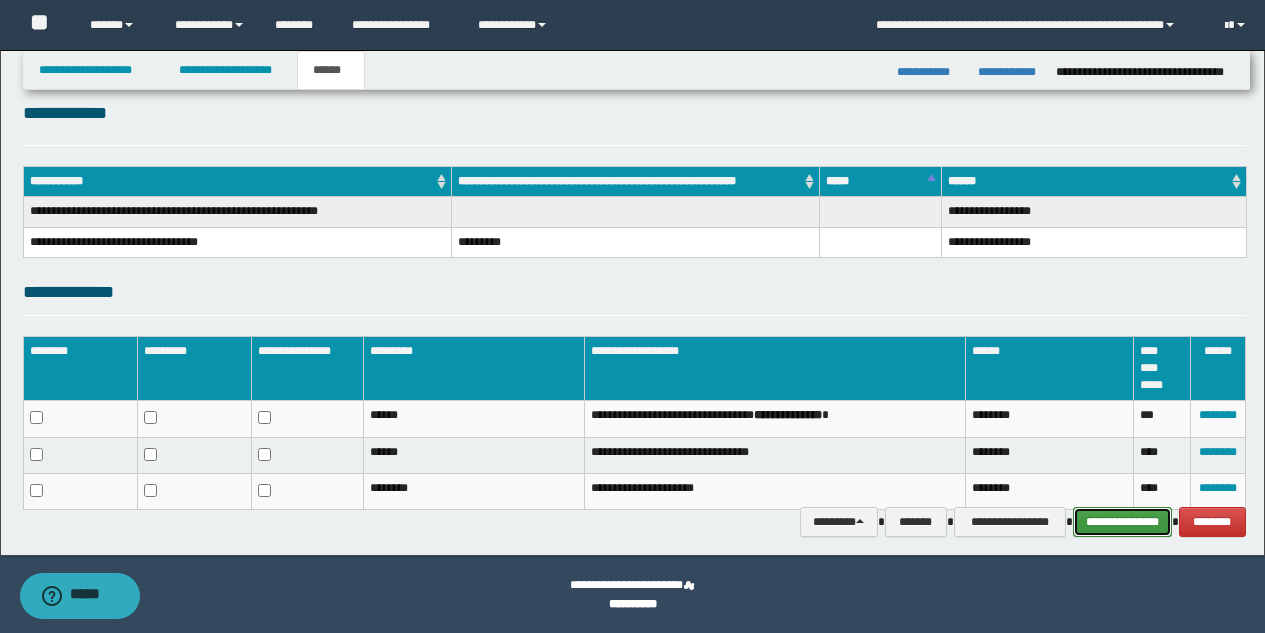 click on "**********" at bounding box center [1122, 522] 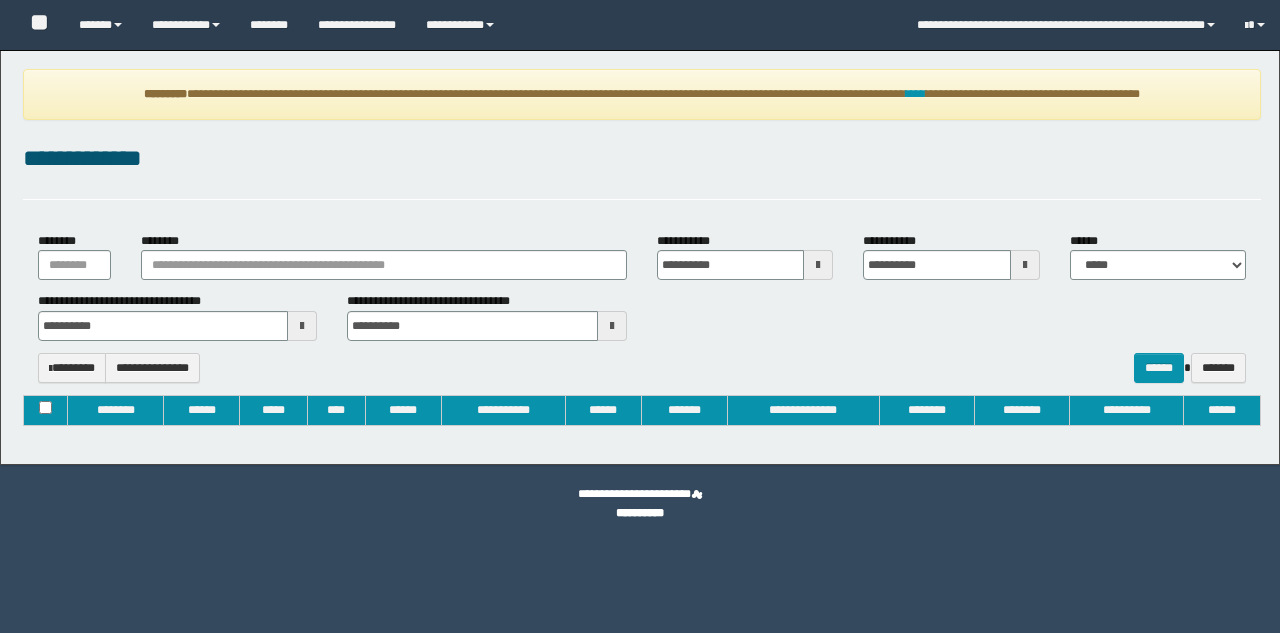 type on "**********" 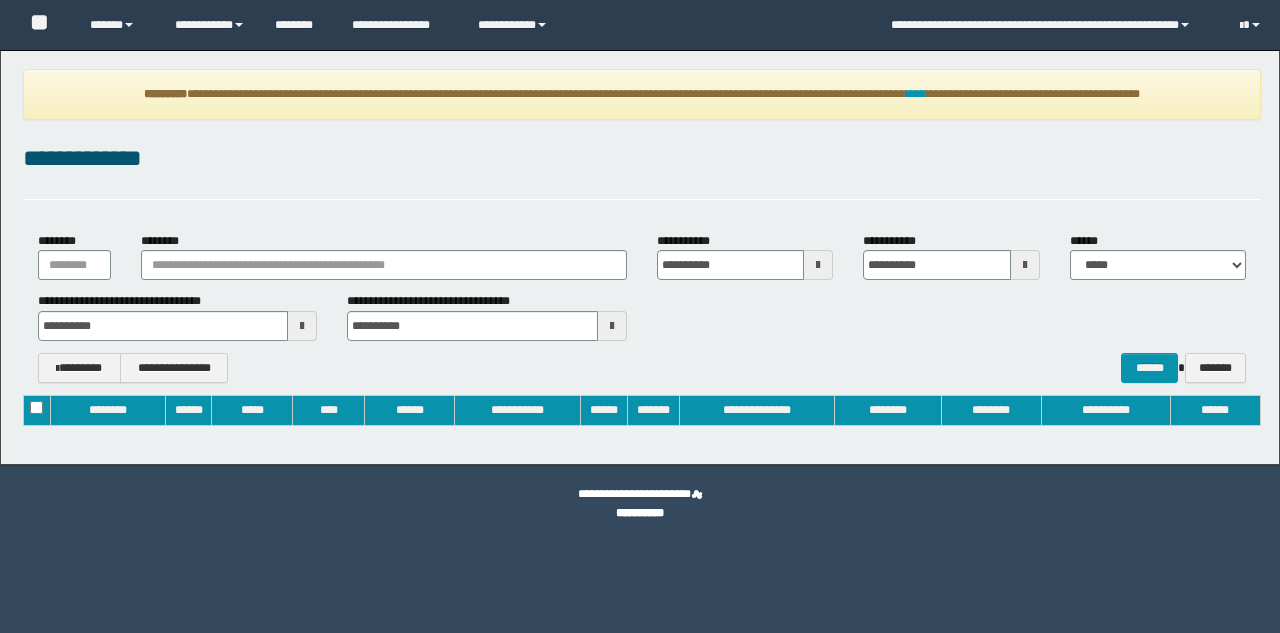scroll, scrollTop: 0, scrollLeft: 0, axis: both 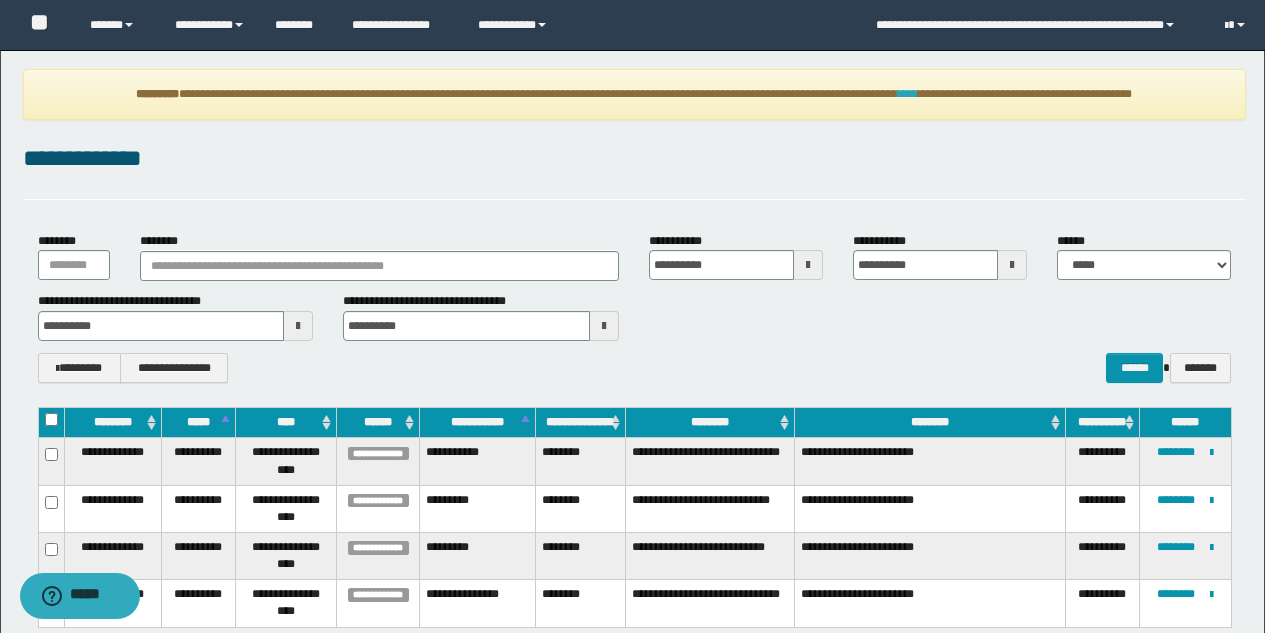 click on "****" at bounding box center (908, 94) 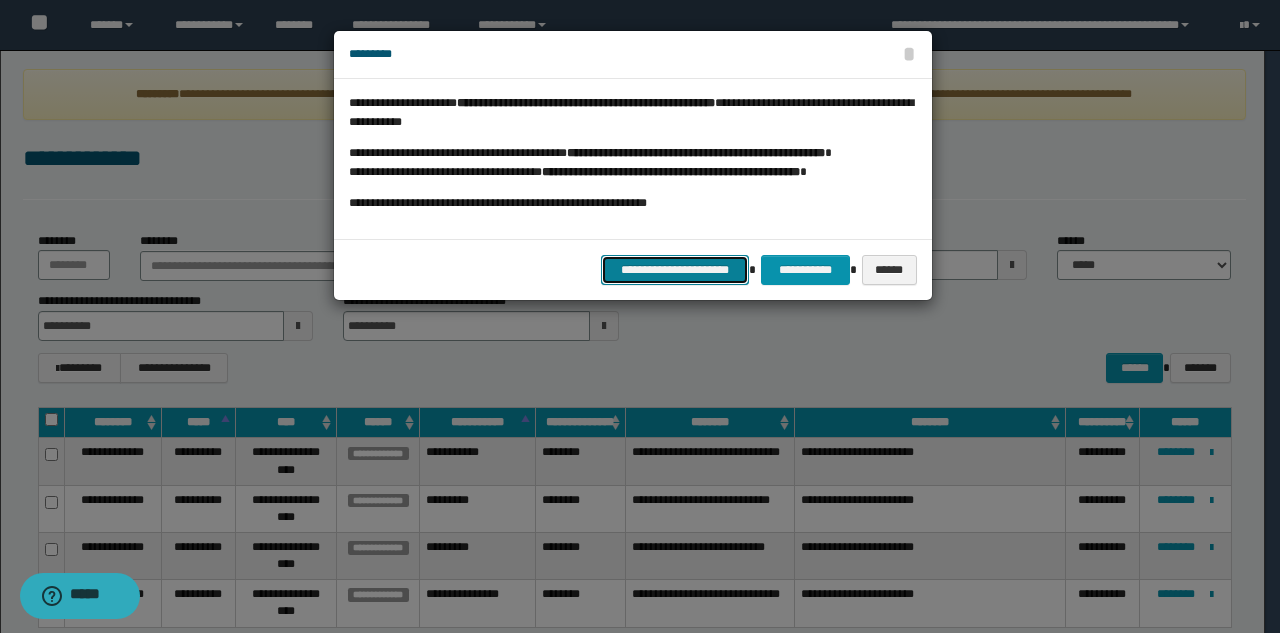 click on "**********" at bounding box center [675, 270] 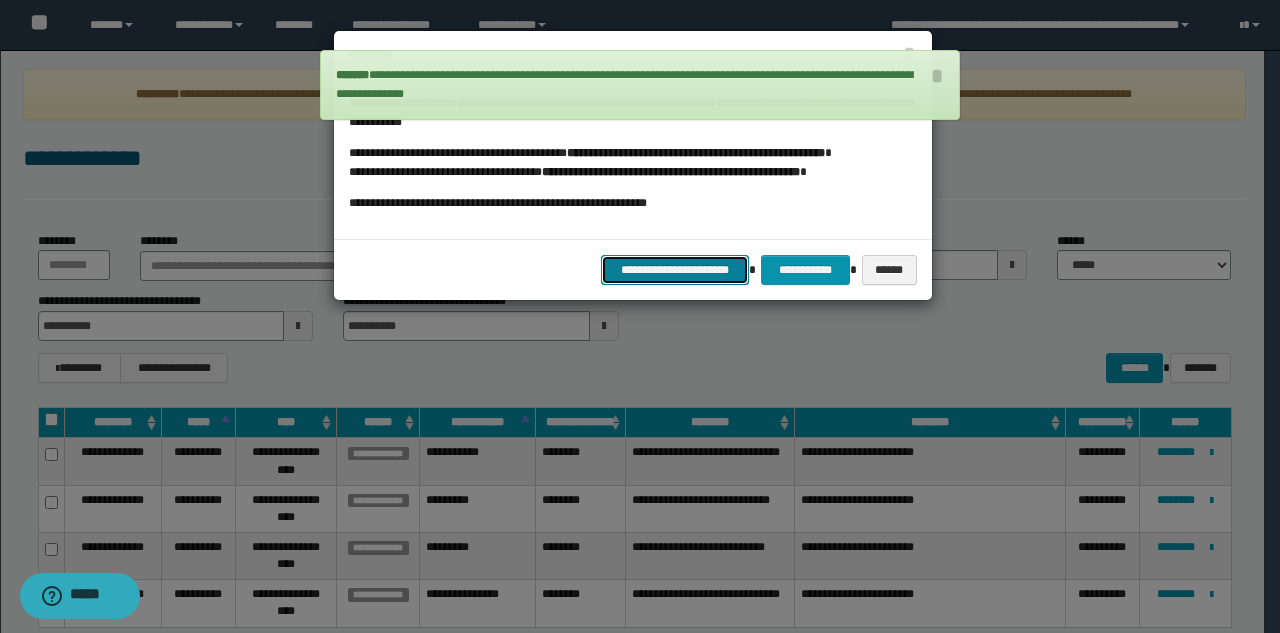 click on "**********" at bounding box center [675, 270] 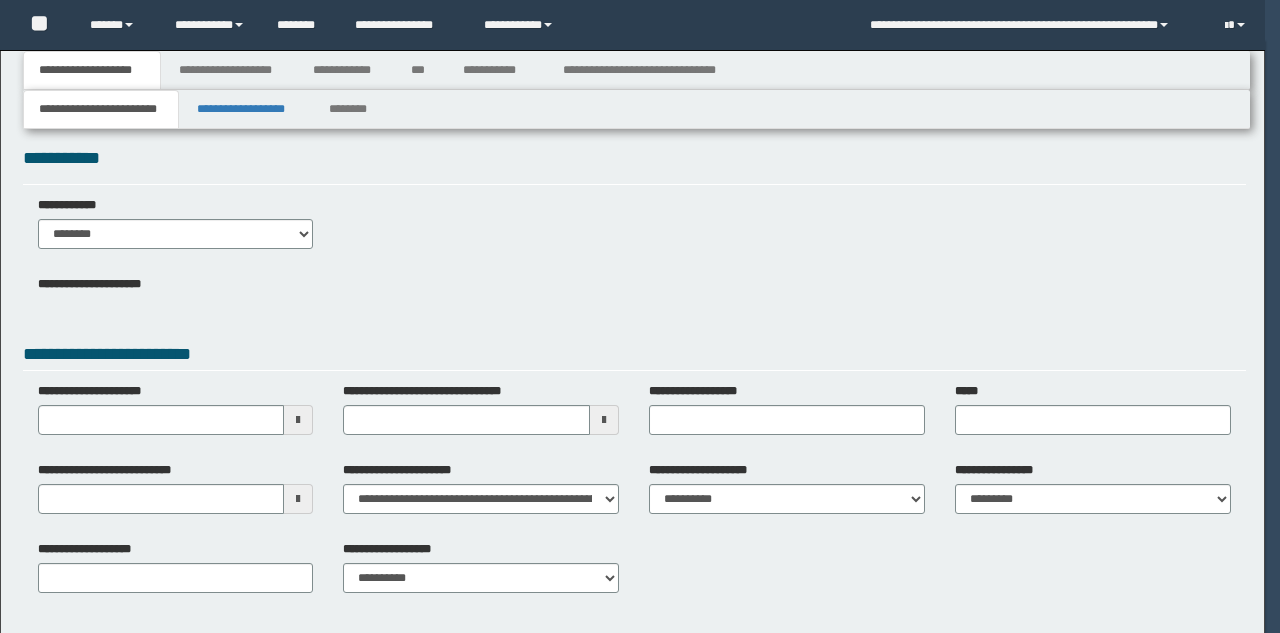 type 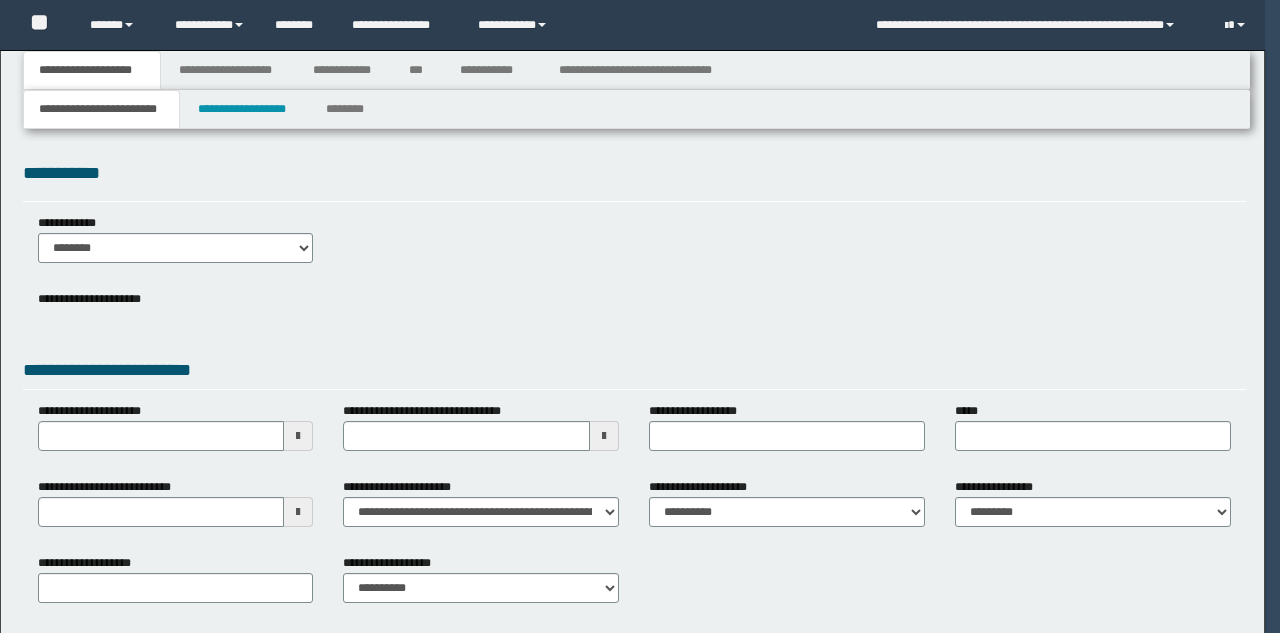scroll, scrollTop: 0, scrollLeft: 0, axis: both 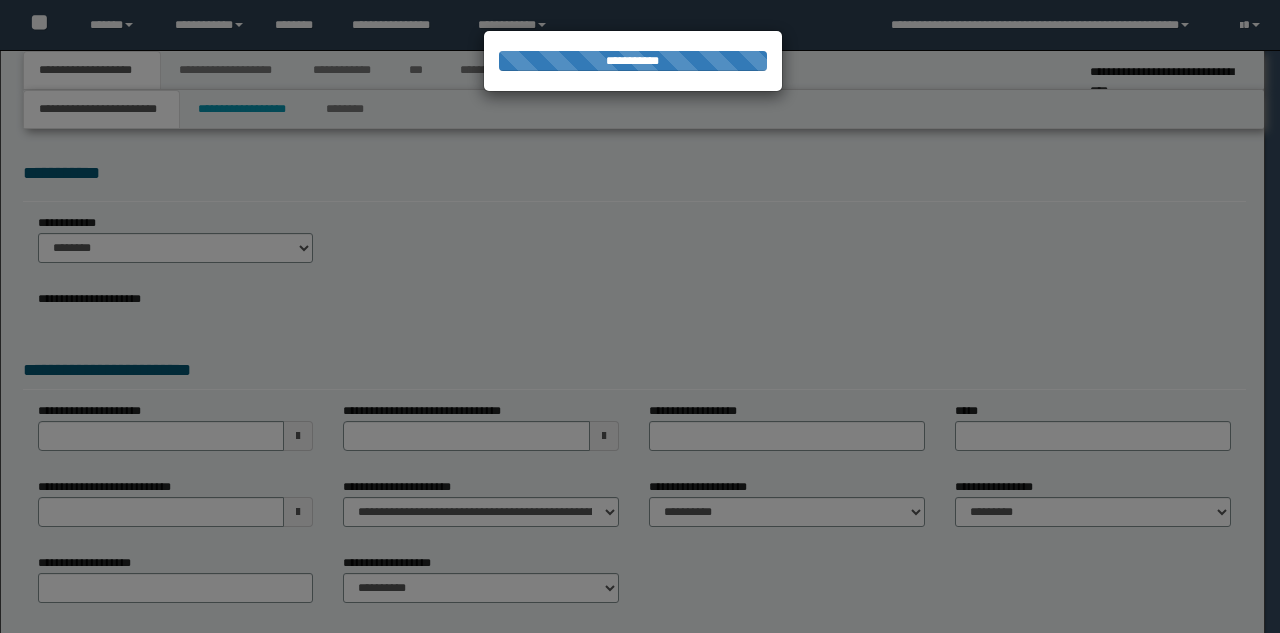 type on "**********" 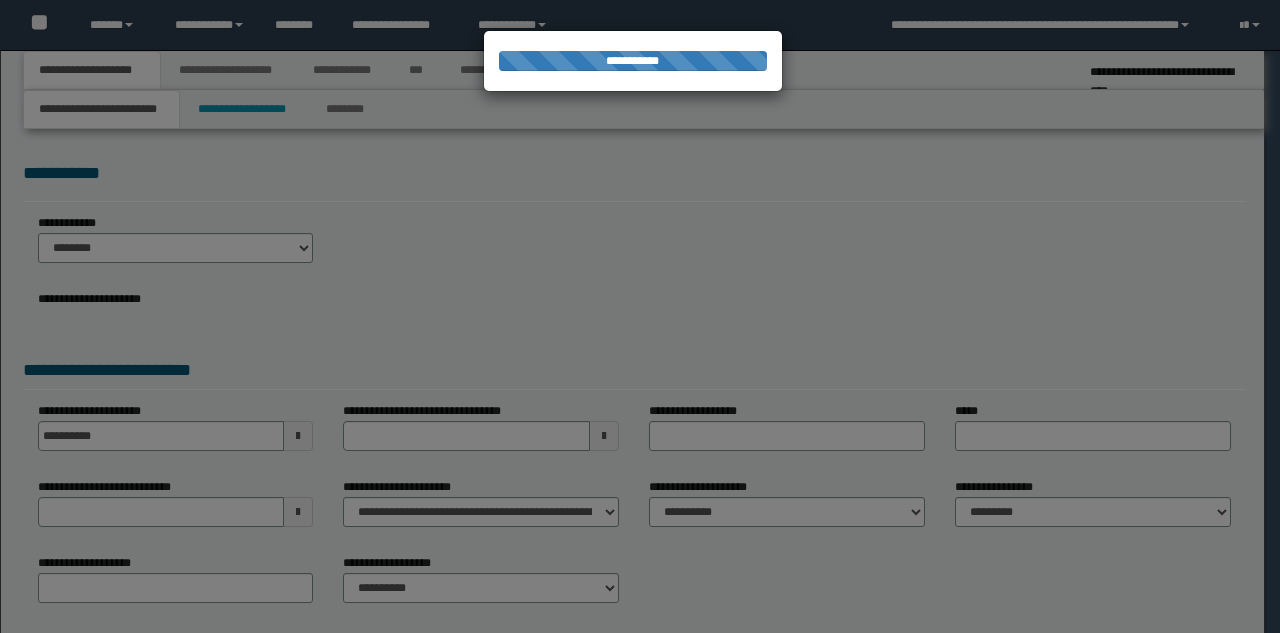 type on "**********" 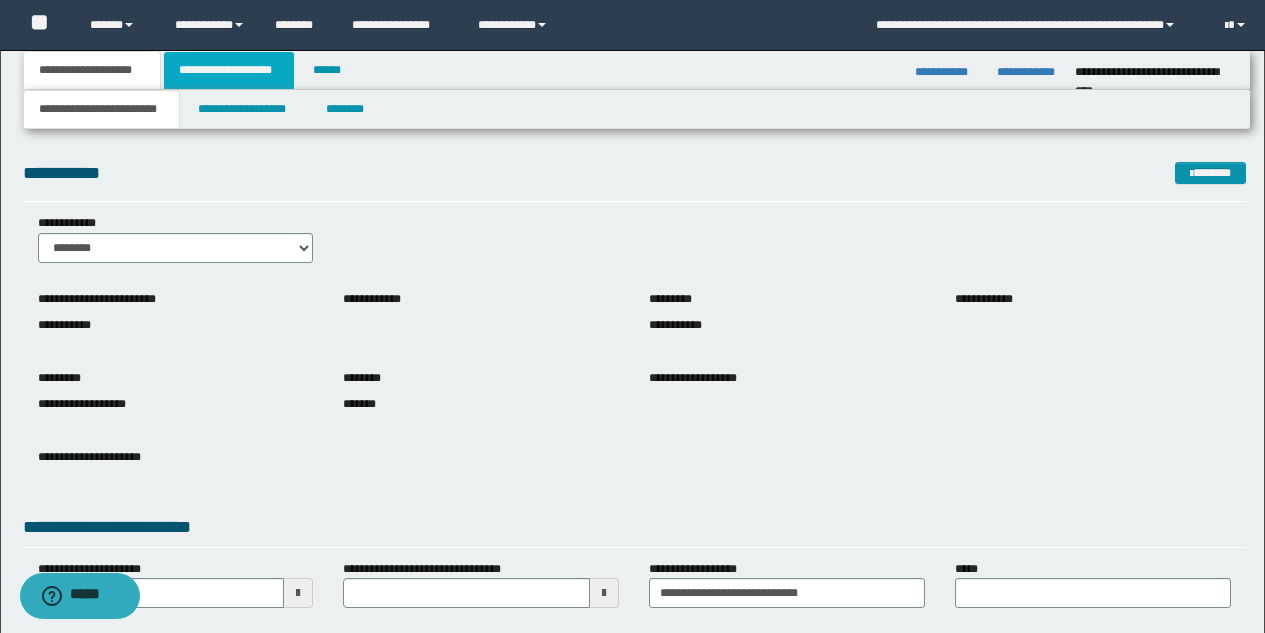 click on "**********" at bounding box center (229, 70) 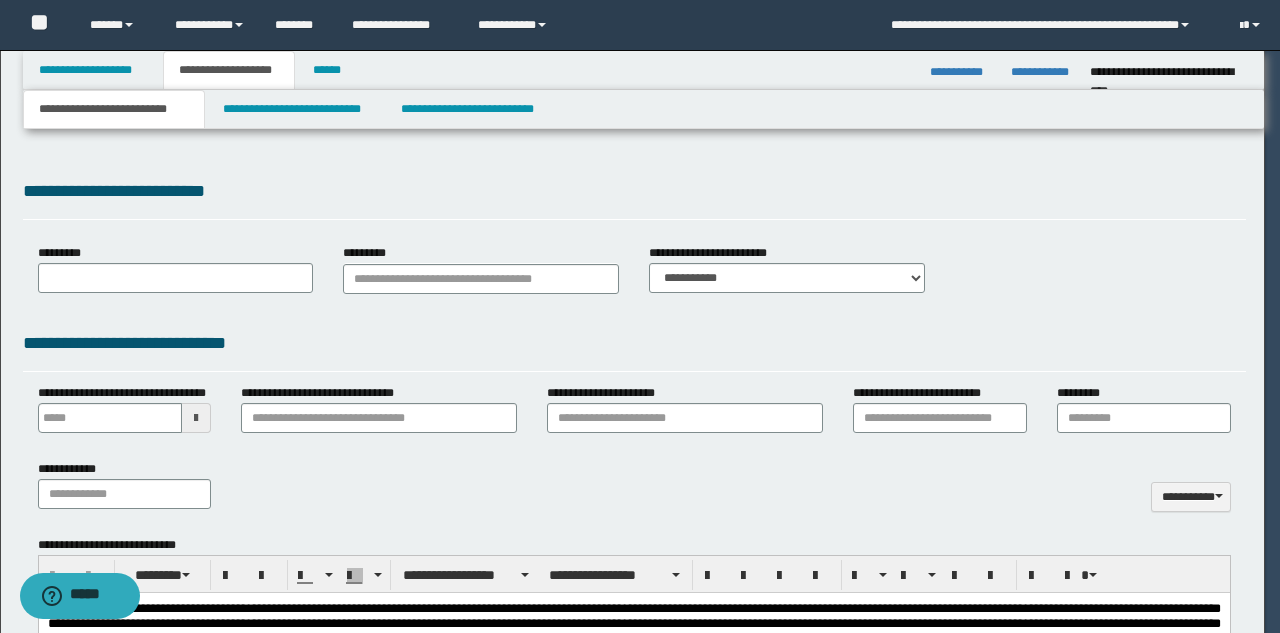 type 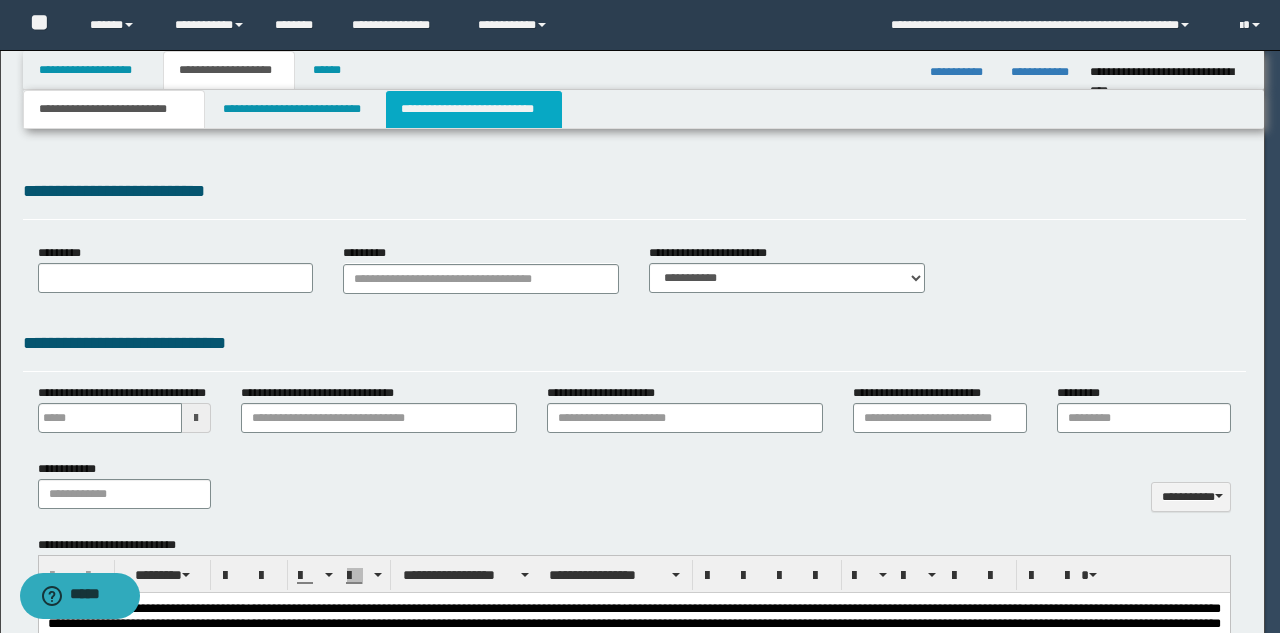 scroll, scrollTop: 0, scrollLeft: 0, axis: both 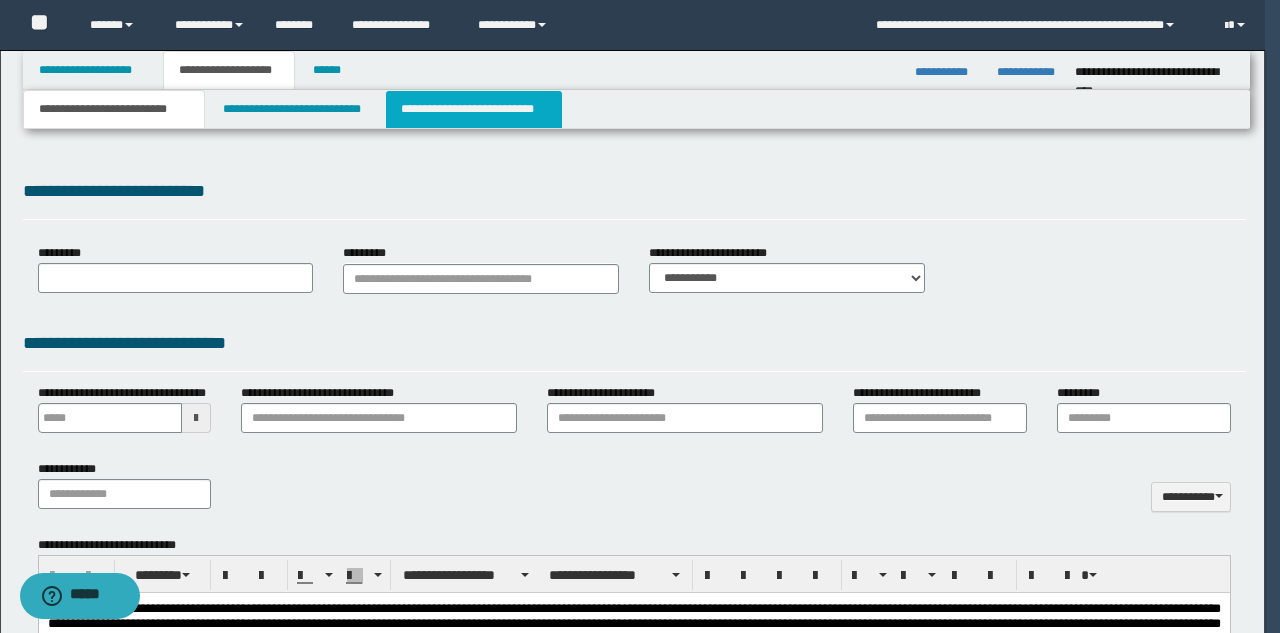 select on "*" 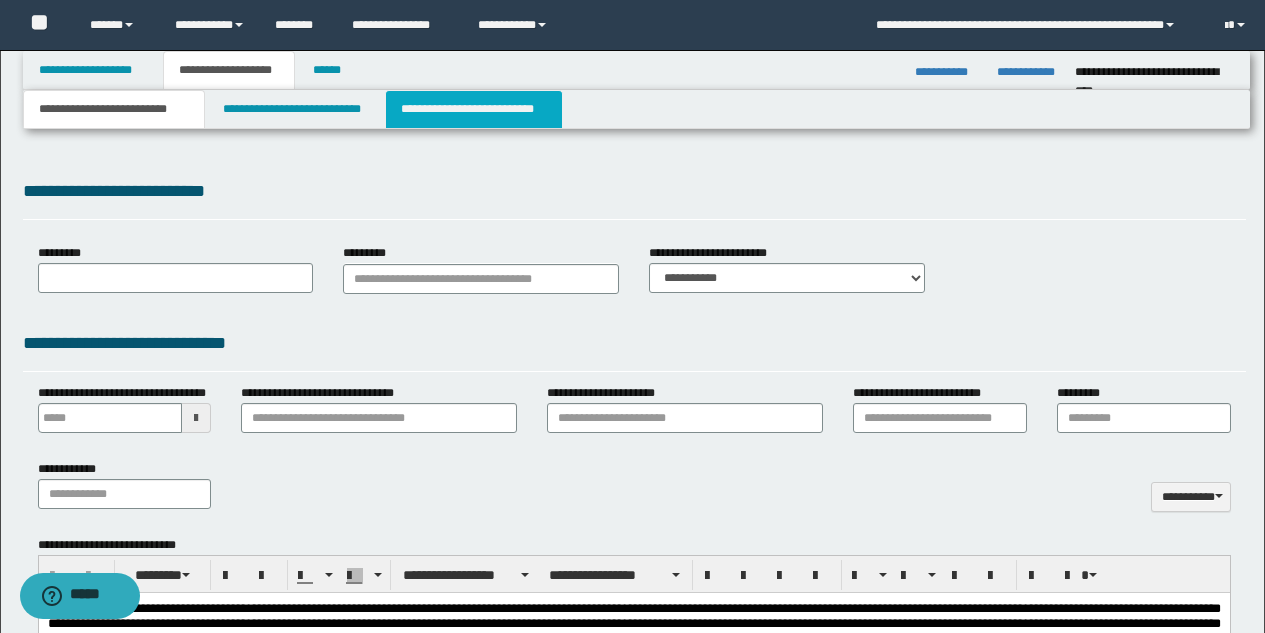 click on "**********" at bounding box center (474, 109) 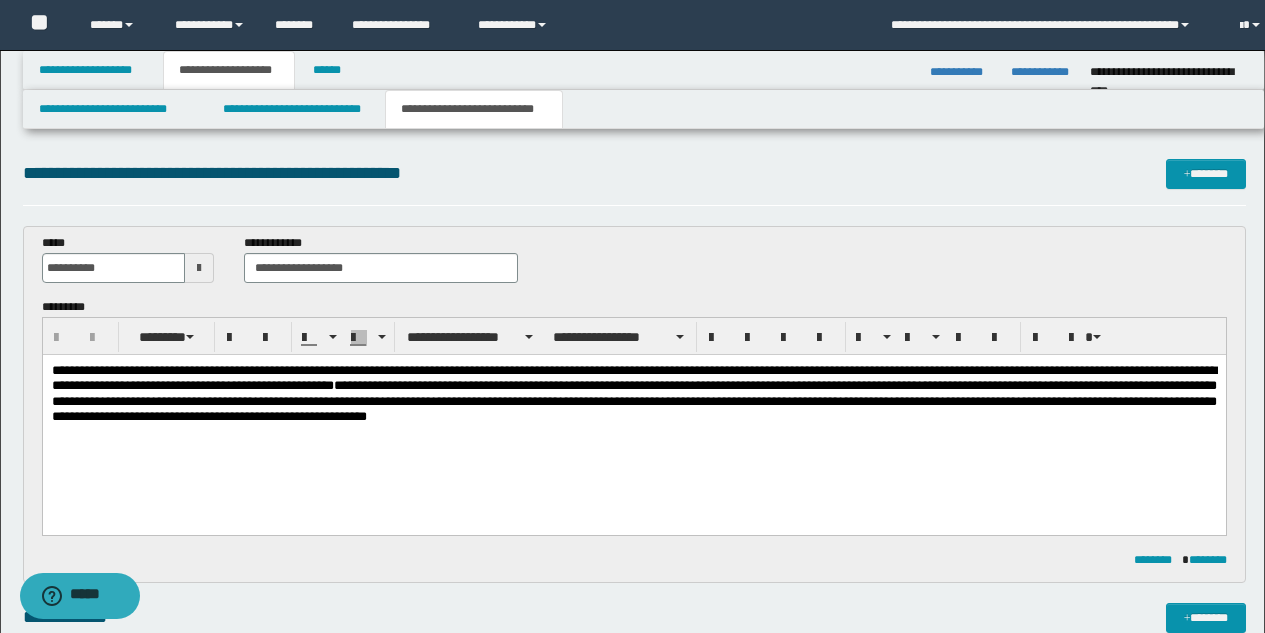 scroll, scrollTop: 0, scrollLeft: 0, axis: both 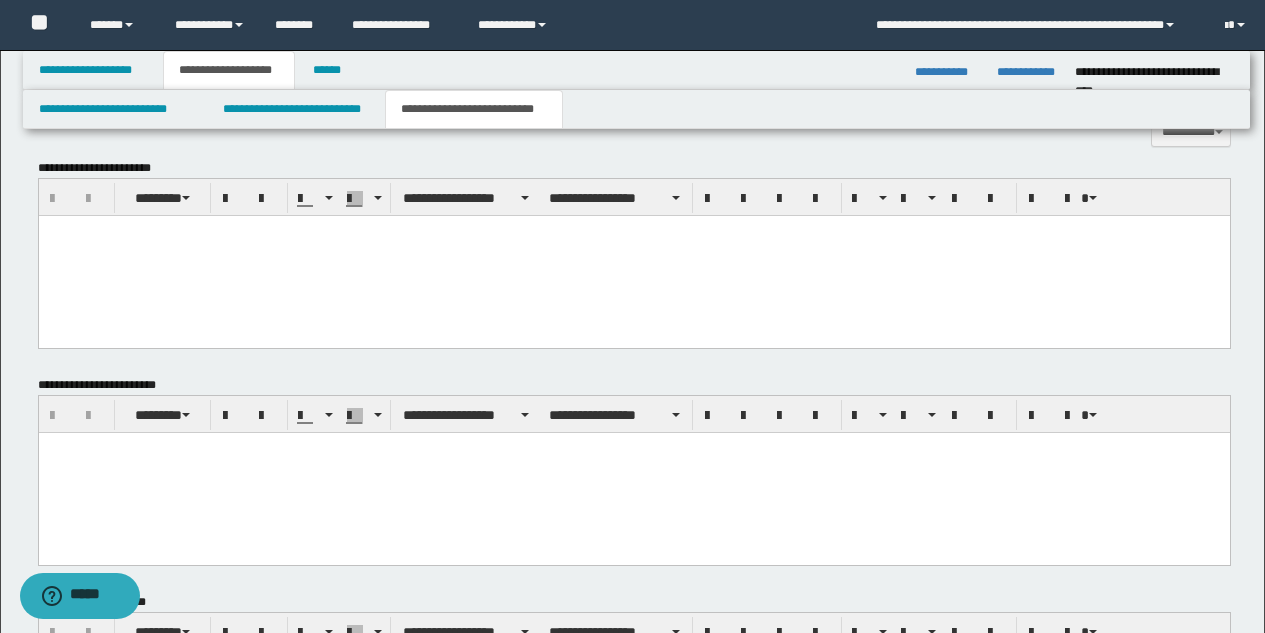 click at bounding box center (633, 256) 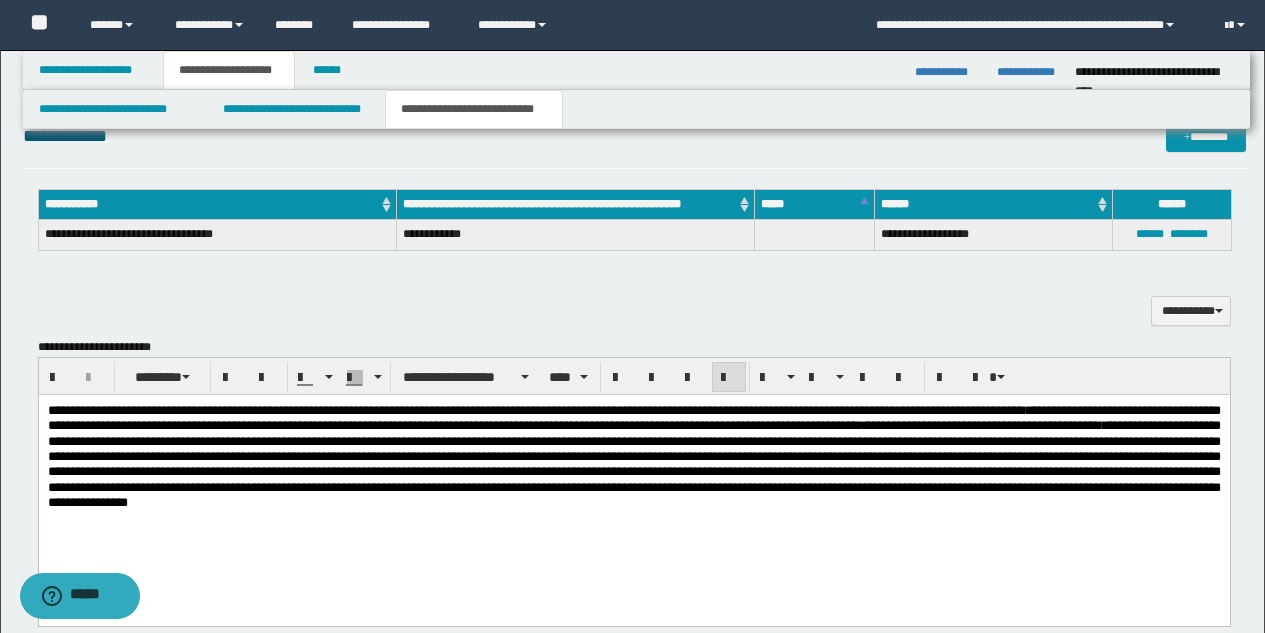 scroll, scrollTop: 660, scrollLeft: 0, axis: vertical 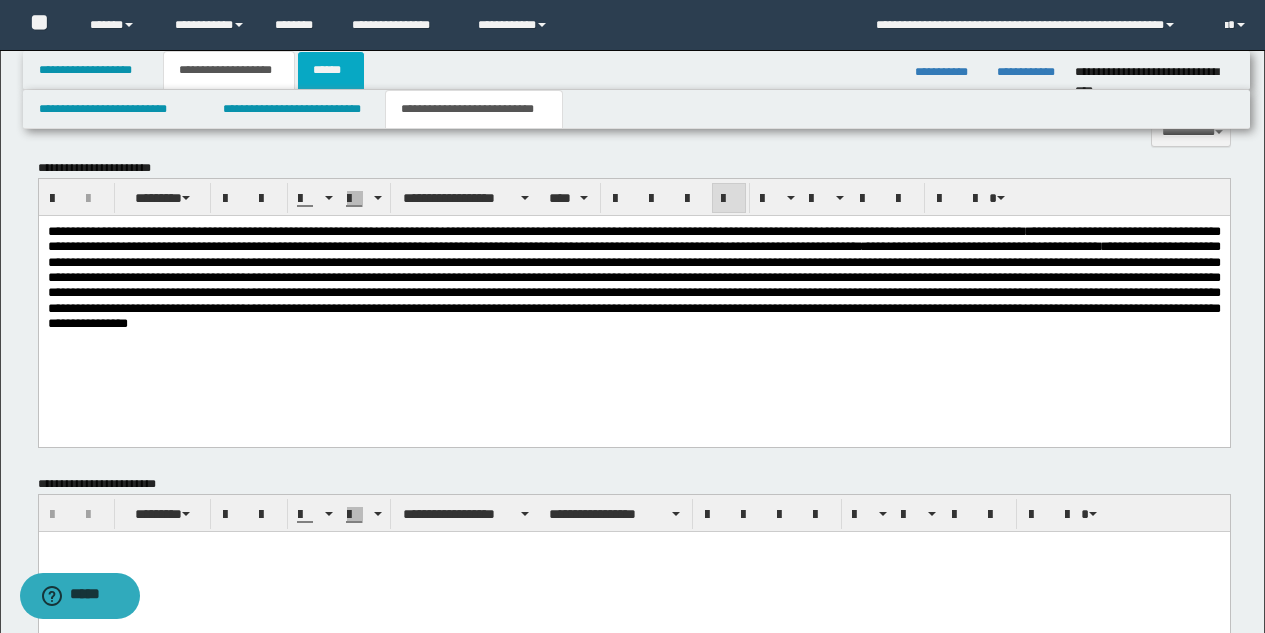 click on "******" at bounding box center (331, 70) 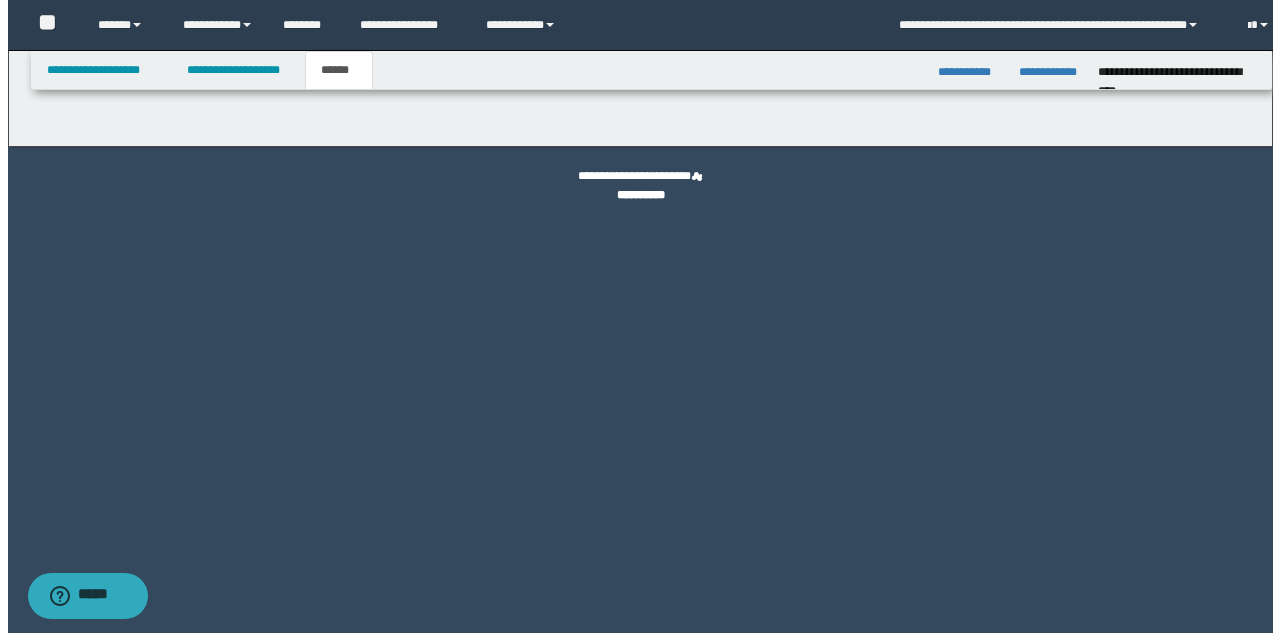 scroll, scrollTop: 0, scrollLeft: 0, axis: both 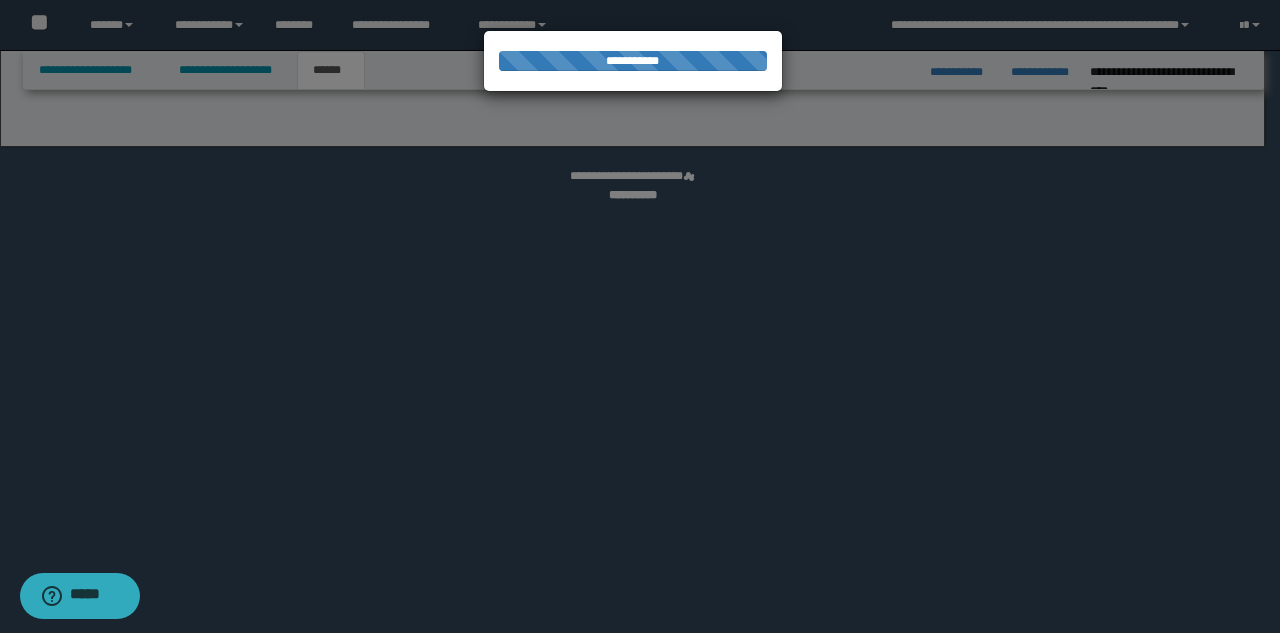 select on "*" 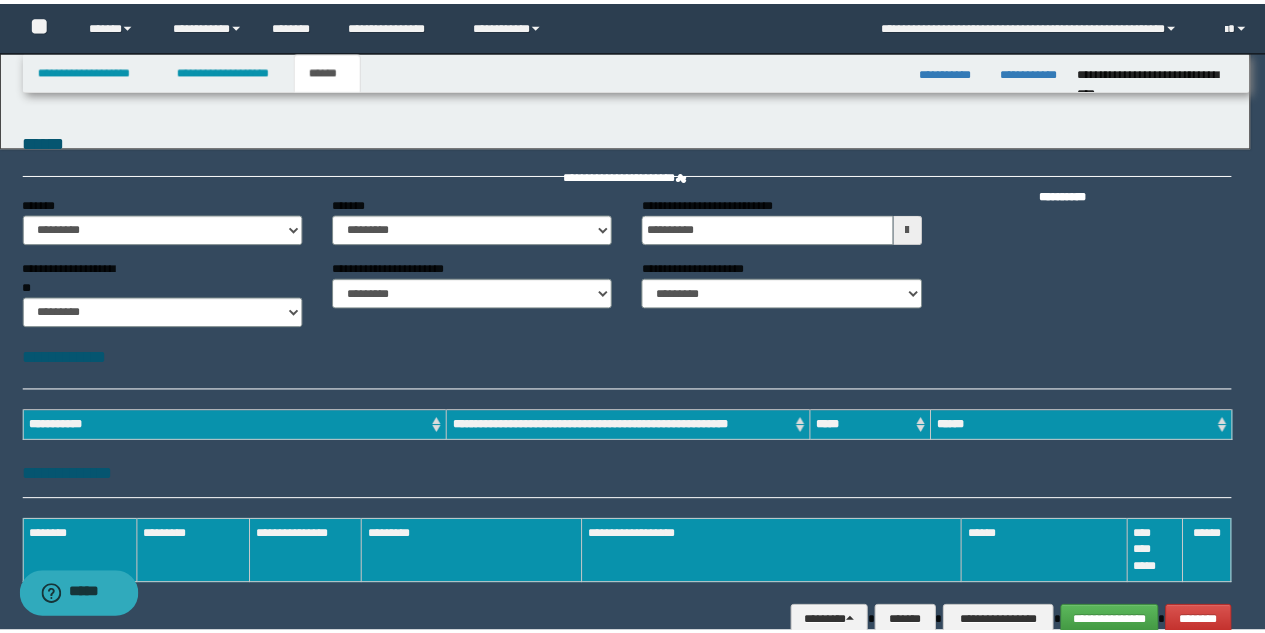 scroll, scrollTop: 0, scrollLeft: 0, axis: both 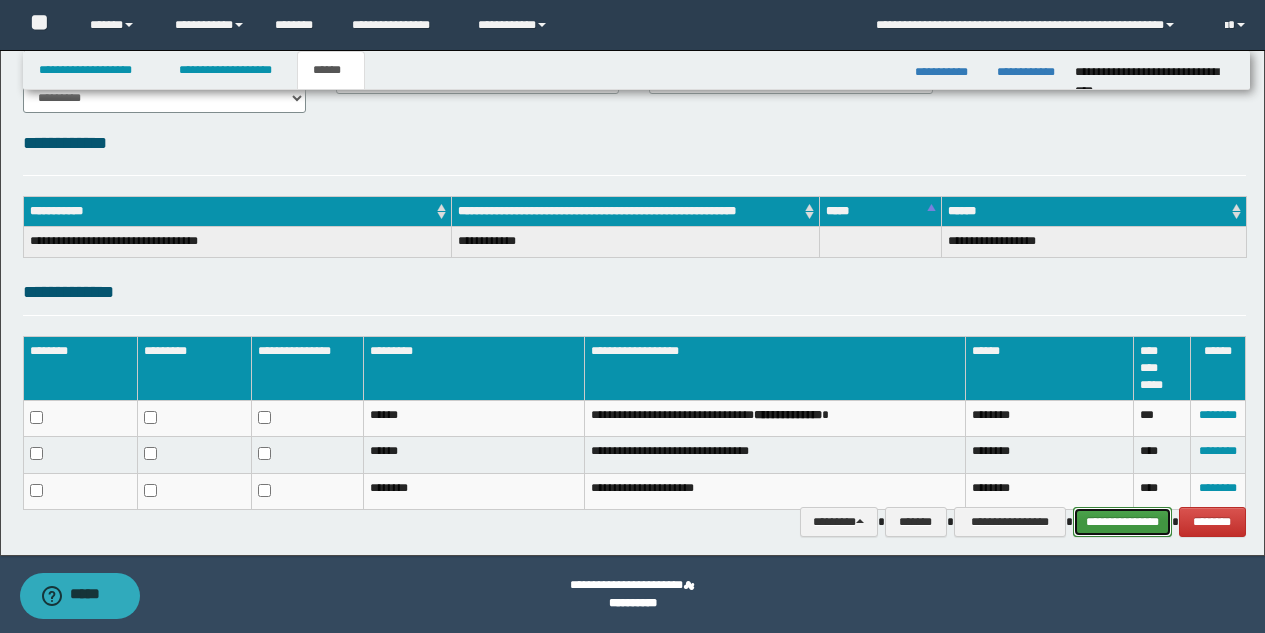 click on "**********" at bounding box center (1122, 522) 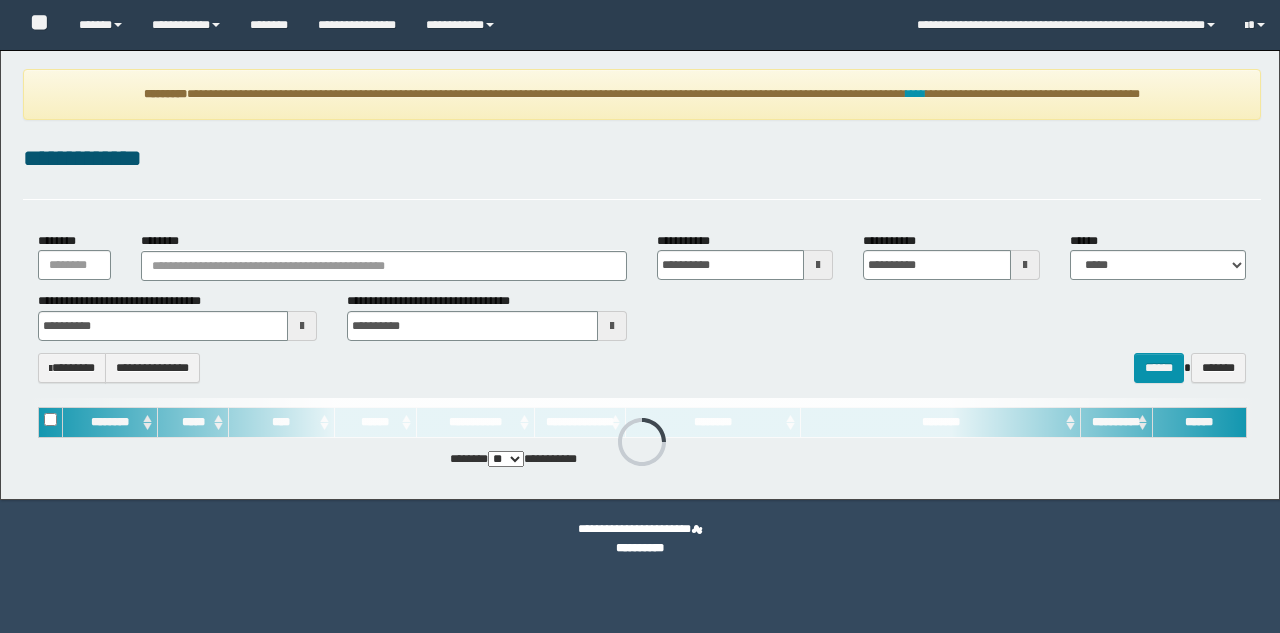 scroll, scrollTop: 0, scrollLeft: 0, axis: both 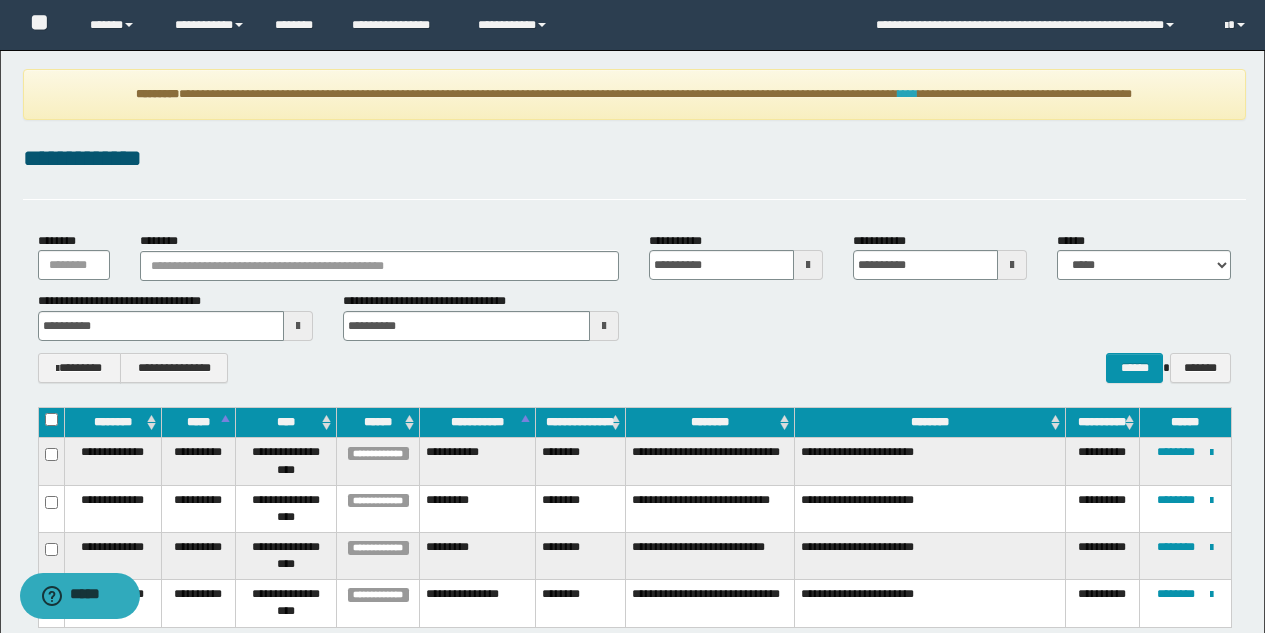 click on "****" at bounding box center (908, 94) 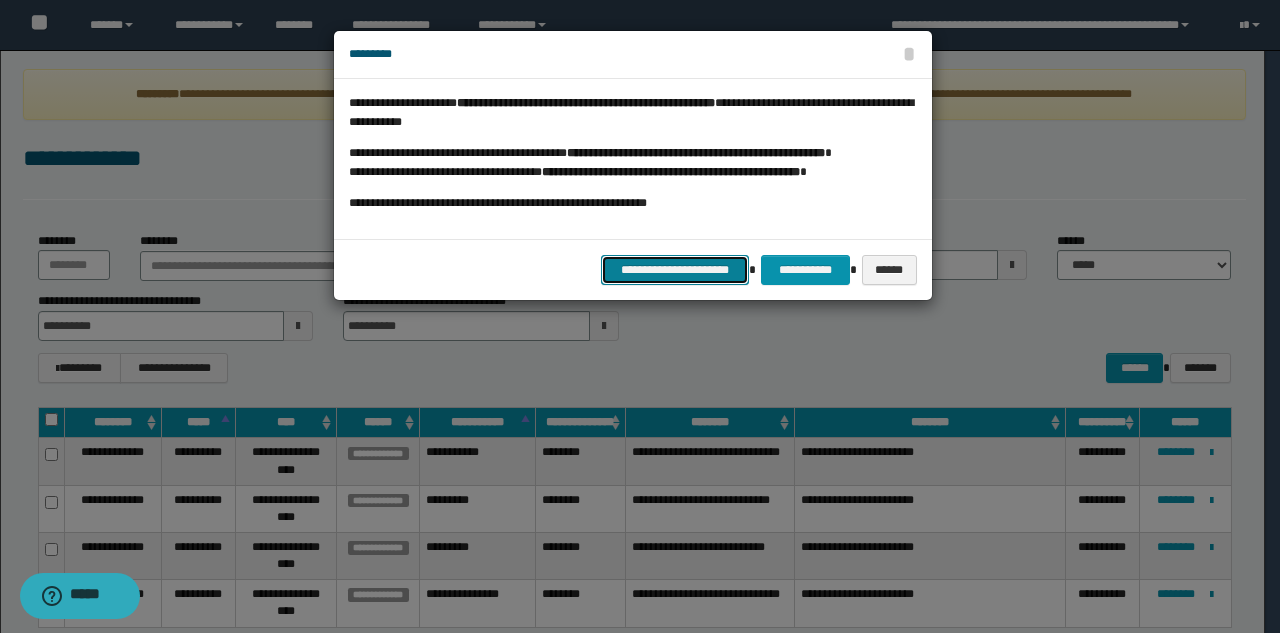 click on "**********" at bounding box center (675, 270) 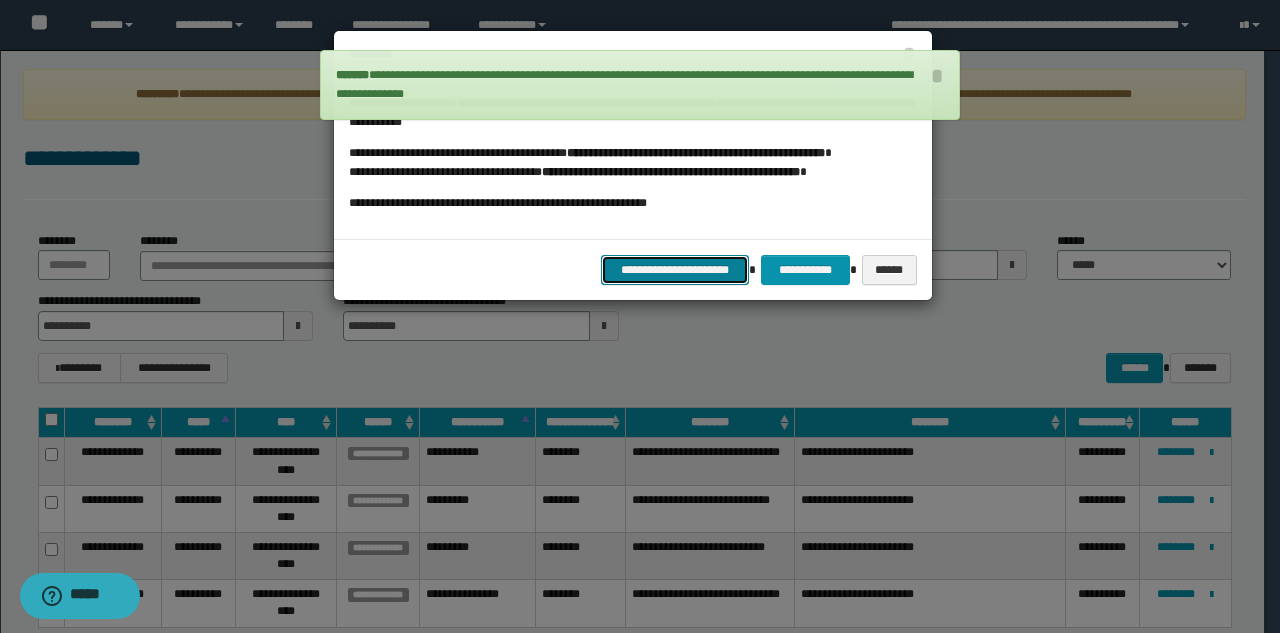 click on "**********" at bounding box center [675, 270] 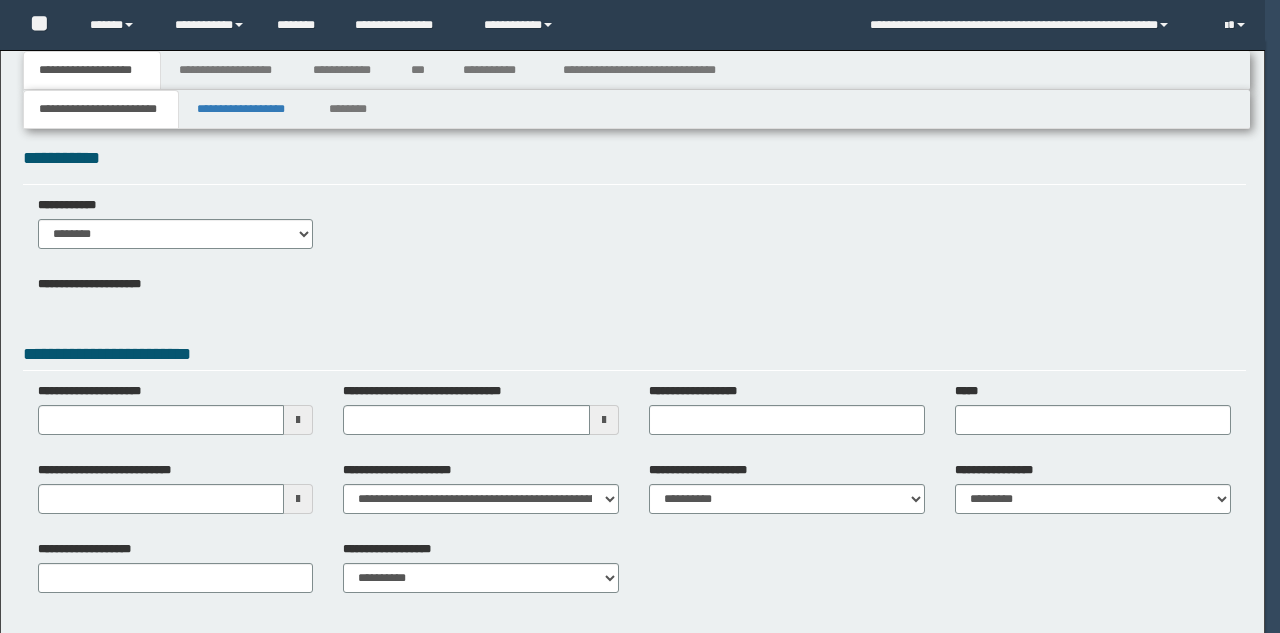 scroll, scrollTop: 0, scrollLeft: 0, axis: both 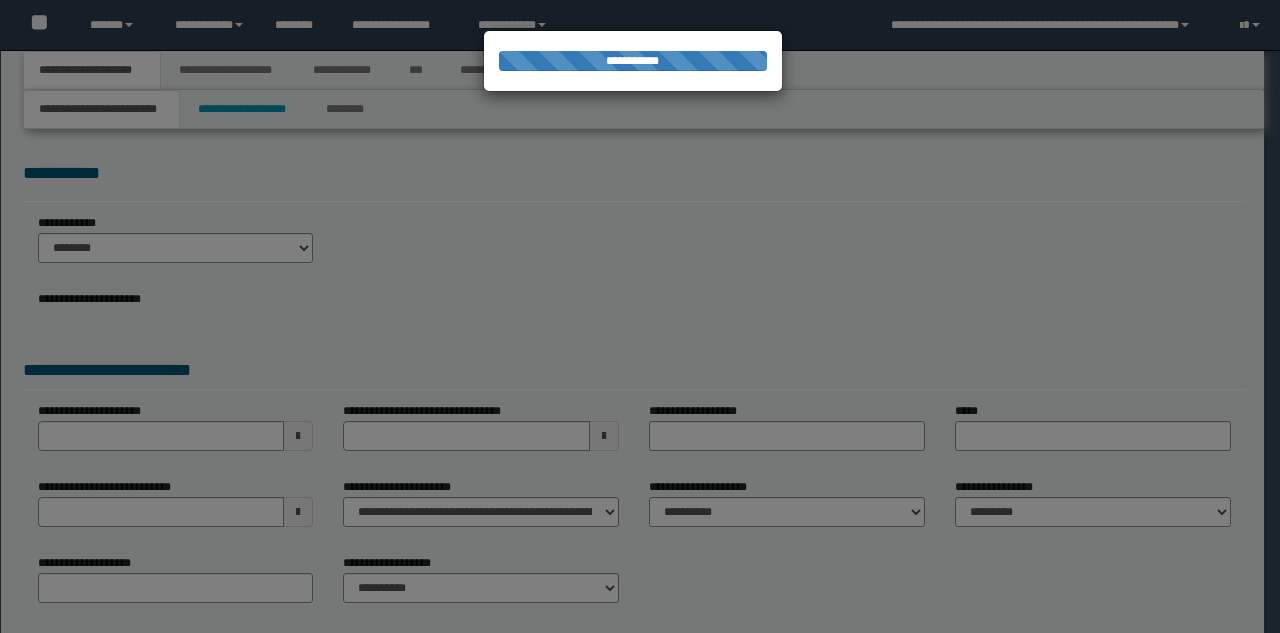 type on "**********" 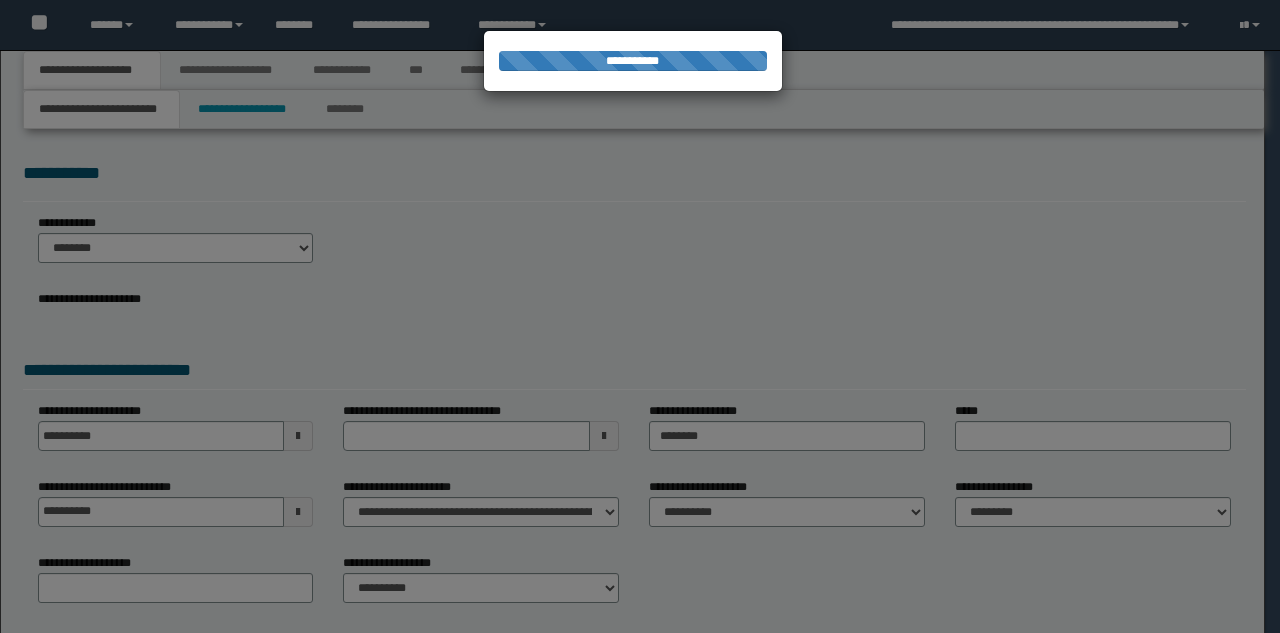 select on "*" 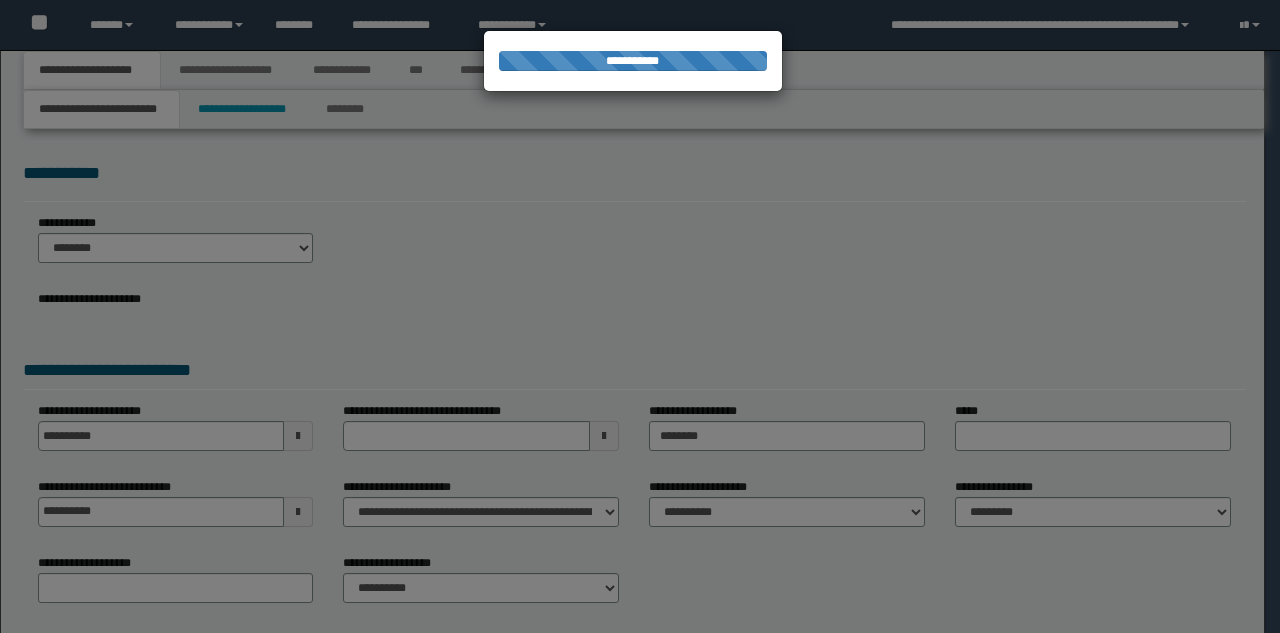 select on "*" 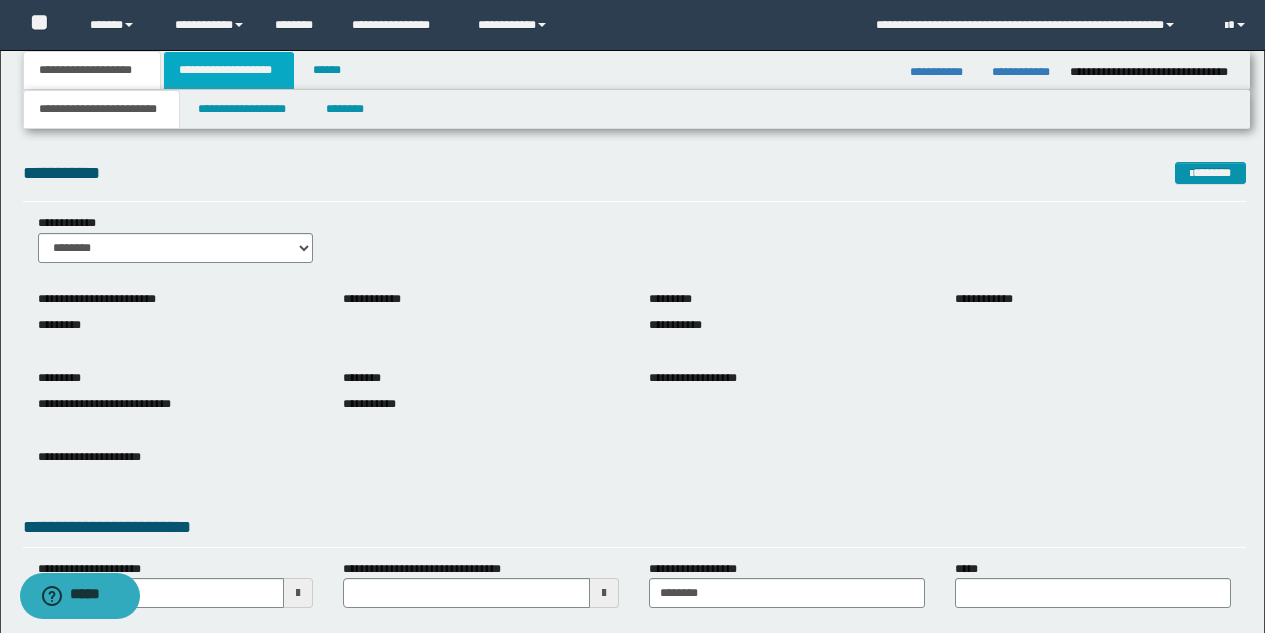 click on "**********" at bounding box center [229, 70] 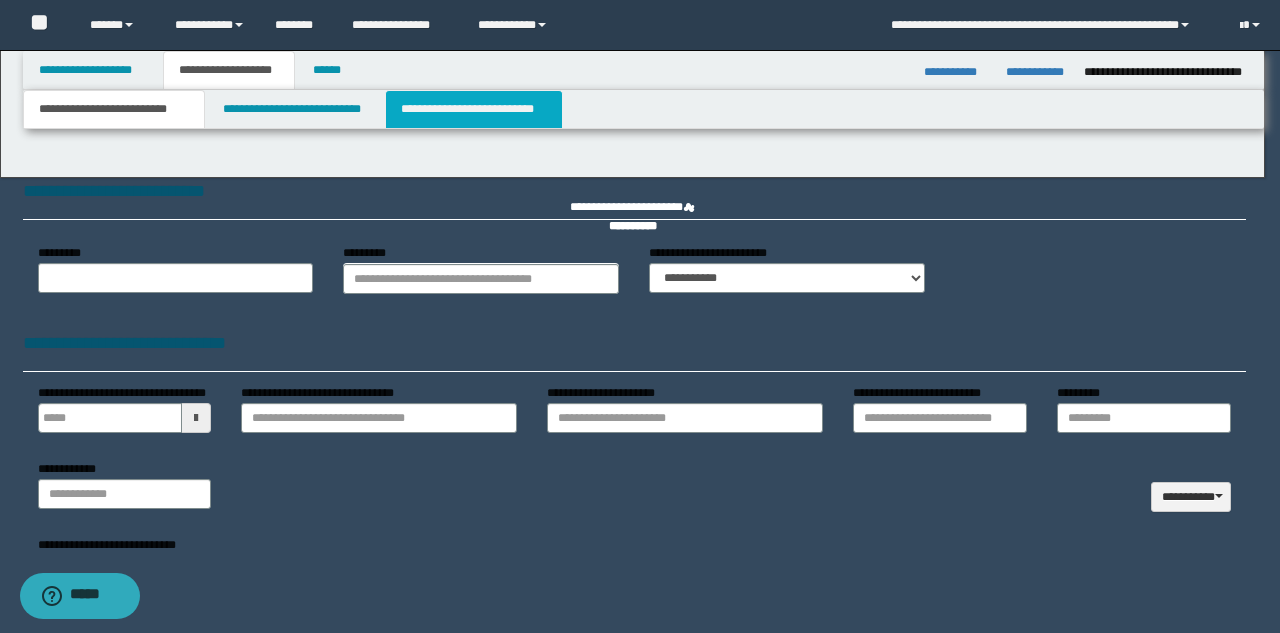type 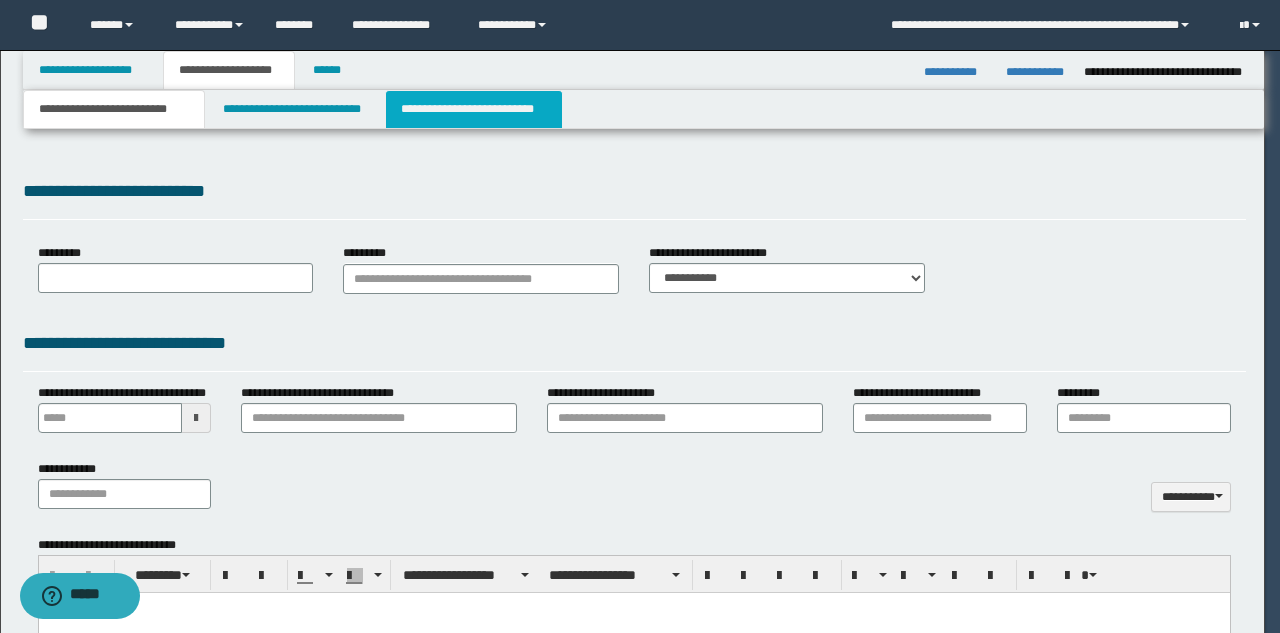 select on "*" 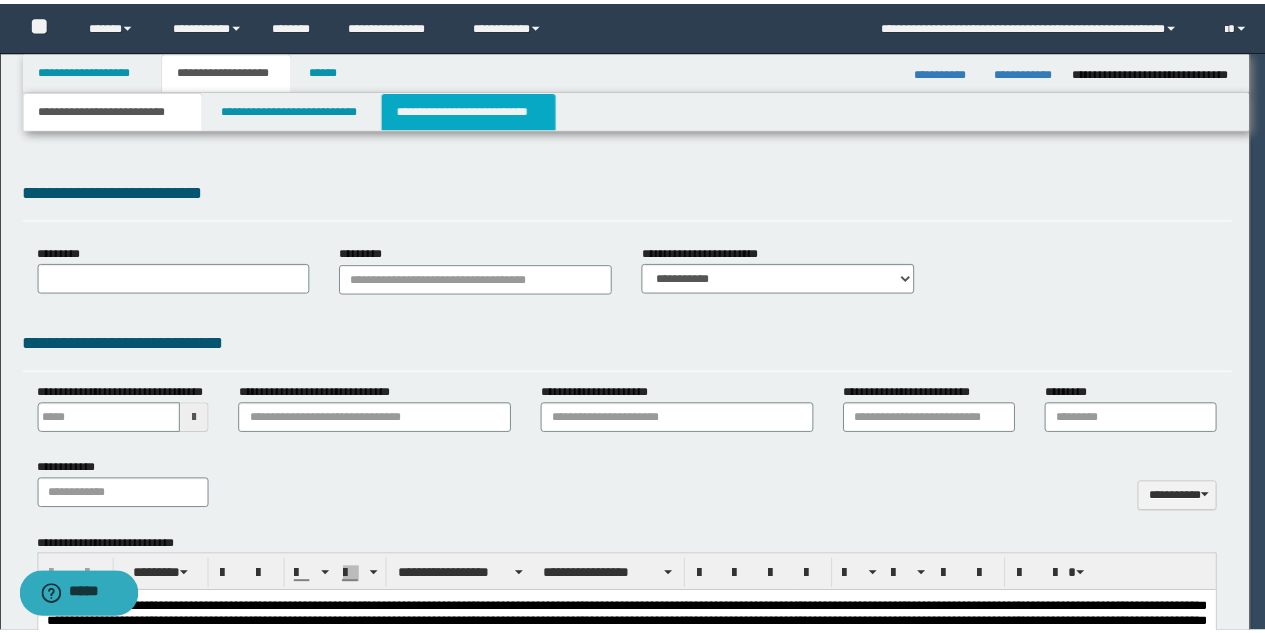 scroll, scrollTop: 0, scrollLeft: 0, axis: both 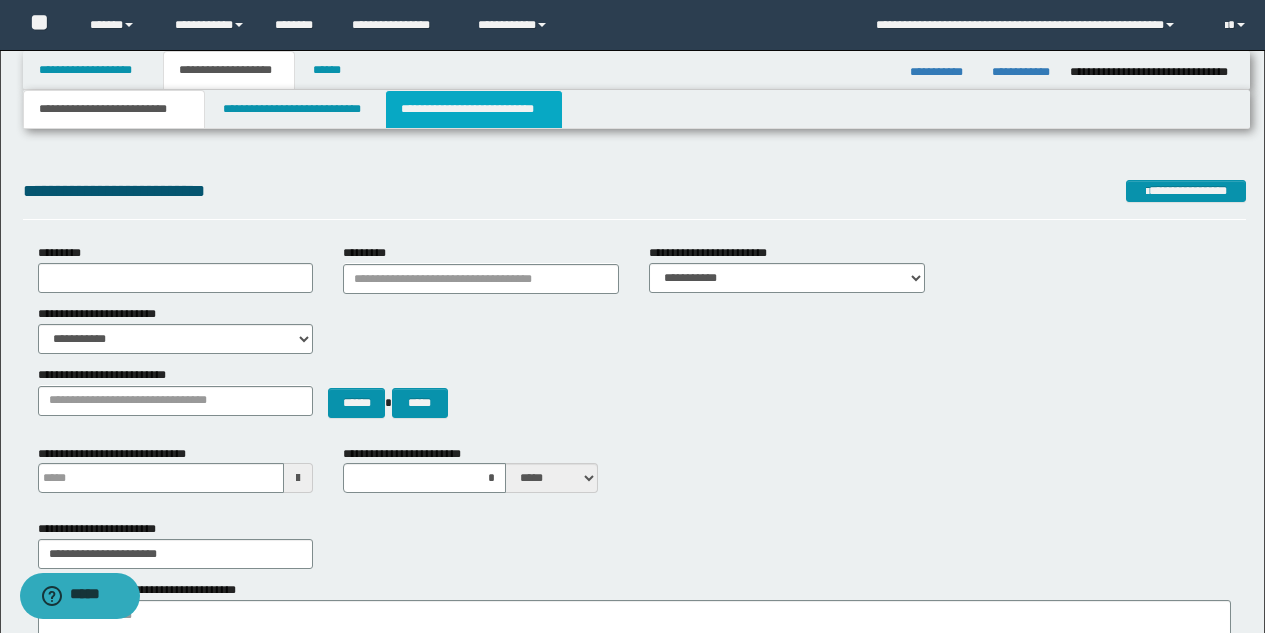 click on "**********" at bounding box center [474, 109] 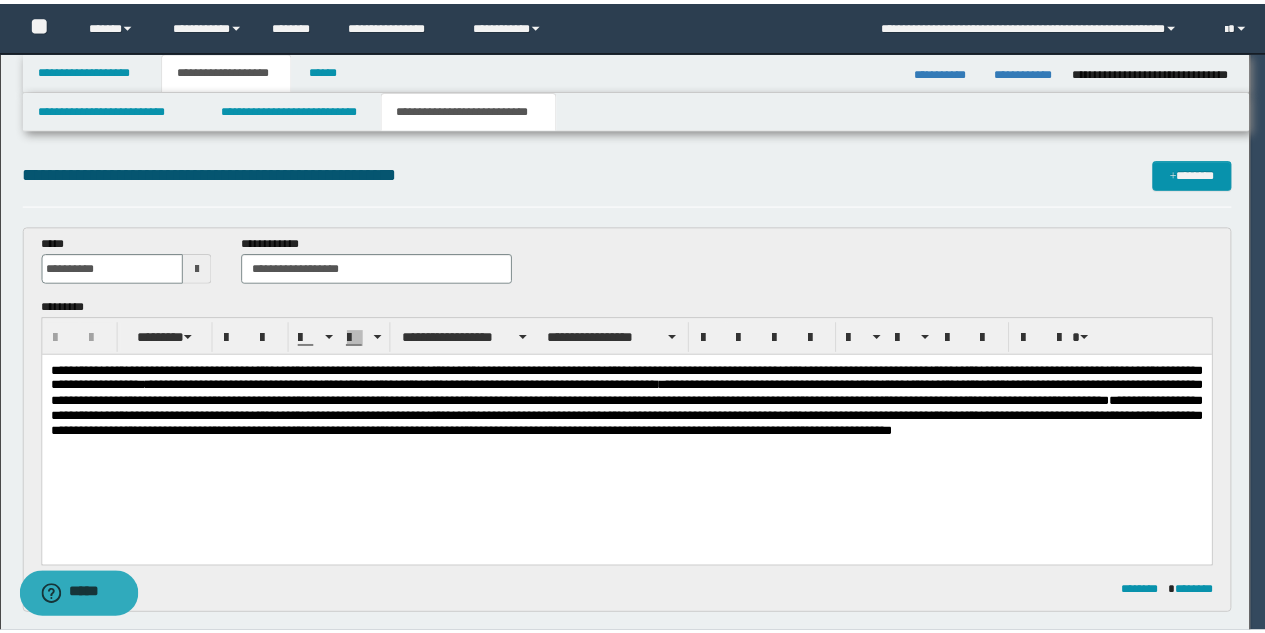 scroll, scrollTop: 0, scrollLeft: 0, axis: both 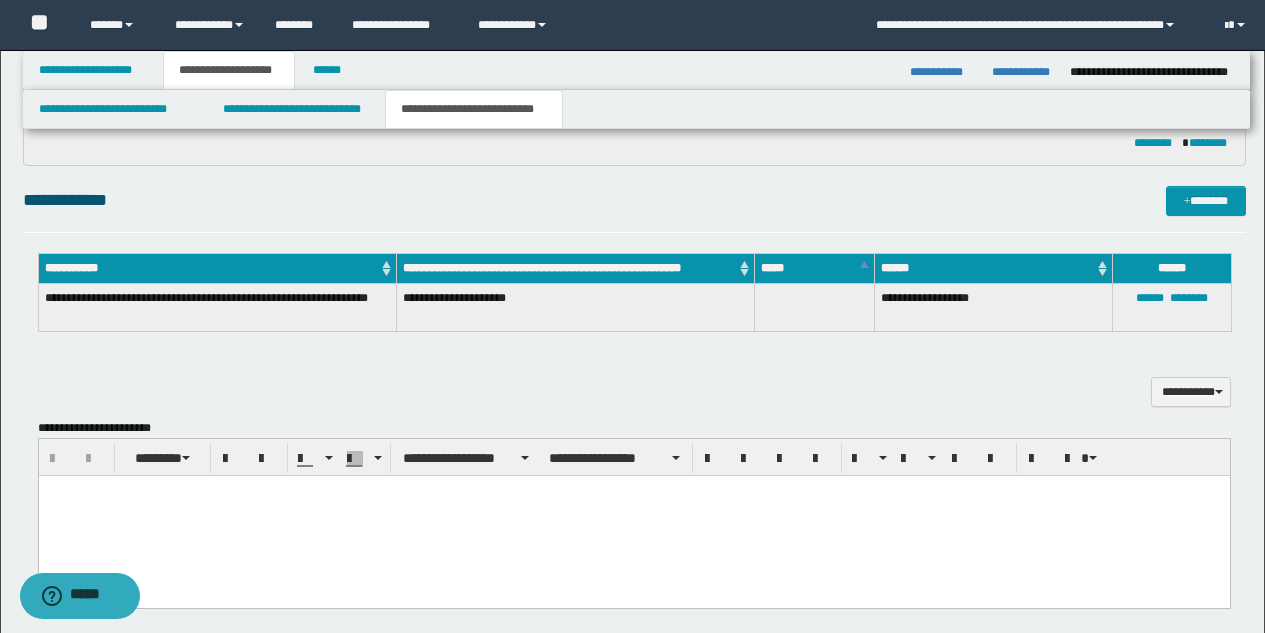 click at bounding box center (633, 516) 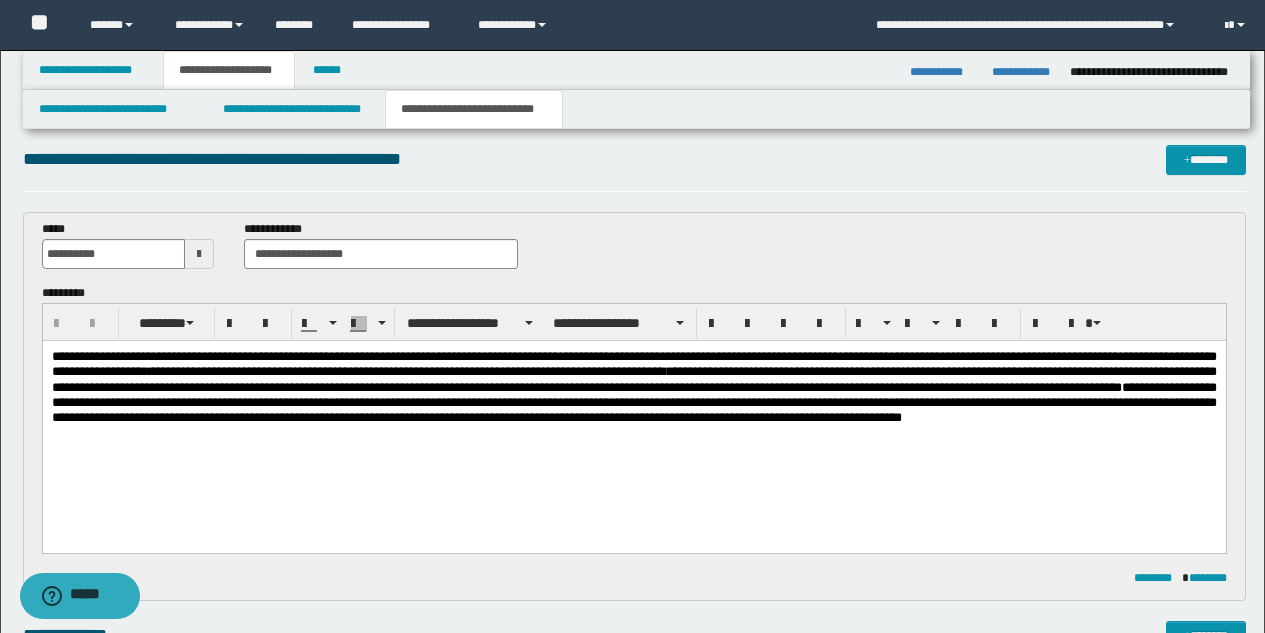 scroll, scrollTop: 449, scrollLeft: 0, axis: vertical 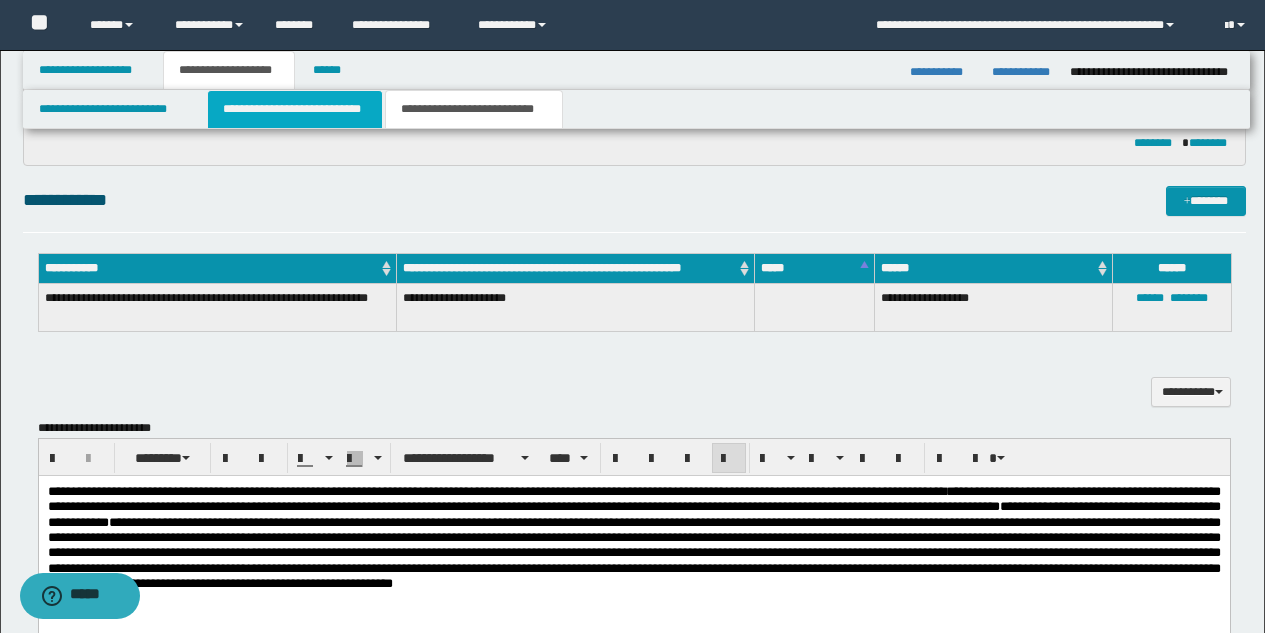 click on "**********" at bounding box center [295, 109] 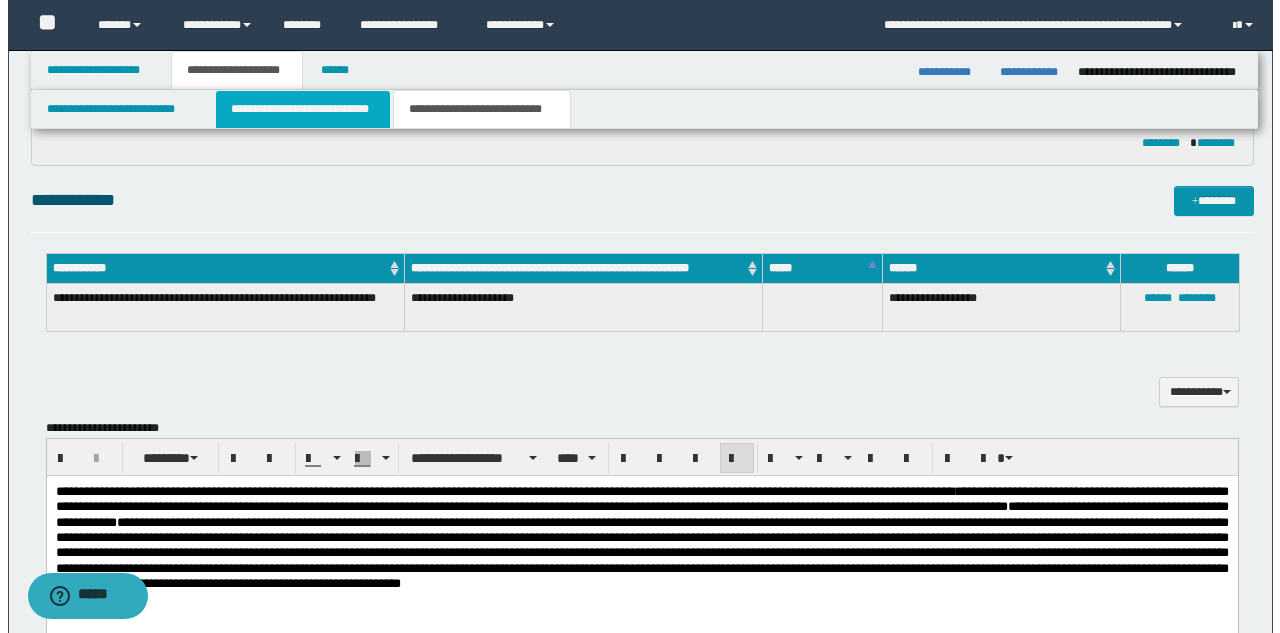 scroll, scrollTop: 0, scrollLeft: 0, axis: both 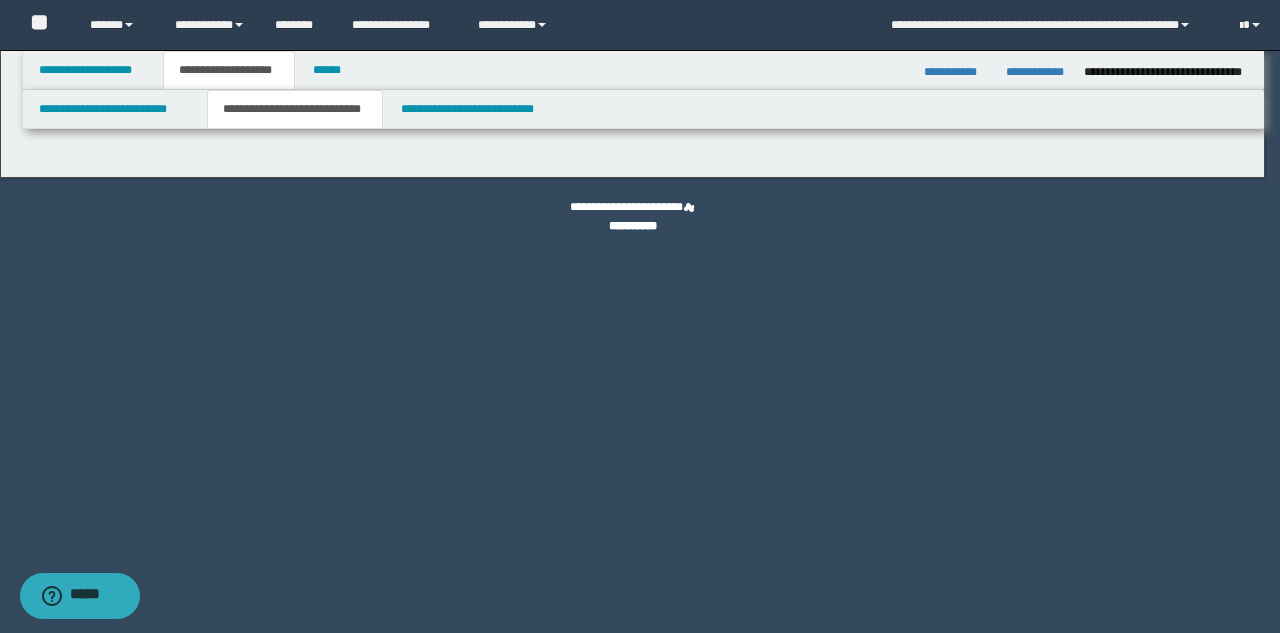 select on "*" 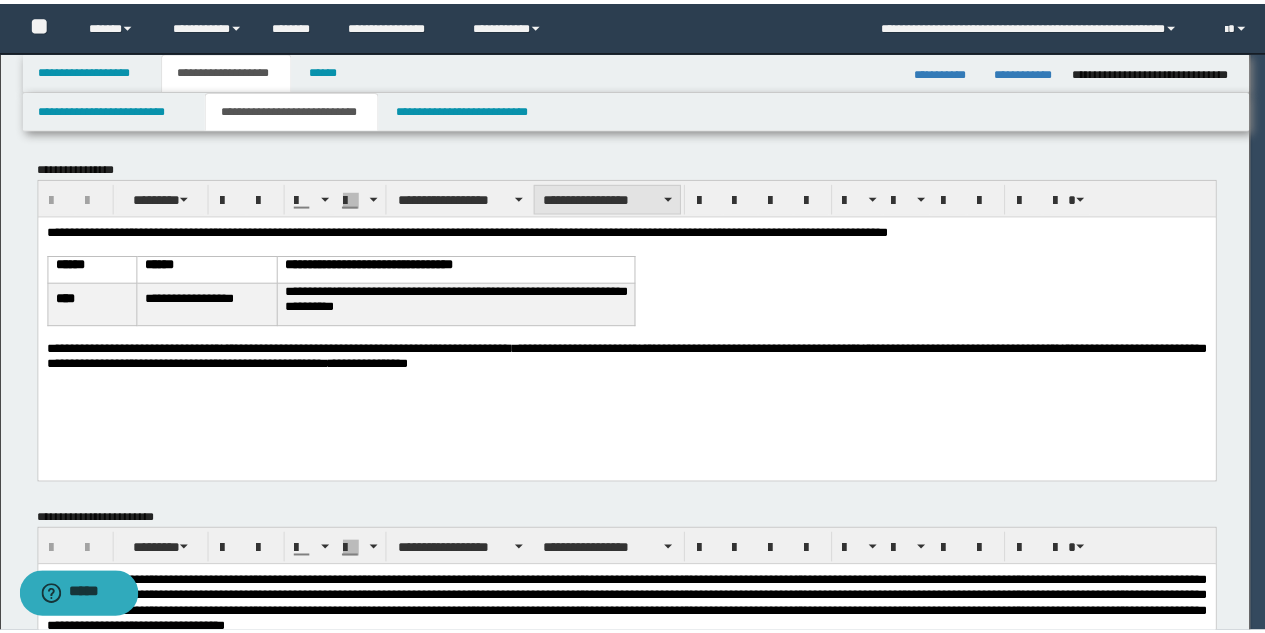 scroll, scrollTop: 0, scrollLeft: 0, axis: both 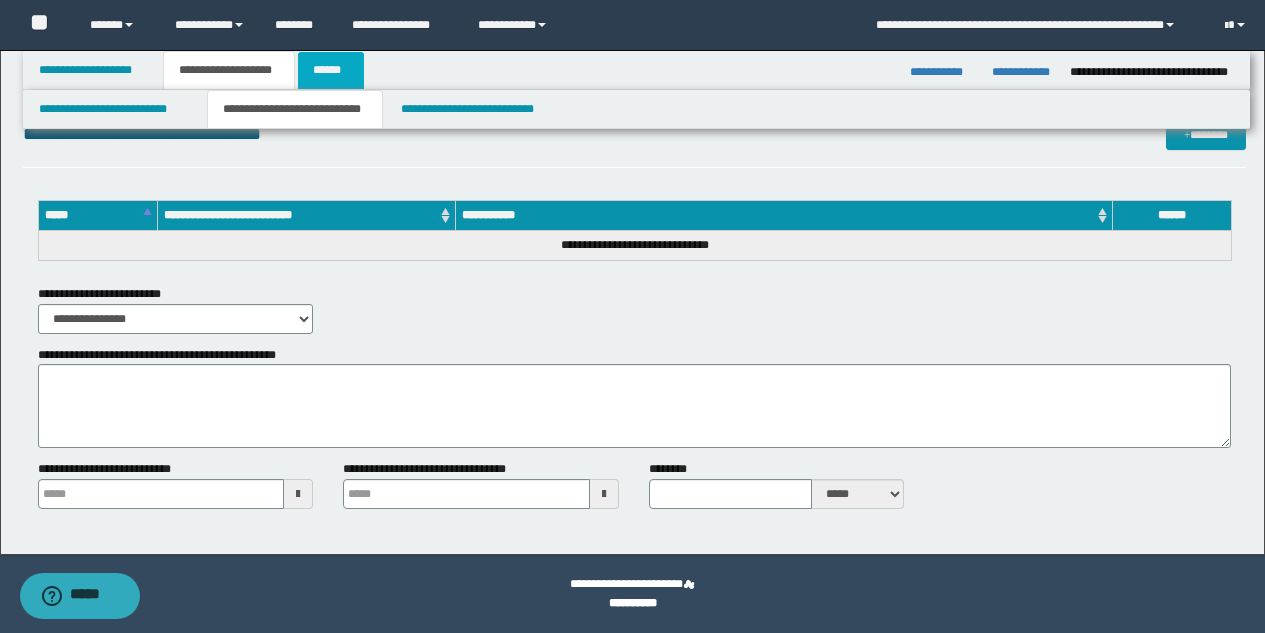 click on "******" at bounding box center [331, 70] 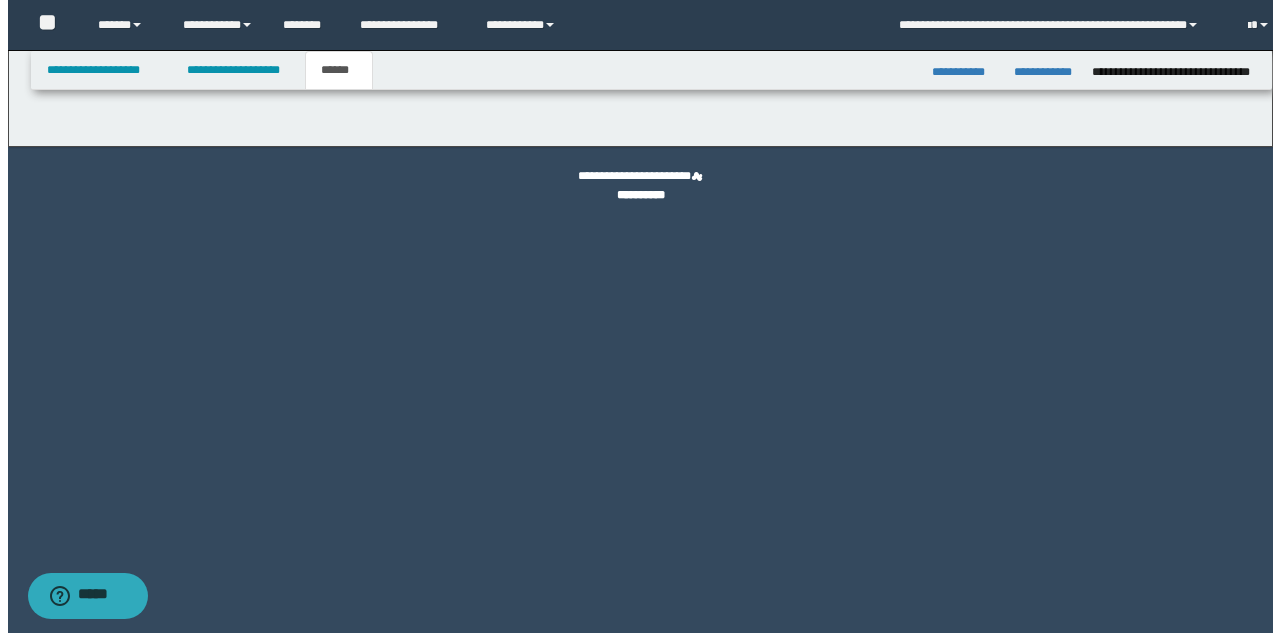 scroll, scrollTop: 0, scrollLeft: 0, axis: both 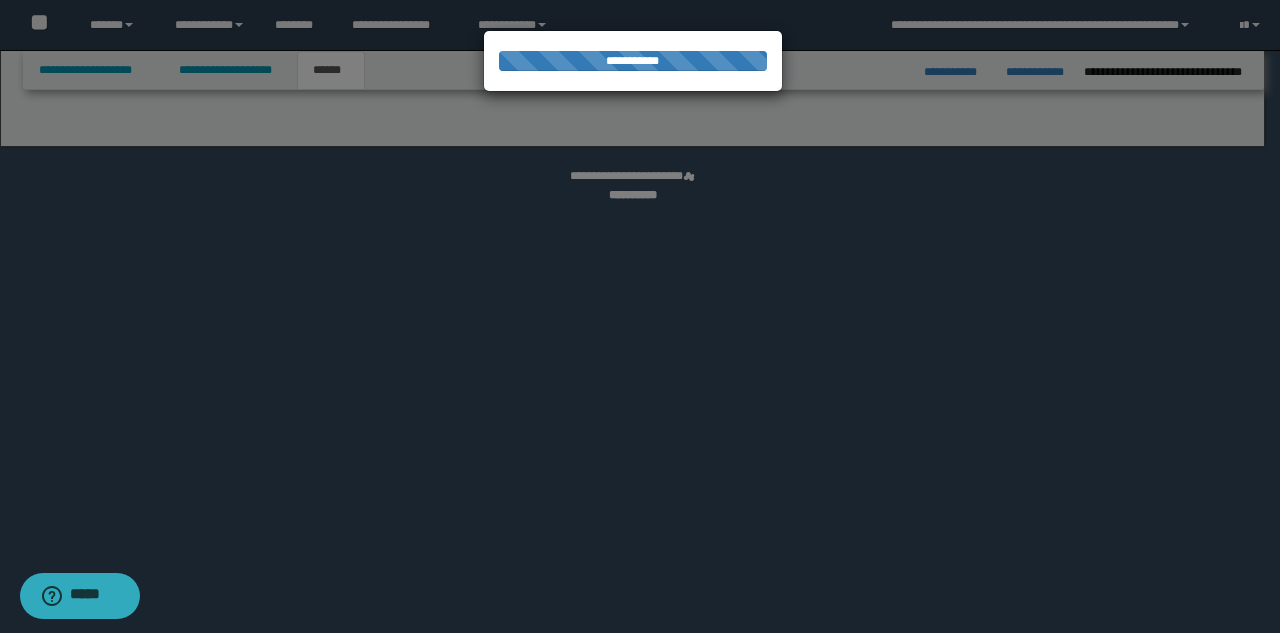 select on "*" 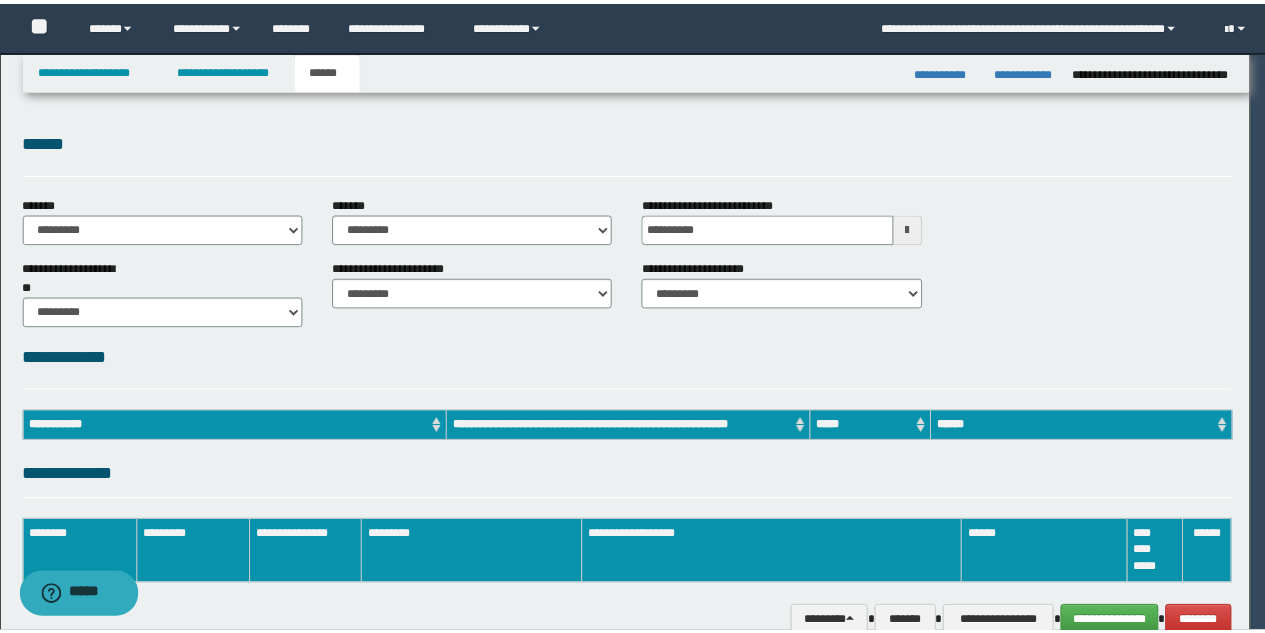 scroll, scrollTop: 0, scrollLeft: 0, axis: both 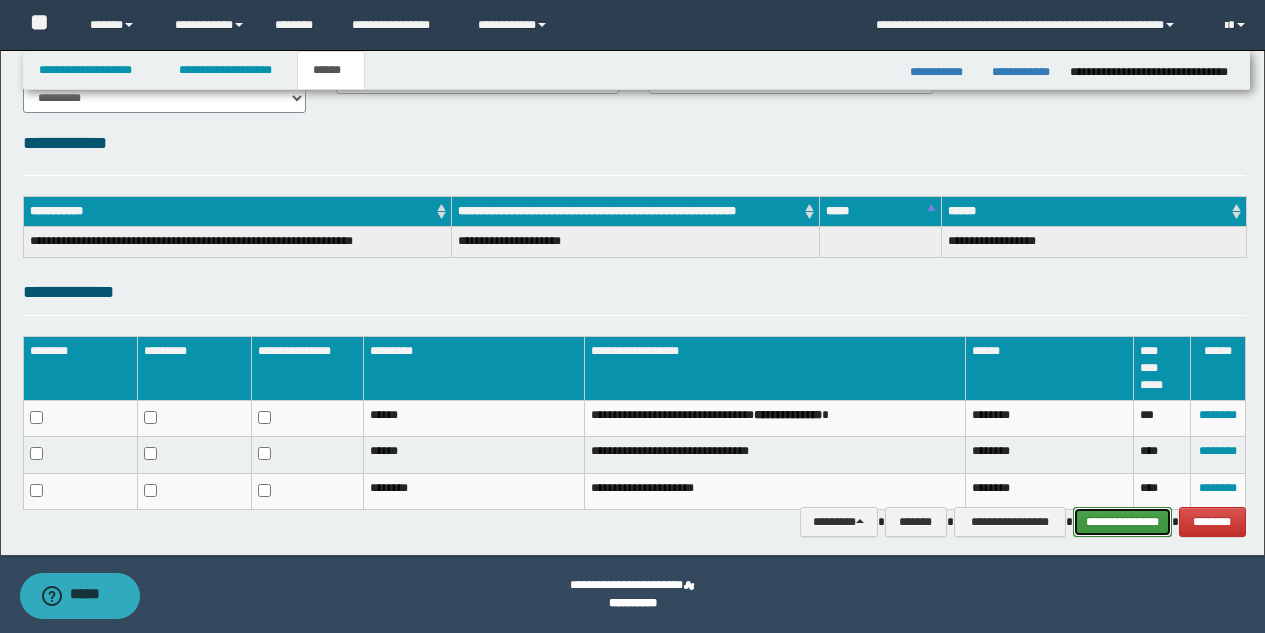 click on "**********" at bounding box center [1122, 522] 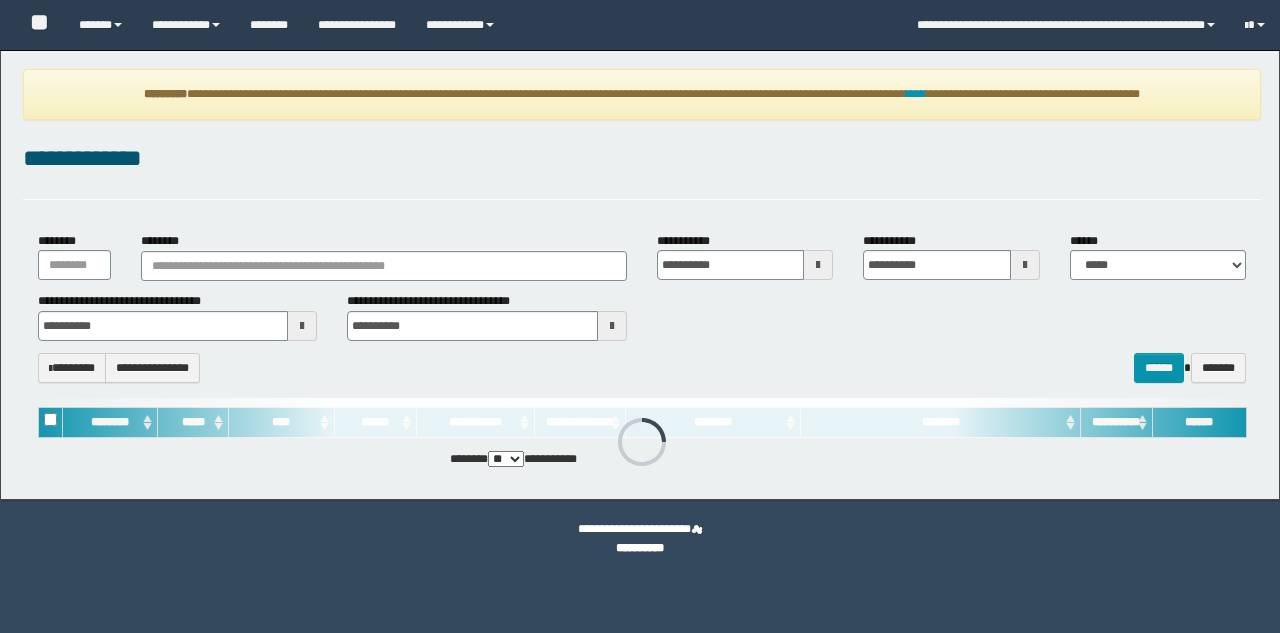 scroll, scrollTop: 0, scrollLeft: 0, axis: both 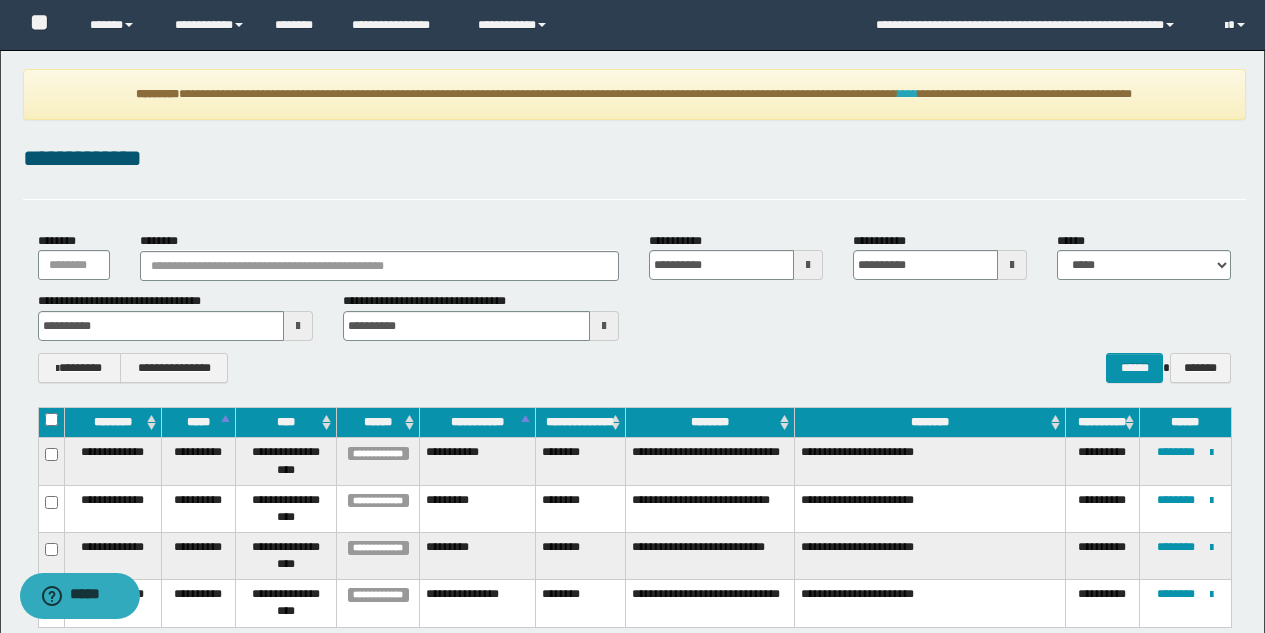 click on "****" at bounding box center [908, 94] 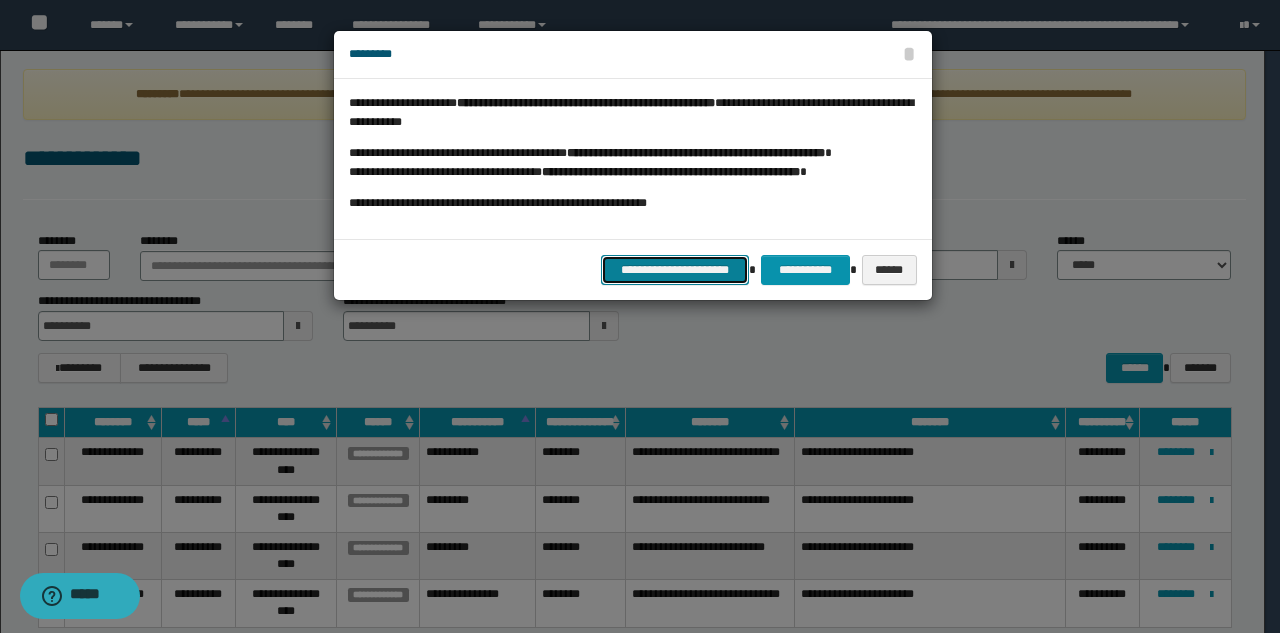 click on "**********" at bounding box center [675, 270] 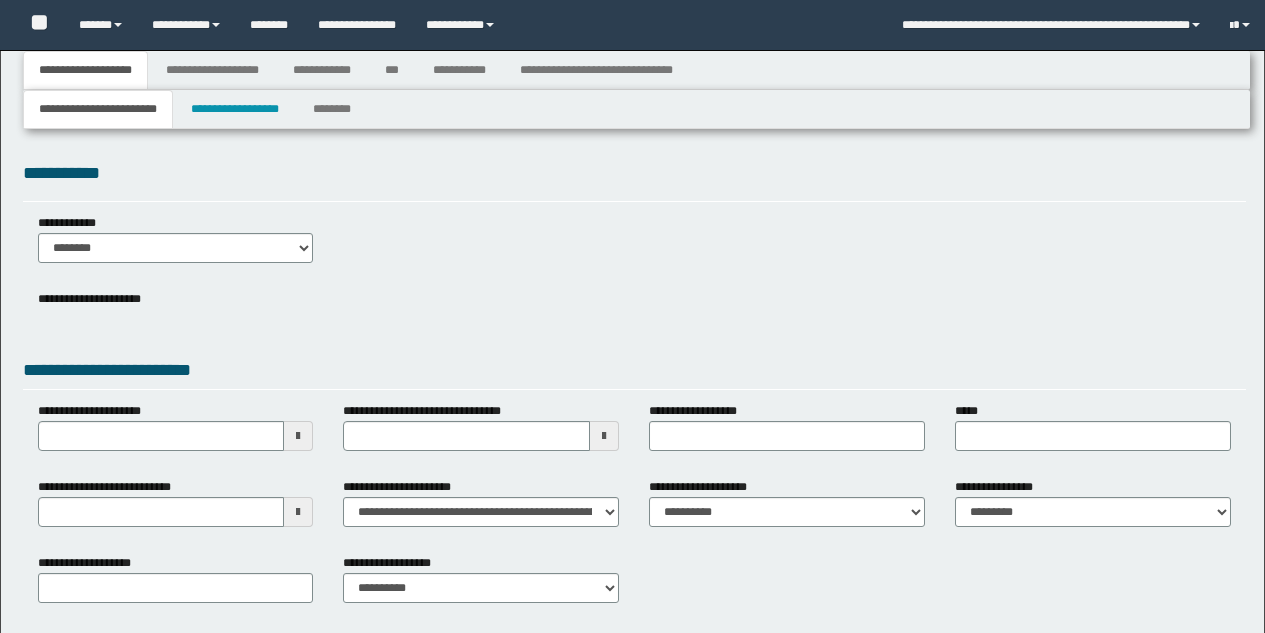 type 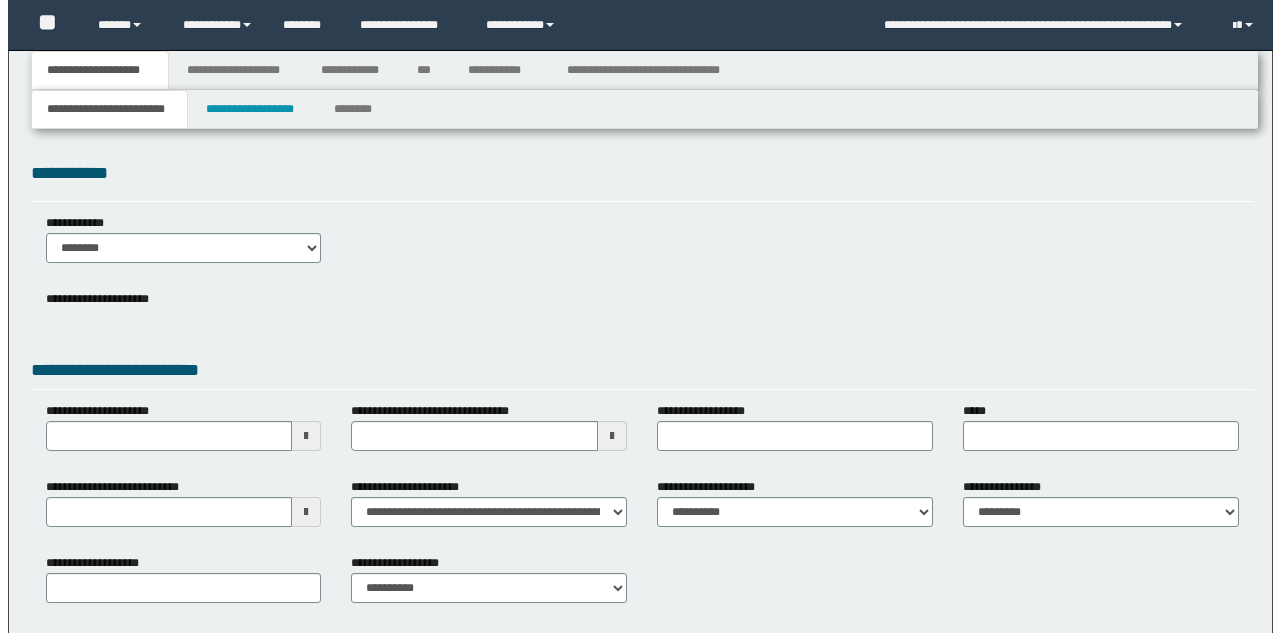 scroll, scrollTop: 0, scrollLeft: 0, axis: both 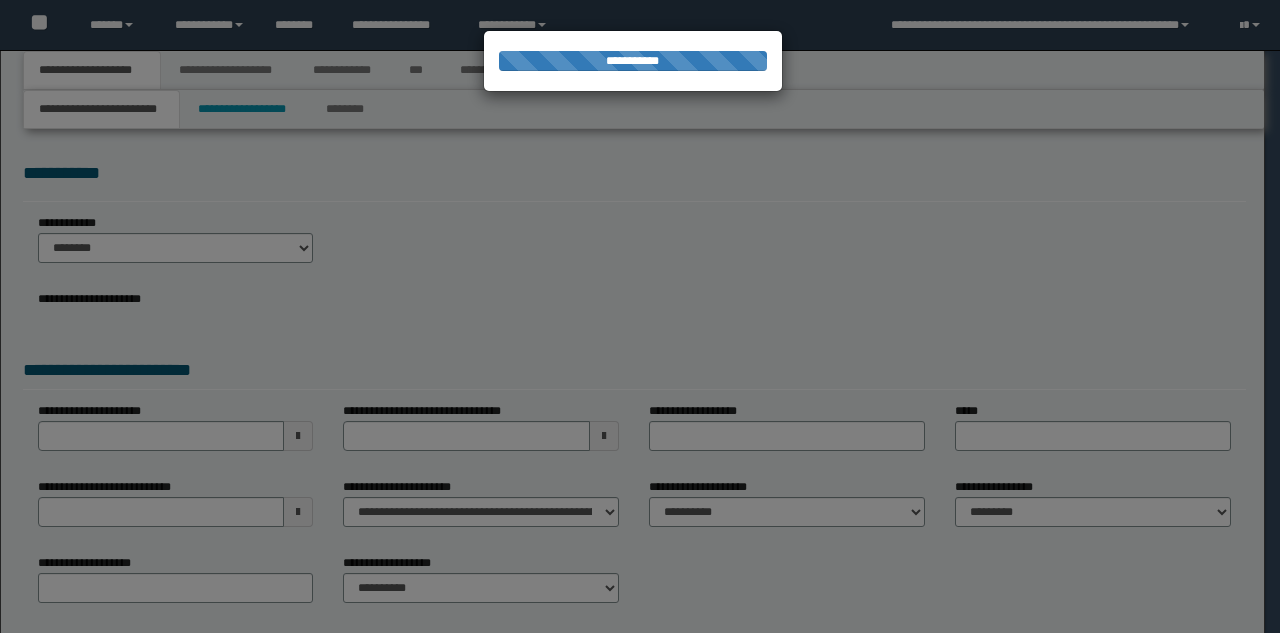type on "**********" 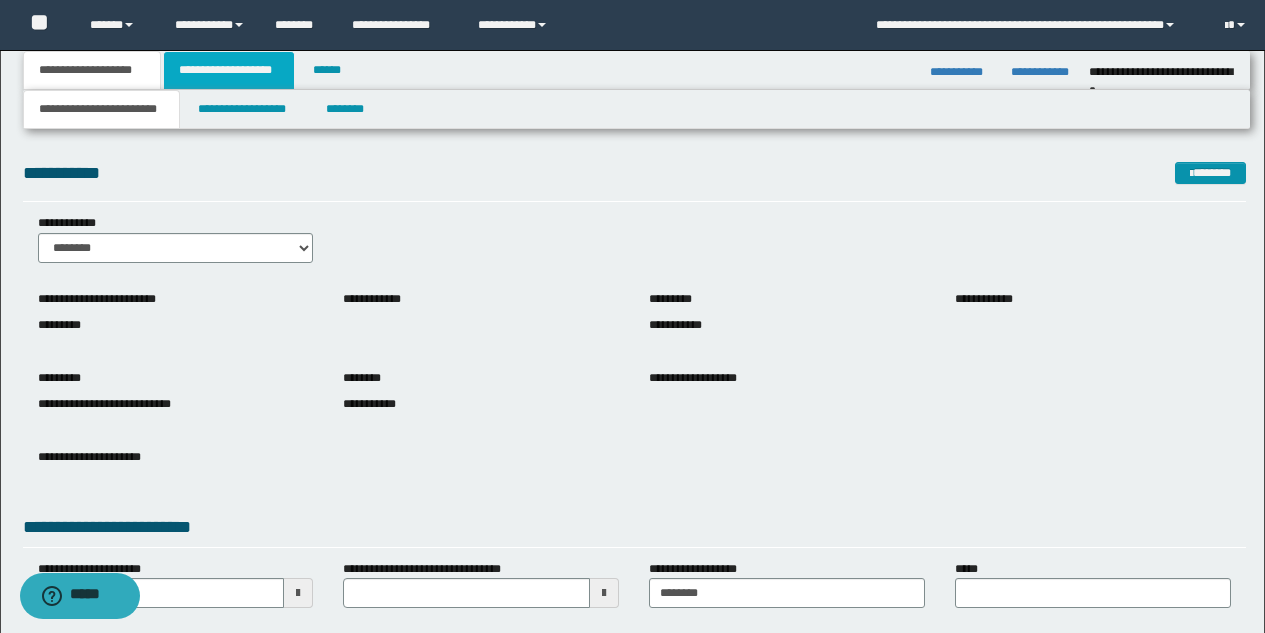 click on "**********" at bounding box center [229, 70] 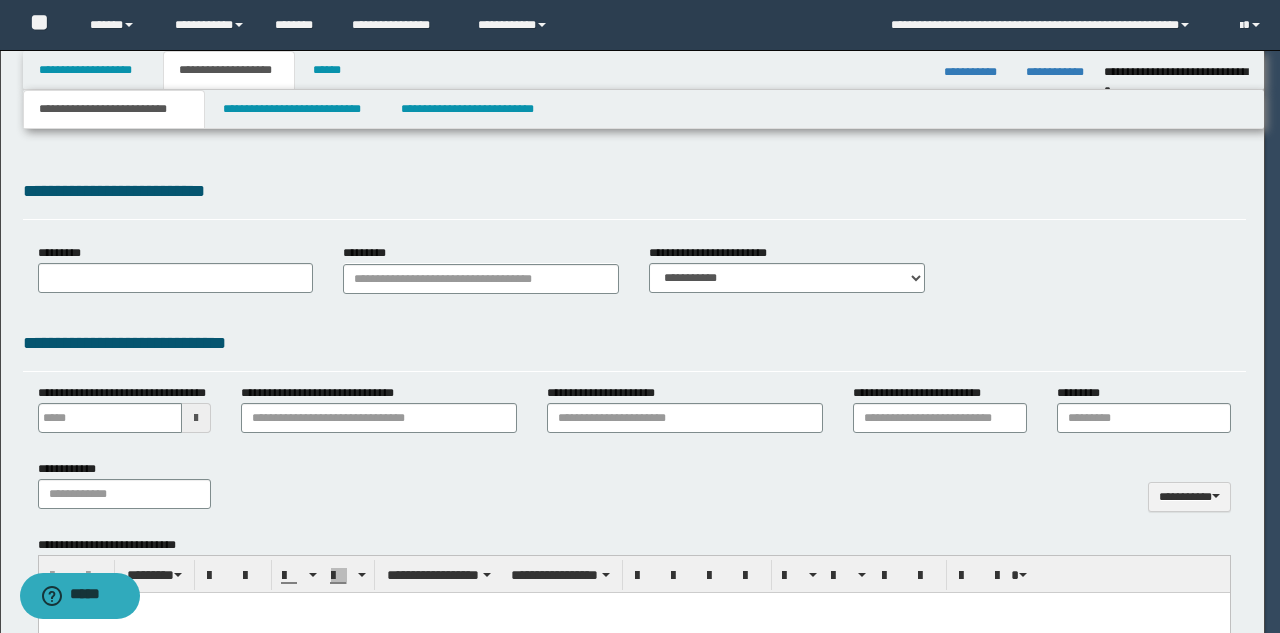 type 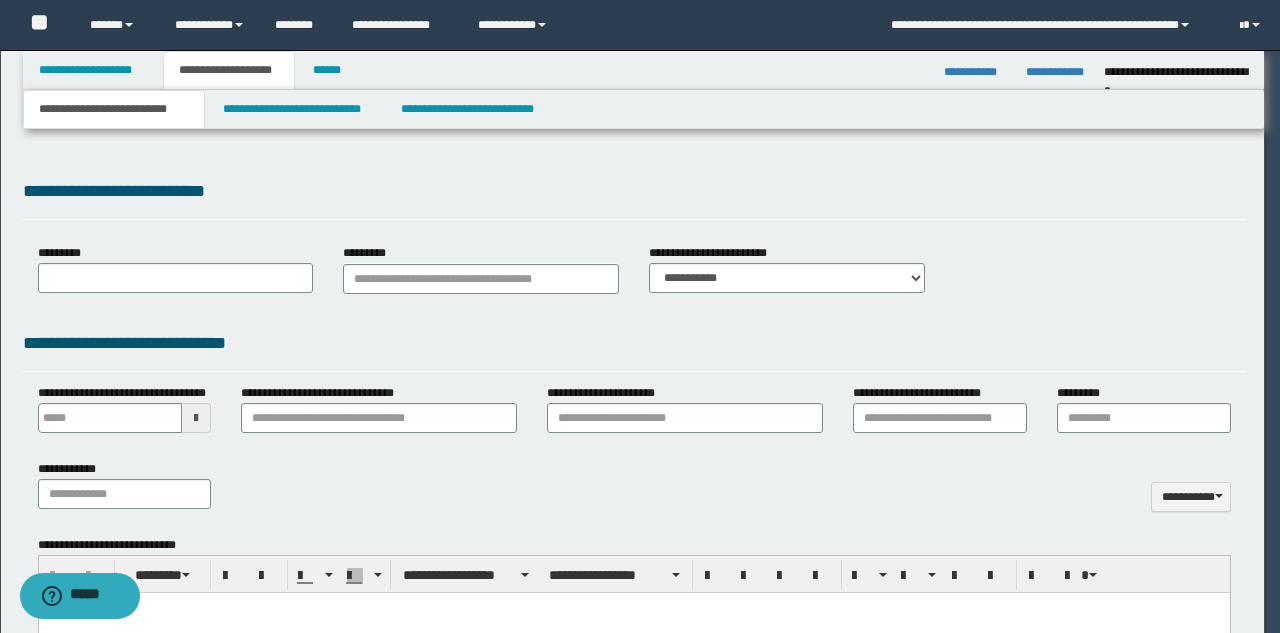 scroll, scrollTop: 0, scrollLeft: 0, axis: both 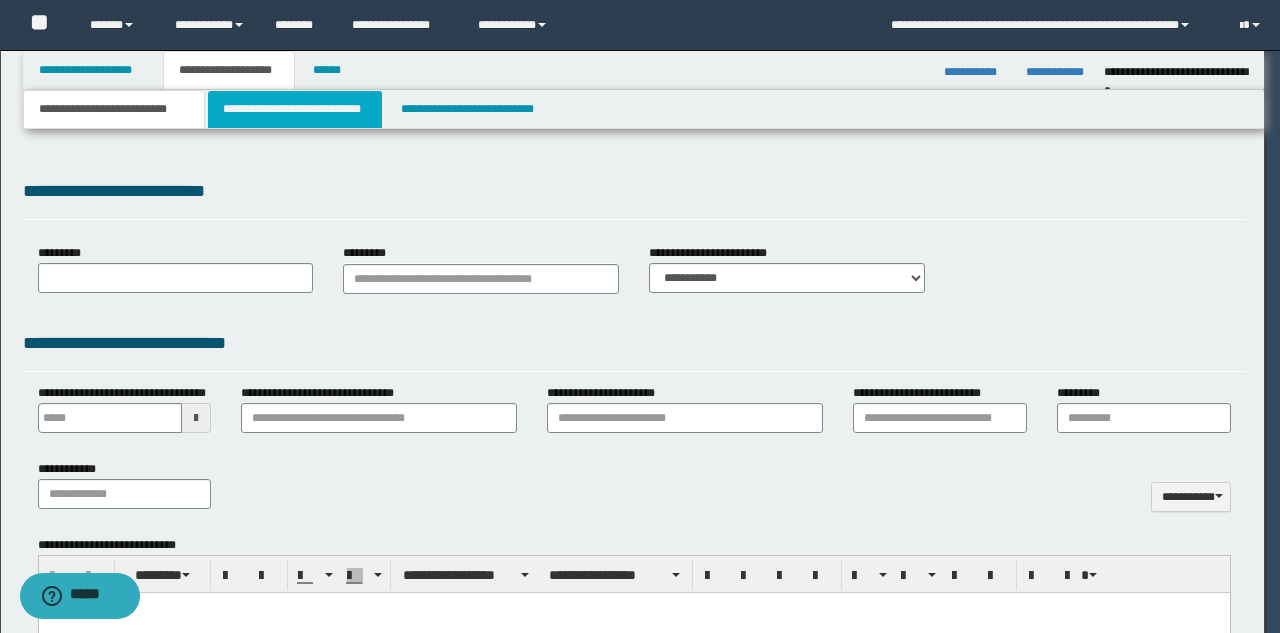 select on "*" 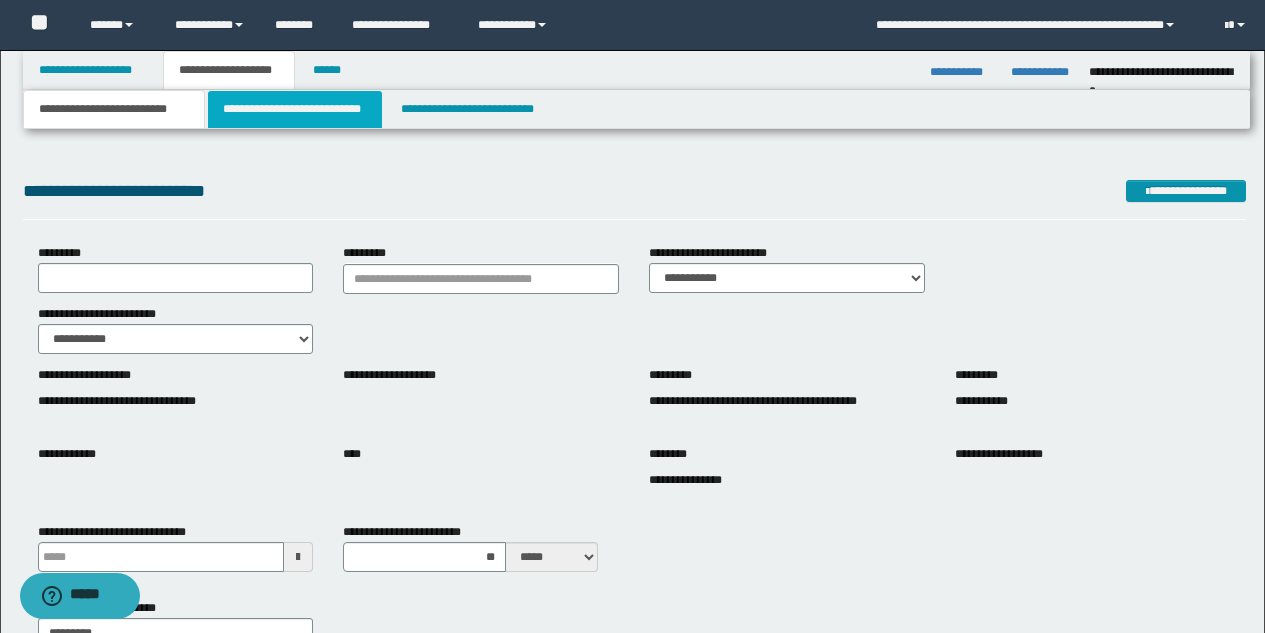 click on "**********" at bounding box center [295, 109] 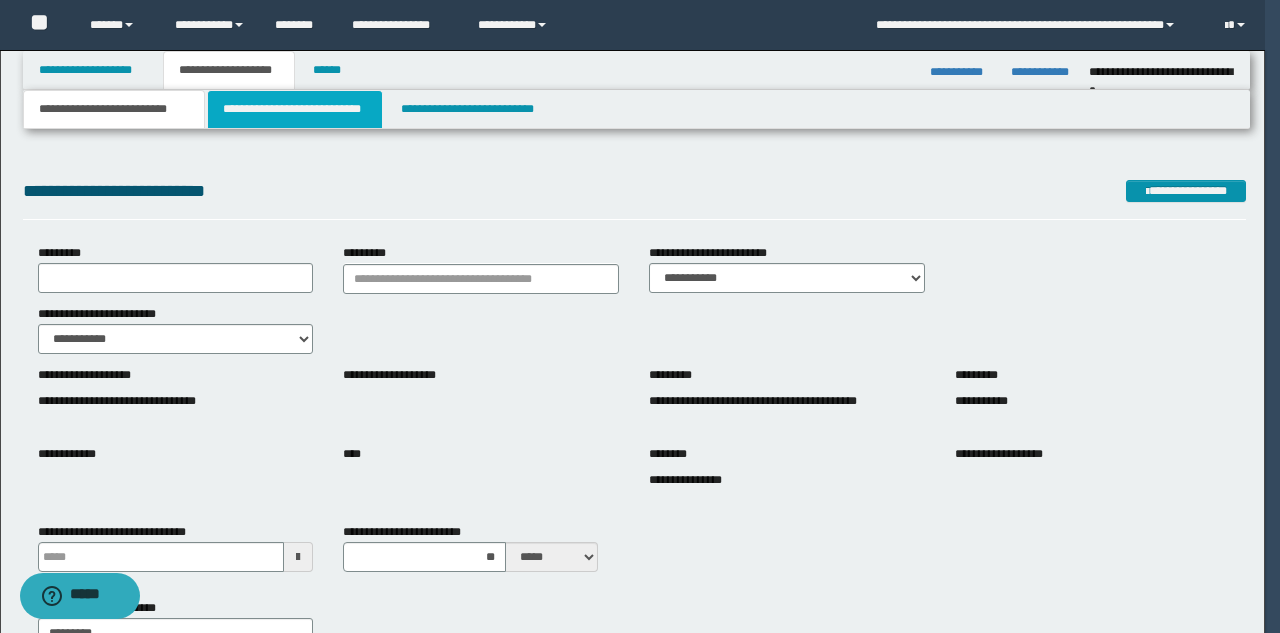 click on "**********" at bounding box center (632, 316) 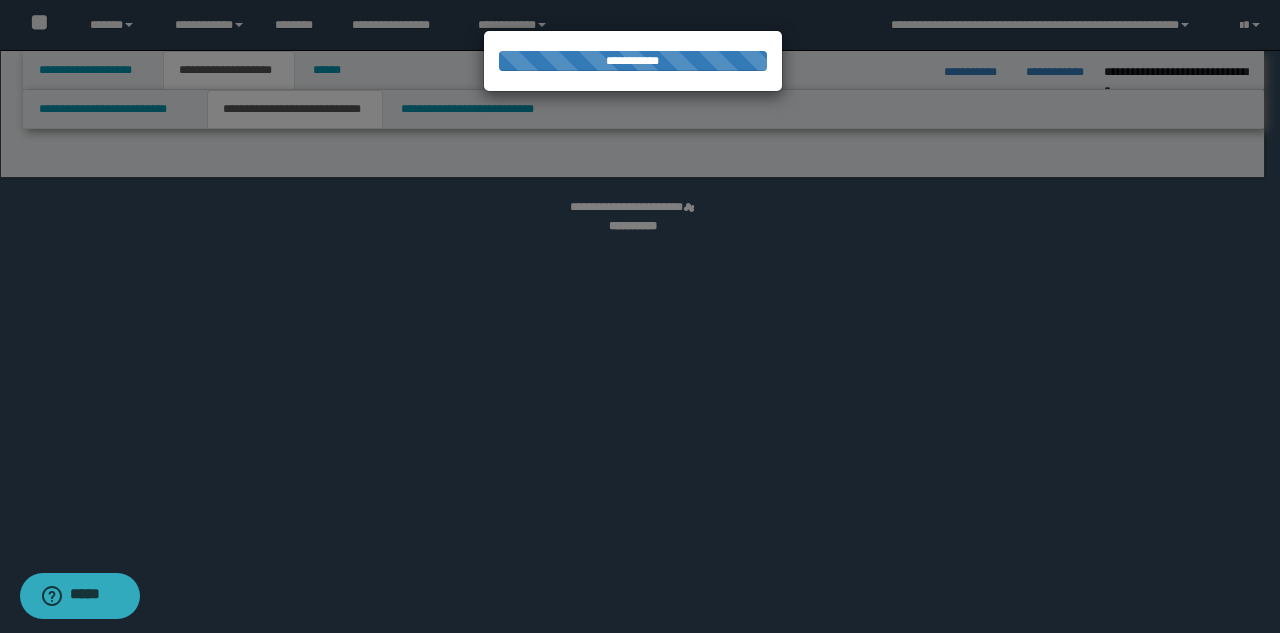 select on "*" 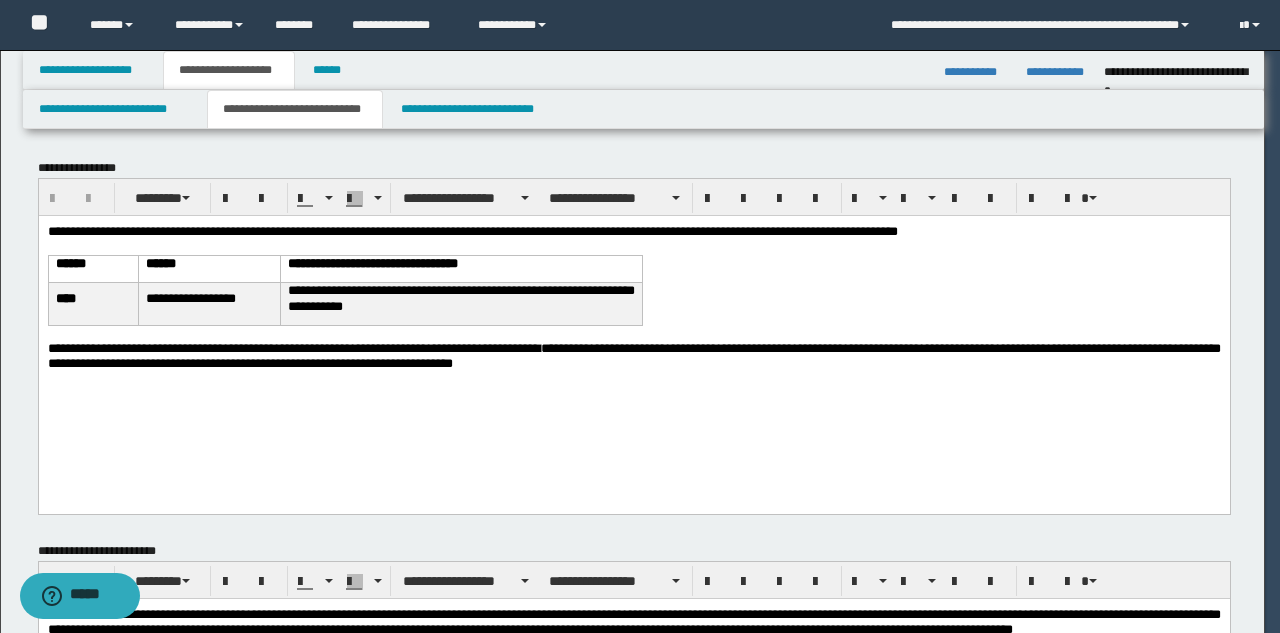 scroll, scrollTop: 0, scrollLeft: 0, axis: both 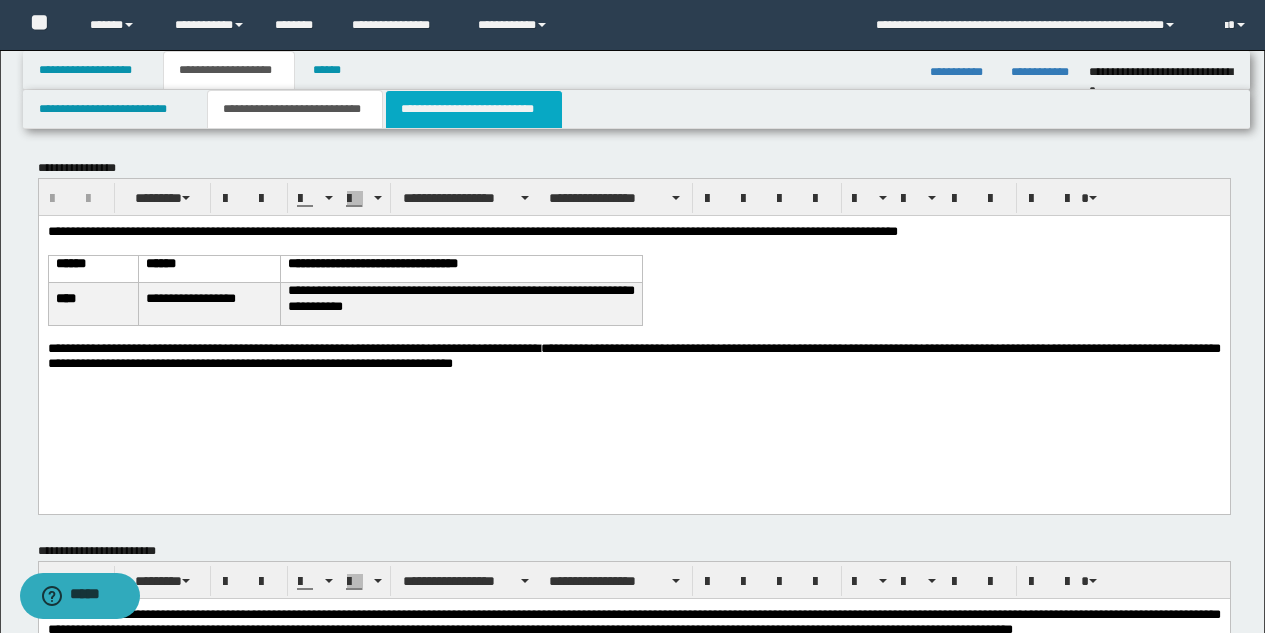 click on "**********" at bounding box center [474, 109] 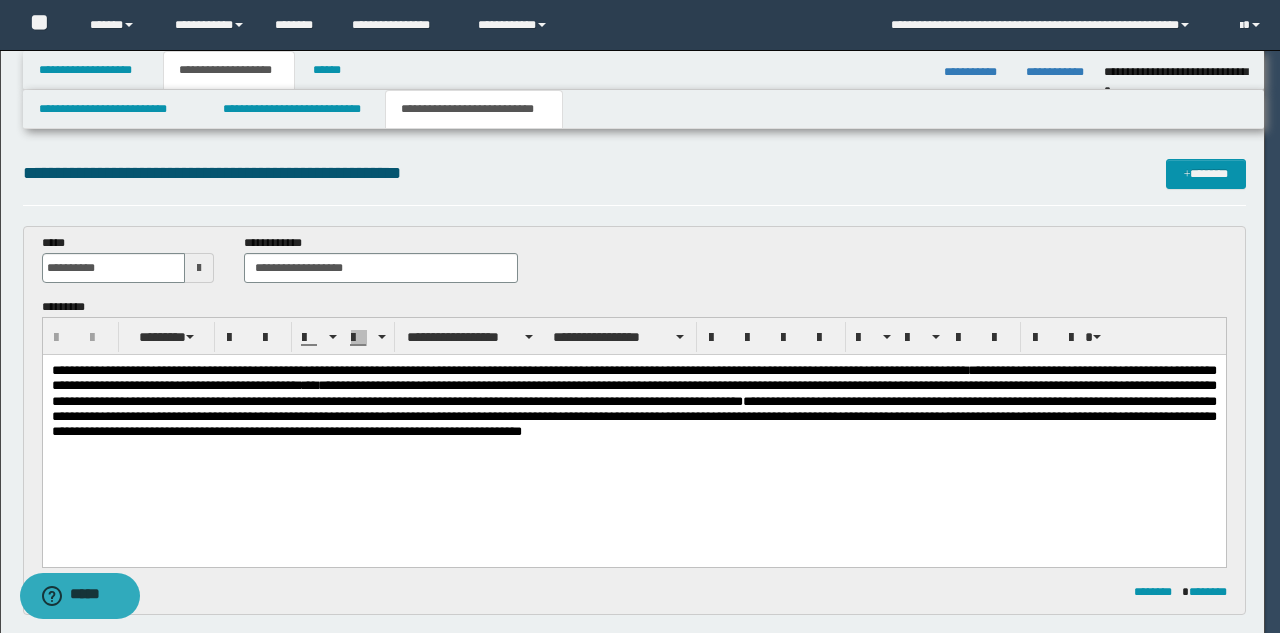 scroll, scrollTop: 0, scrollLeft: 0, axis: both 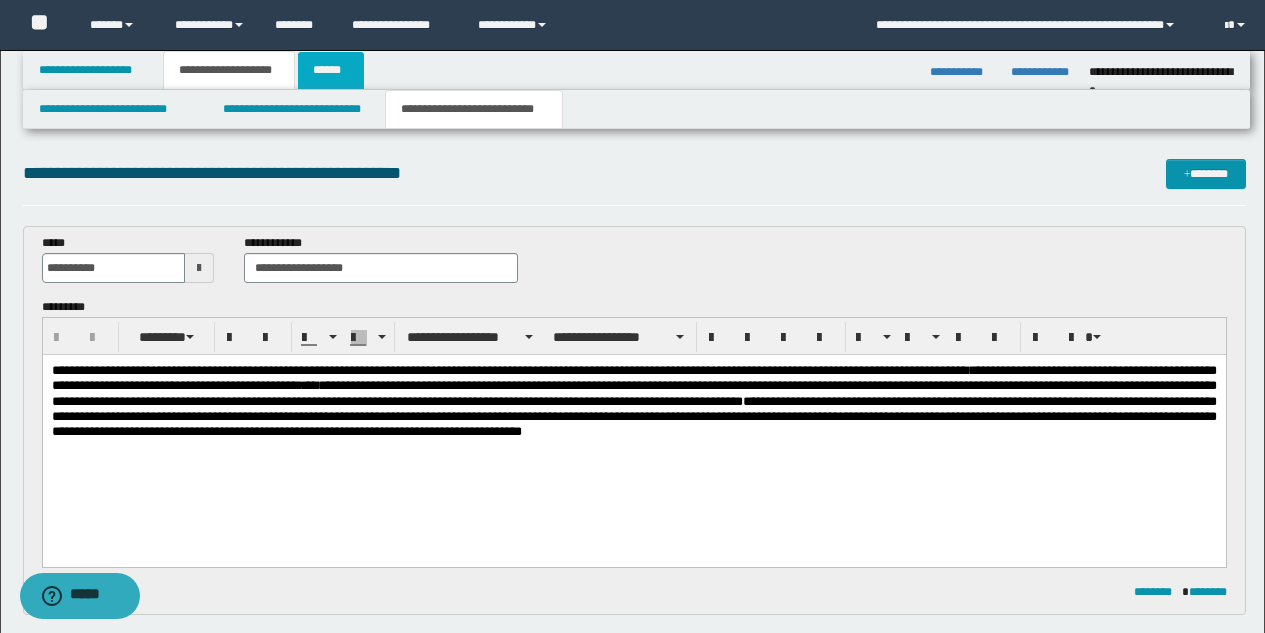 click on "******" at bounding box center [331, 70] 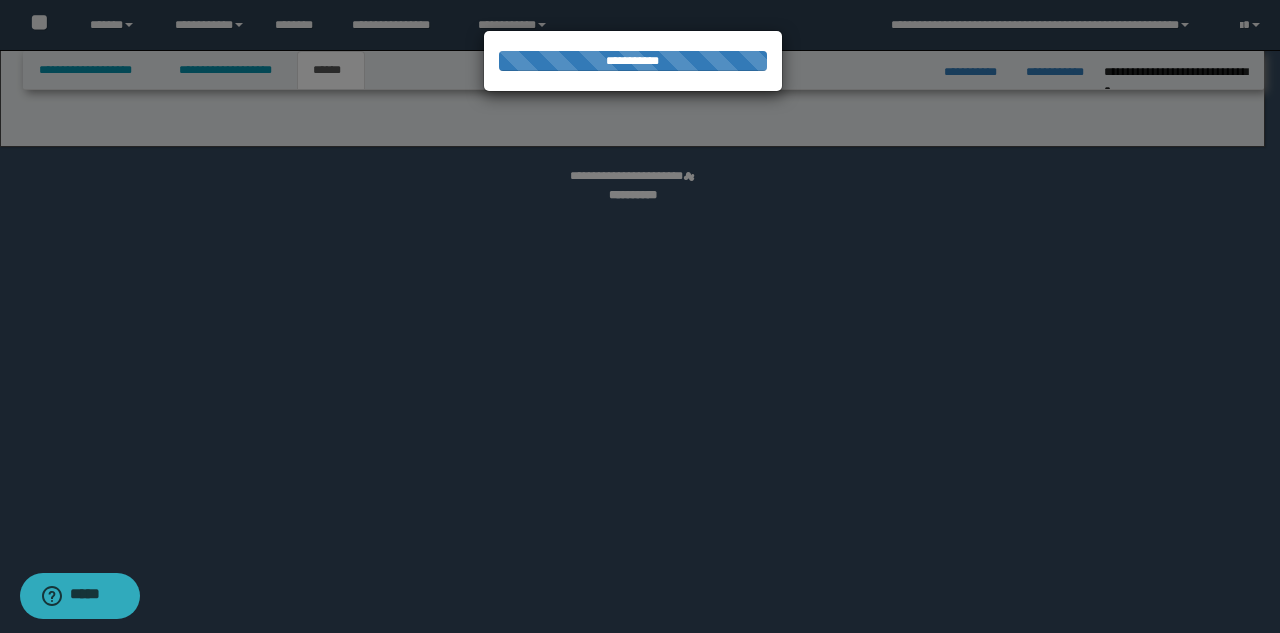 select on "*" 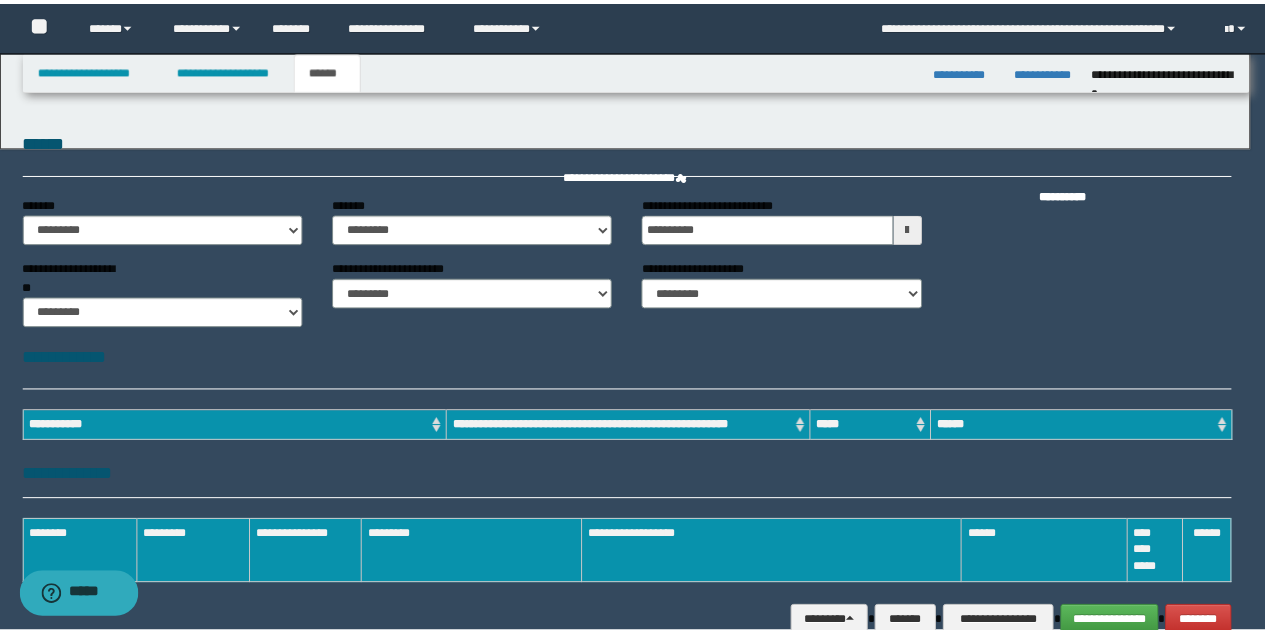 scroll, scrollTop: 0, scrollLeft: 0, axis: both 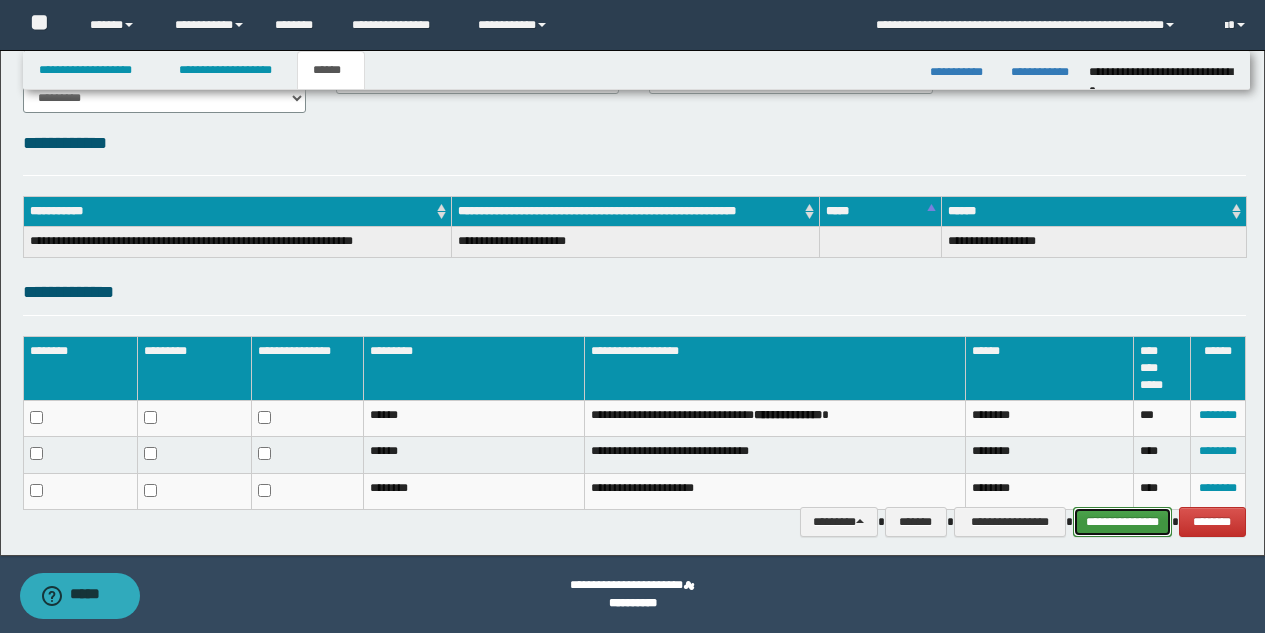click on "**********" at bounding box center [1122, 522] 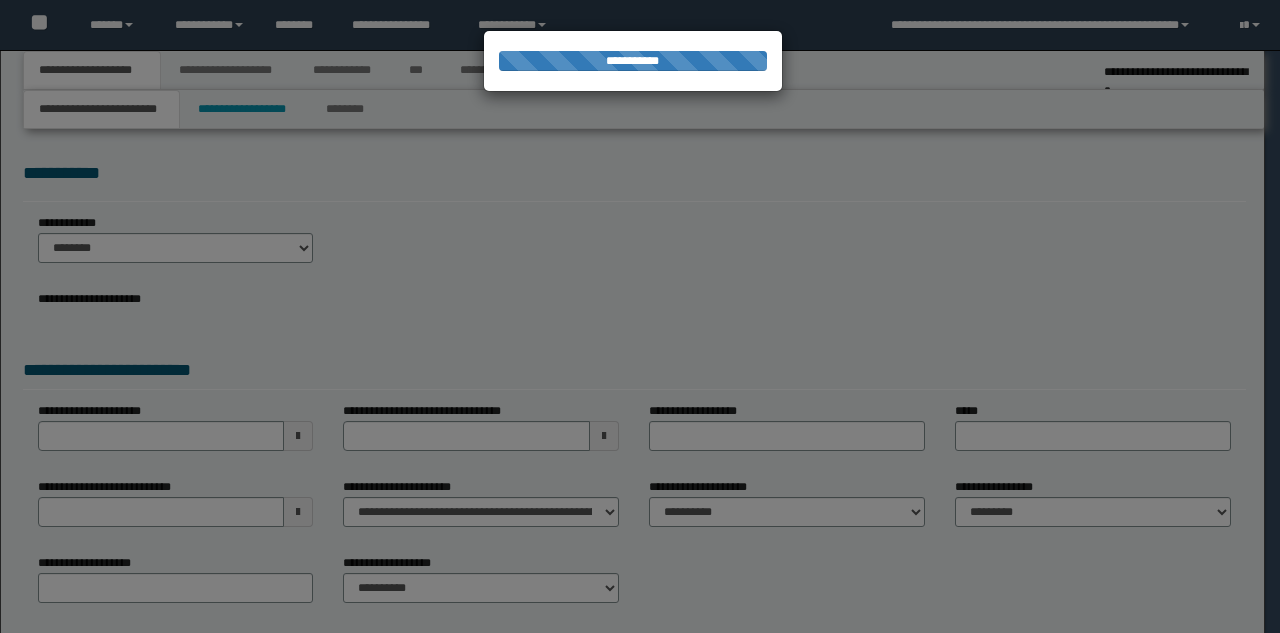 scroll, scrollTop: 0, scrollLeft: 0, axis: both 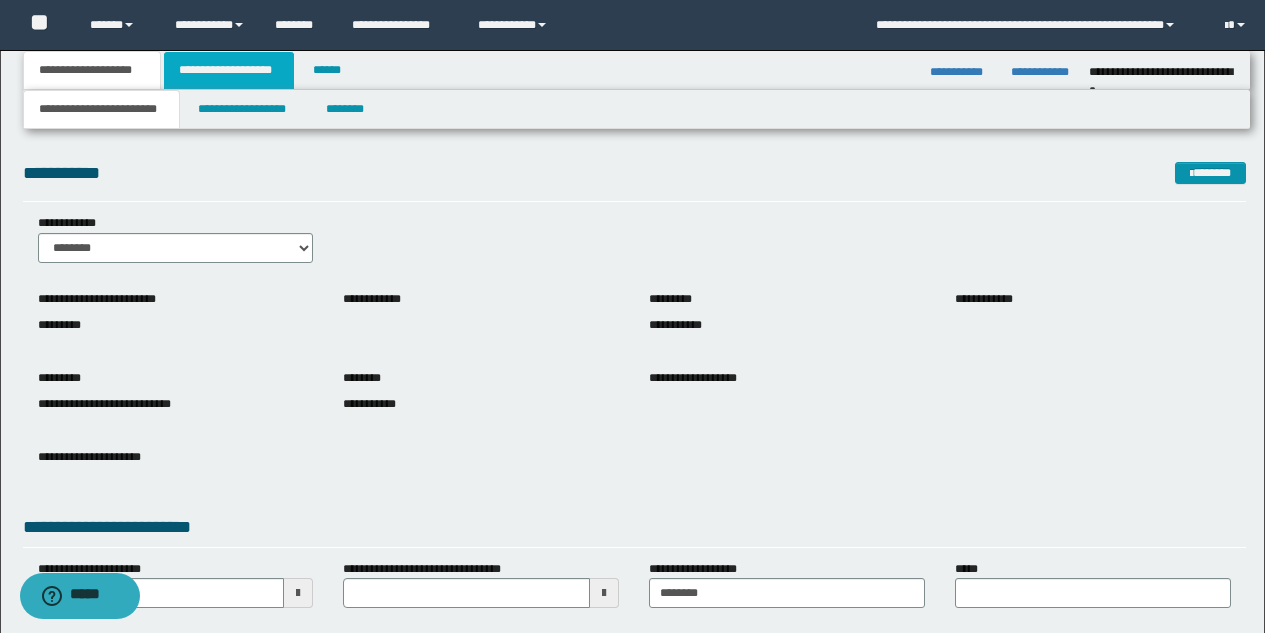 click on "**********" at bounding box center [229, 70] 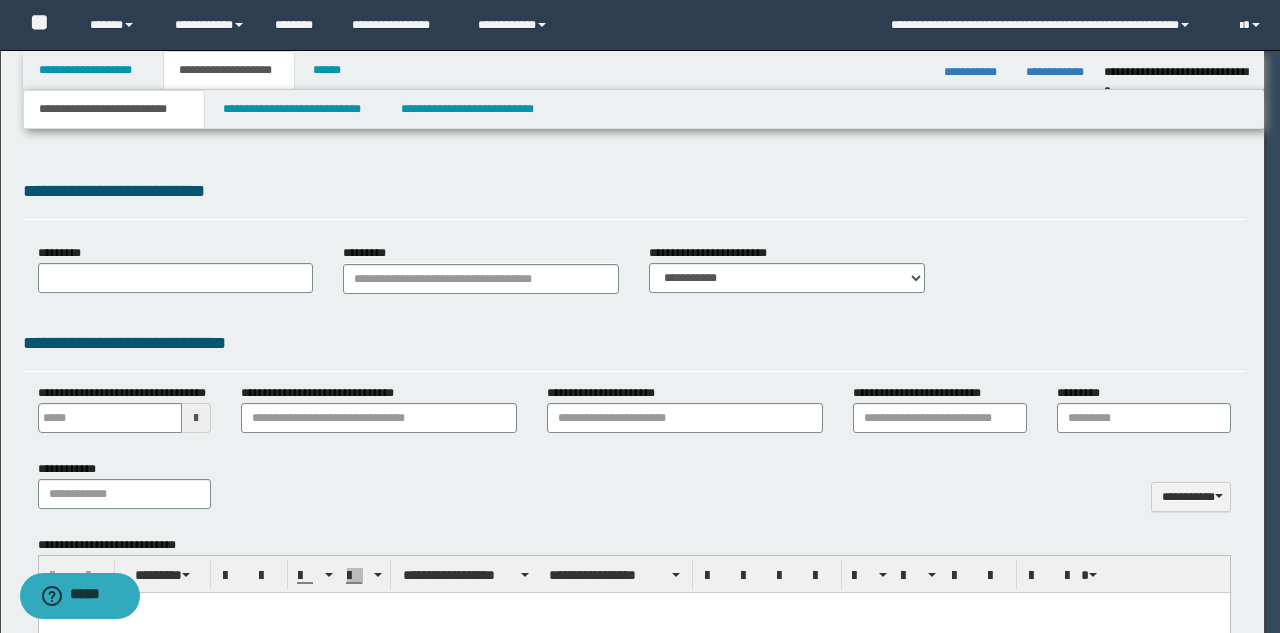 select on "*" 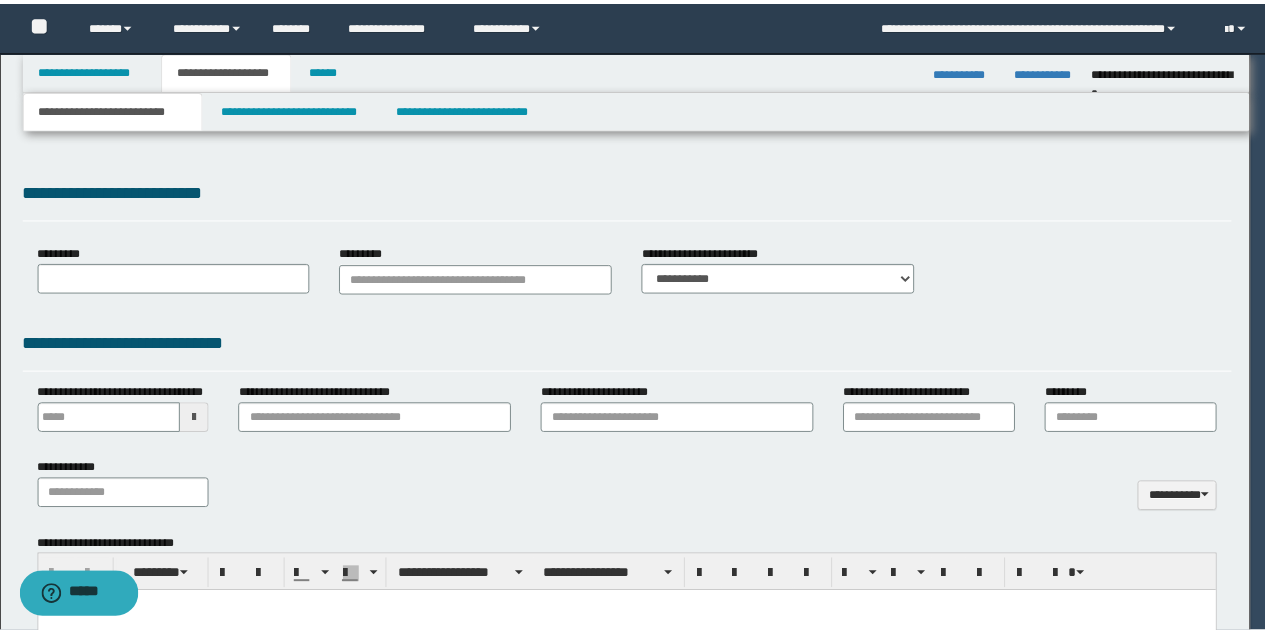 scroll, scrollTop: 0, scrollLeft: 0, axis: both 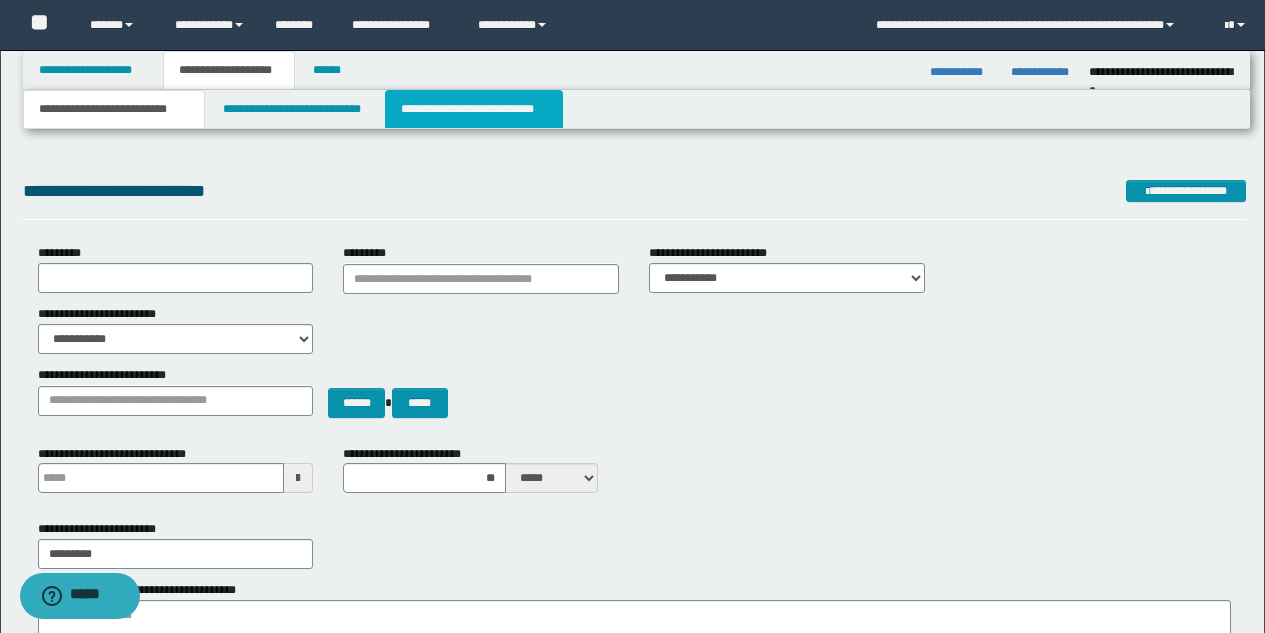 click on "**********" at bounding box center [474, 109] 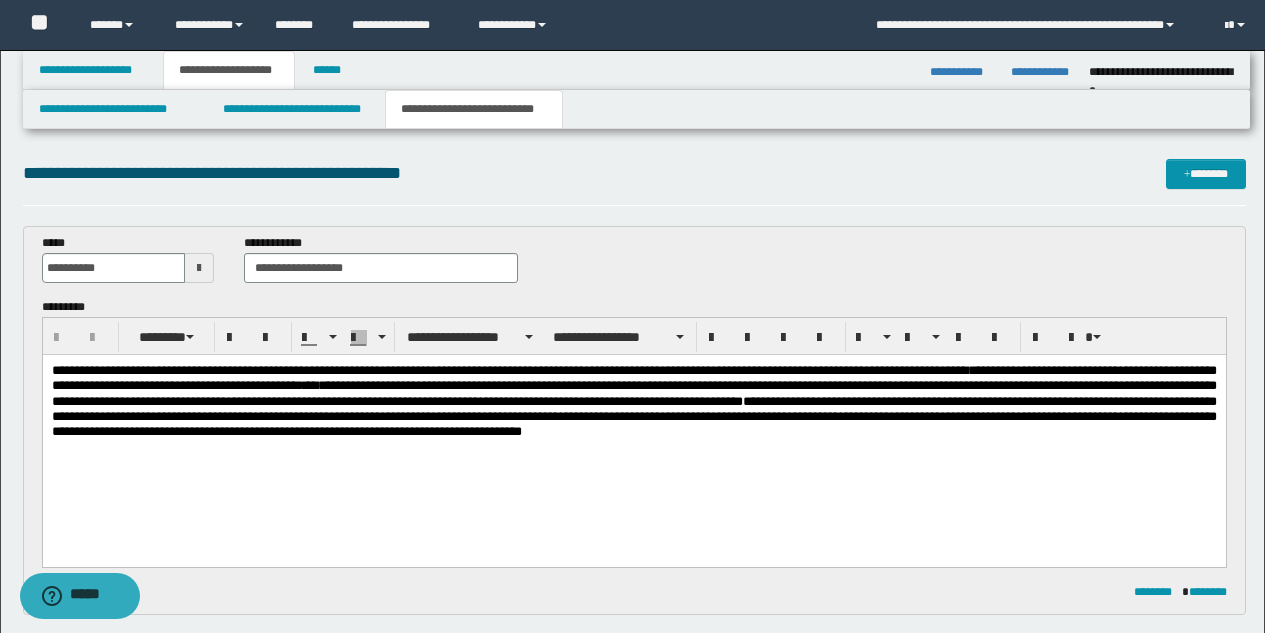 scroll, scrollTop: 0, scrollLeft: 0, axis: both 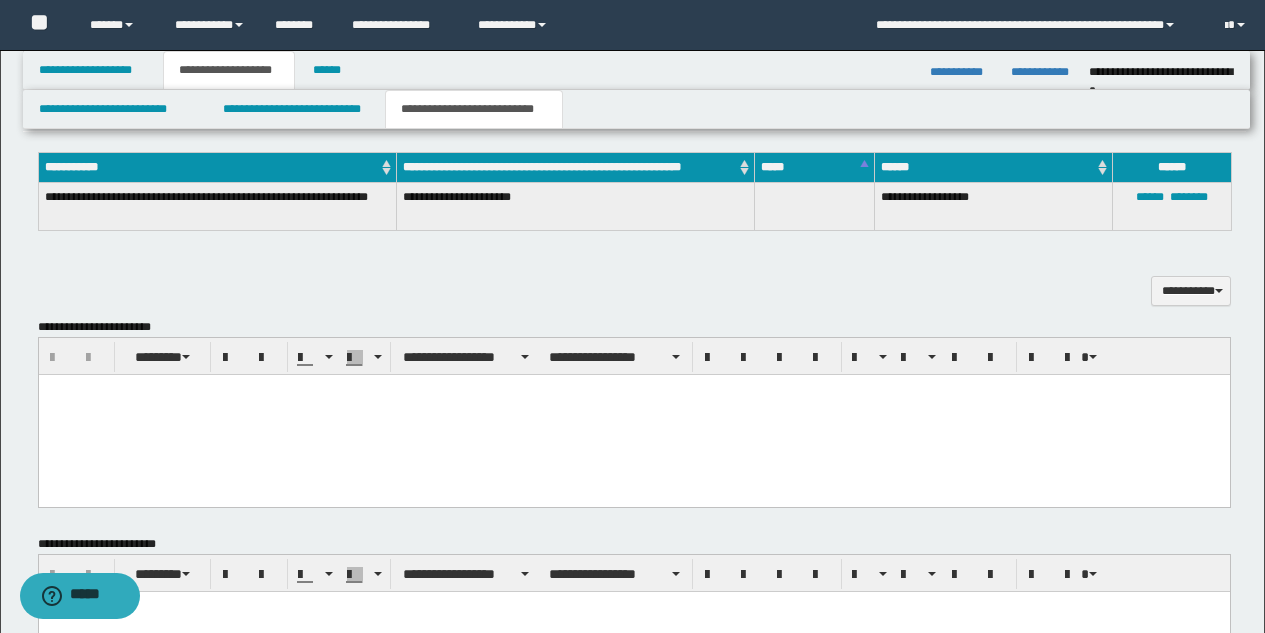 click at bounding box center [633, 415] 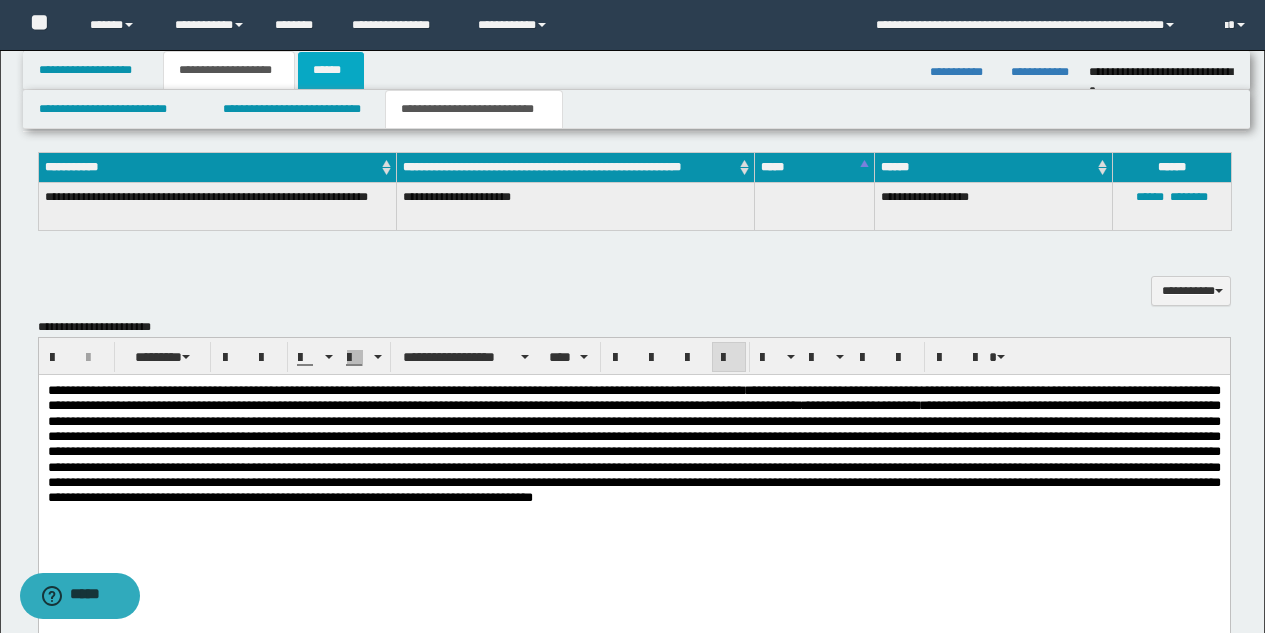 click on "******" at bounding box center [331, 70] 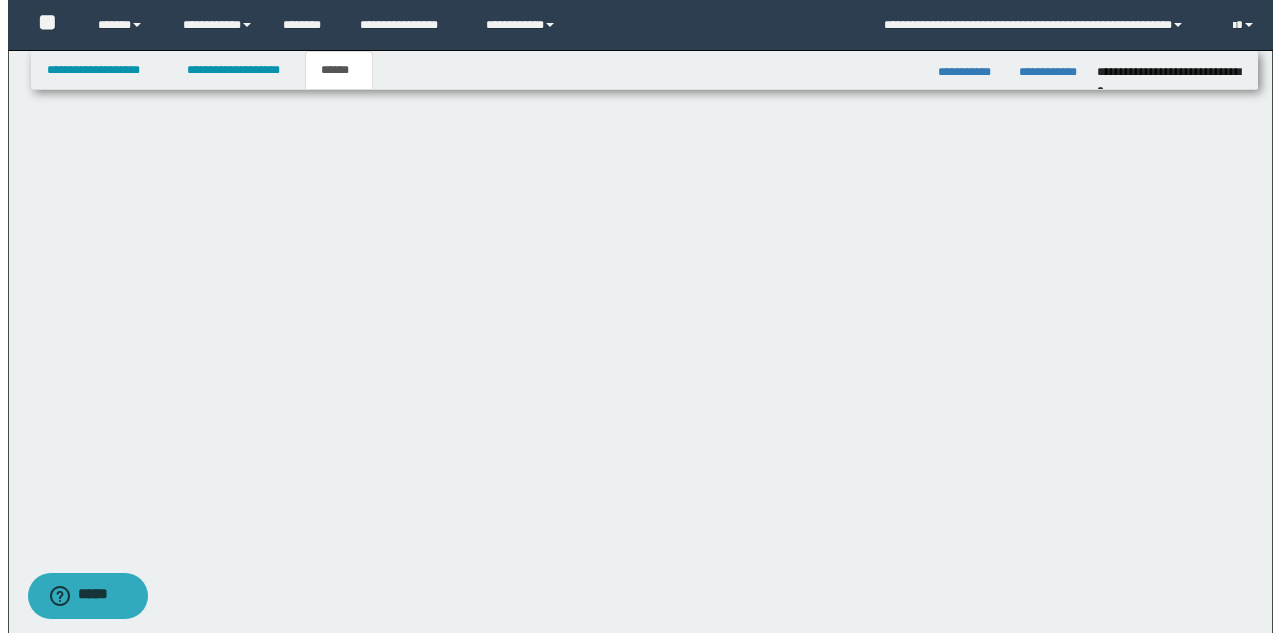 scroll, scrollTop: 0, scrollLeft: 0, axis: both 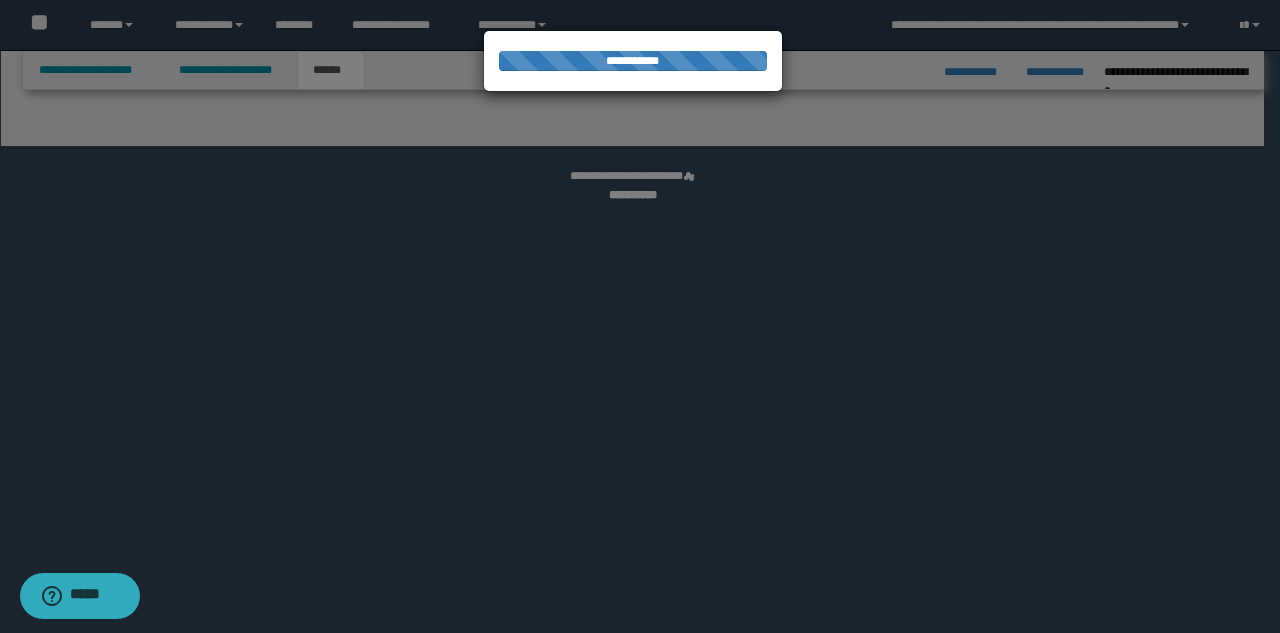 select on "*" 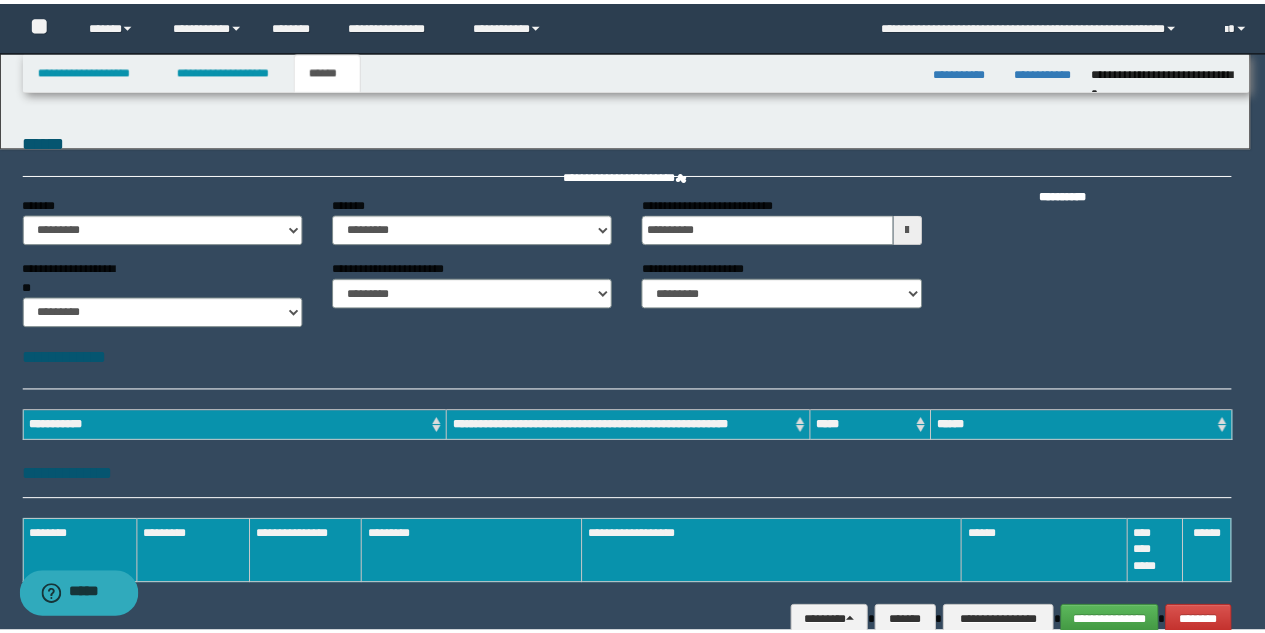 scroll, scrollTop: 0, scrollLeft: 0, axis: both 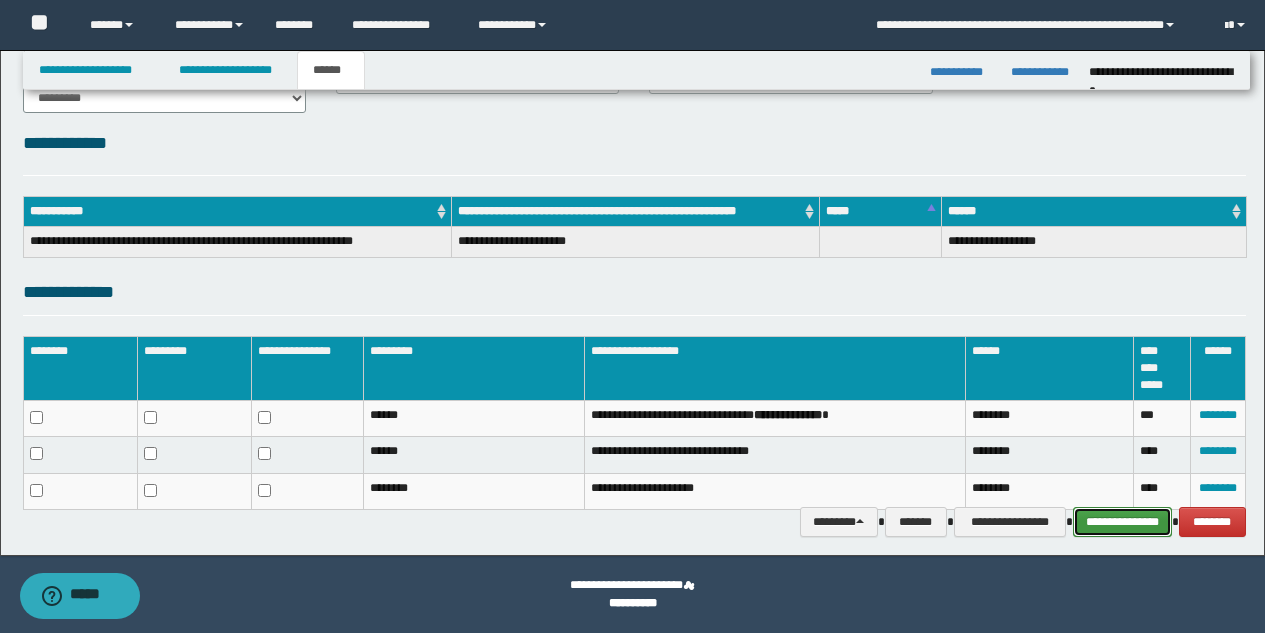 click on "**********" at bounding box center [1122, 522] 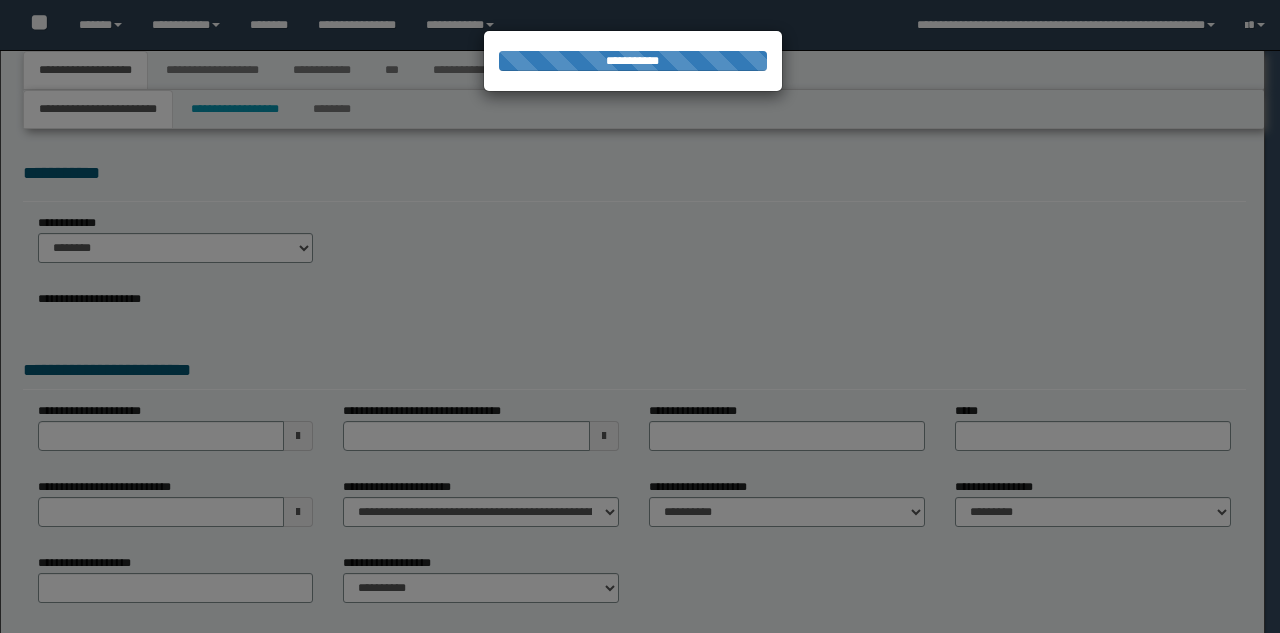 scroll, scrollTop: 0, scrollLeft: 0, axis: both 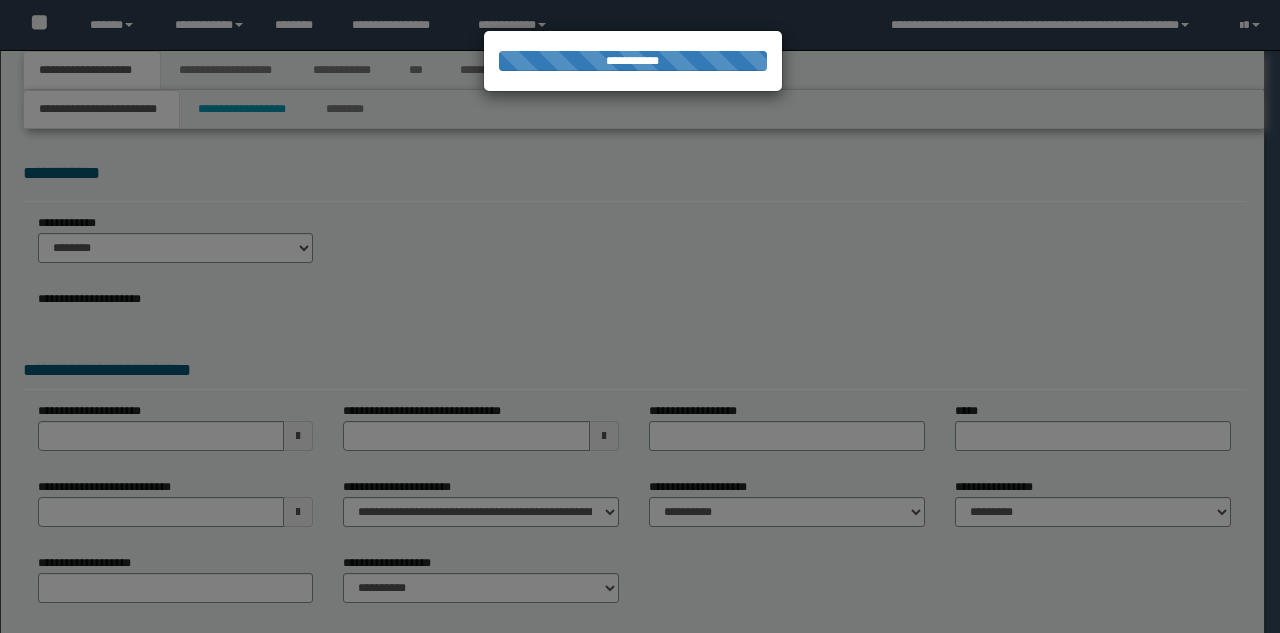 type on "**********" 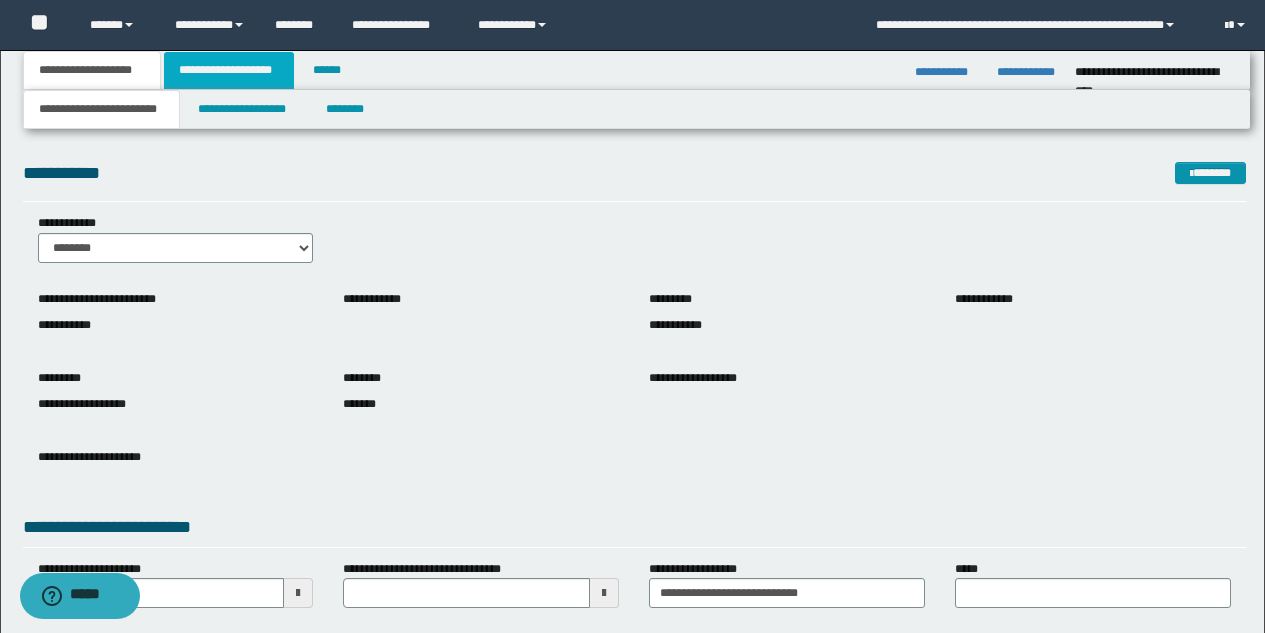 click on "**********" at bounding box center [229, 70] 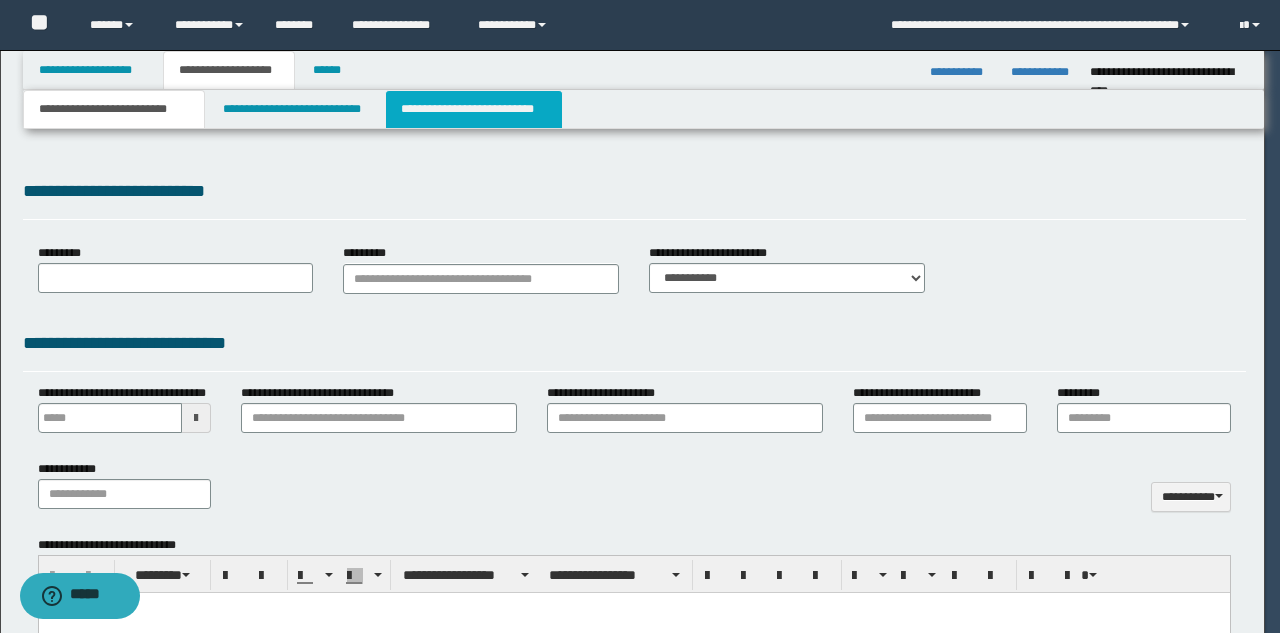 type 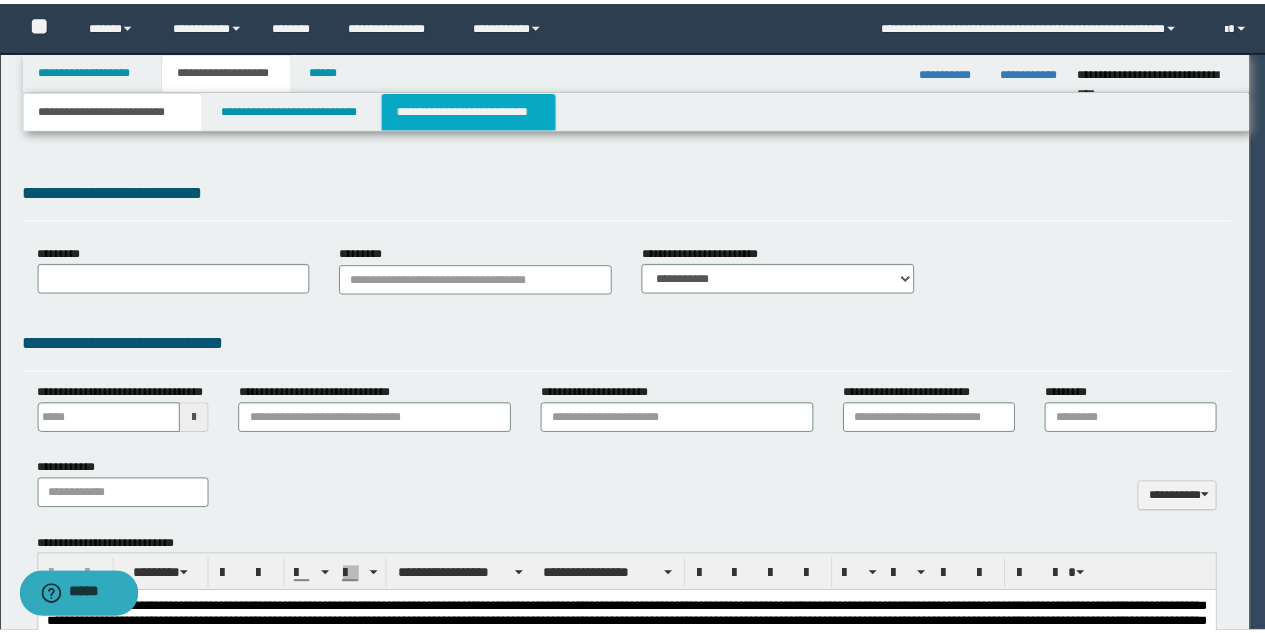 scroll, scrollTop: 0, scrollLeft: 0, axis: both 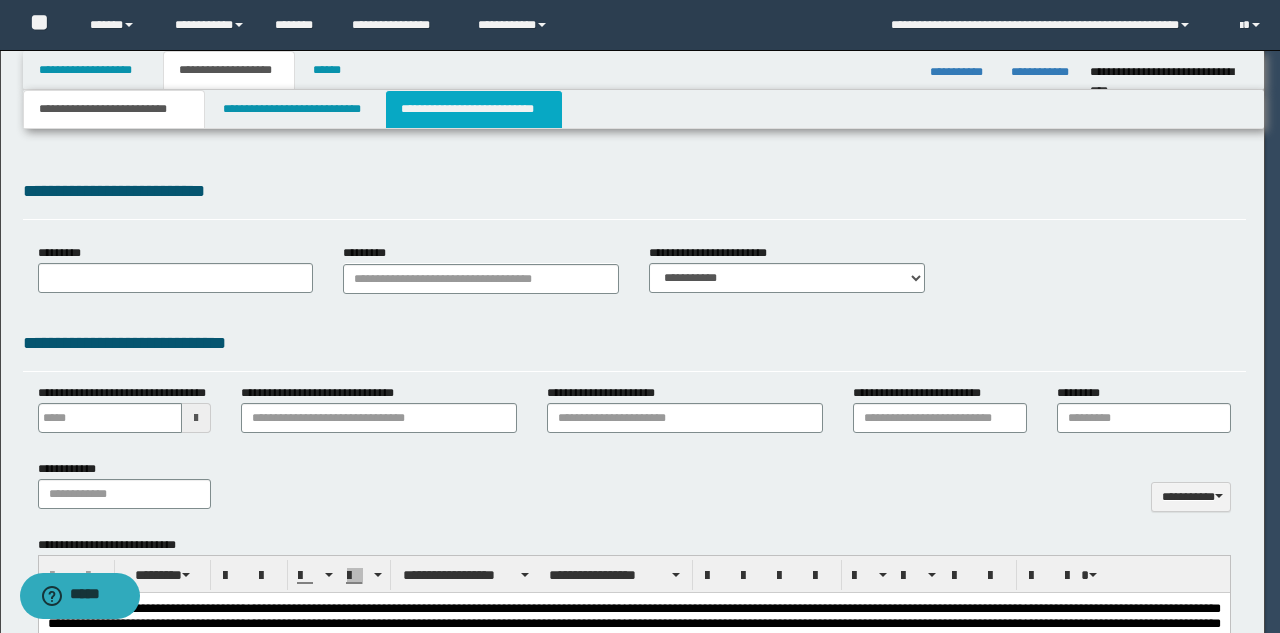 select on "*" 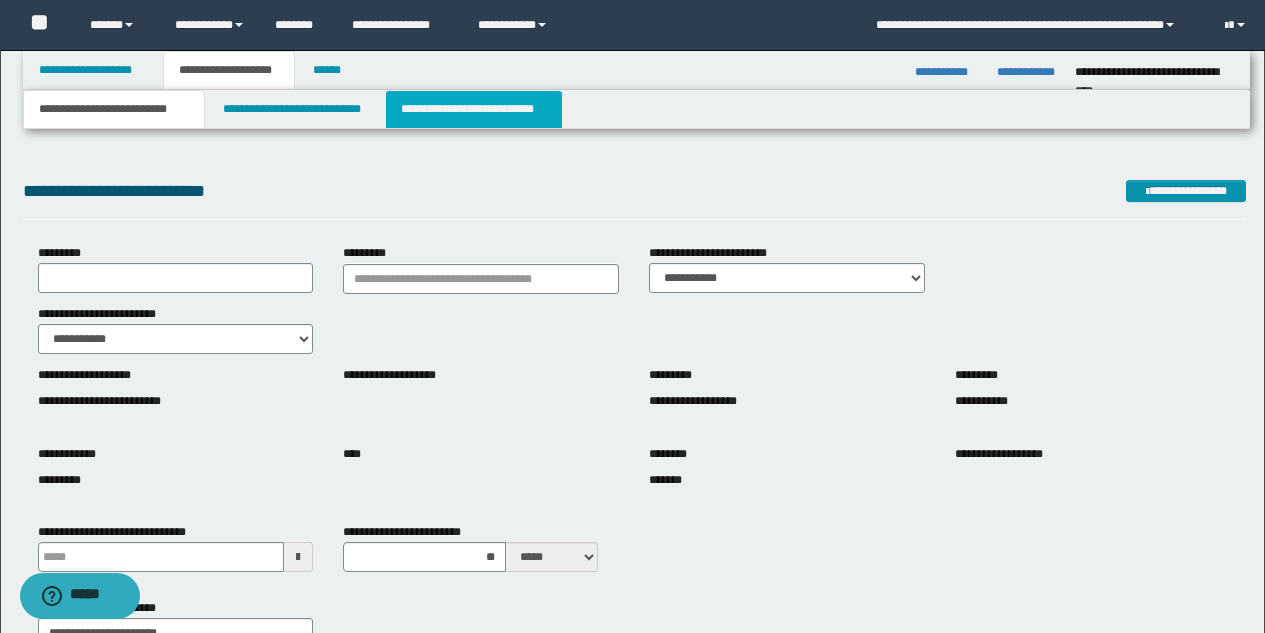 click on "**********" at bounding box center (474, 109) 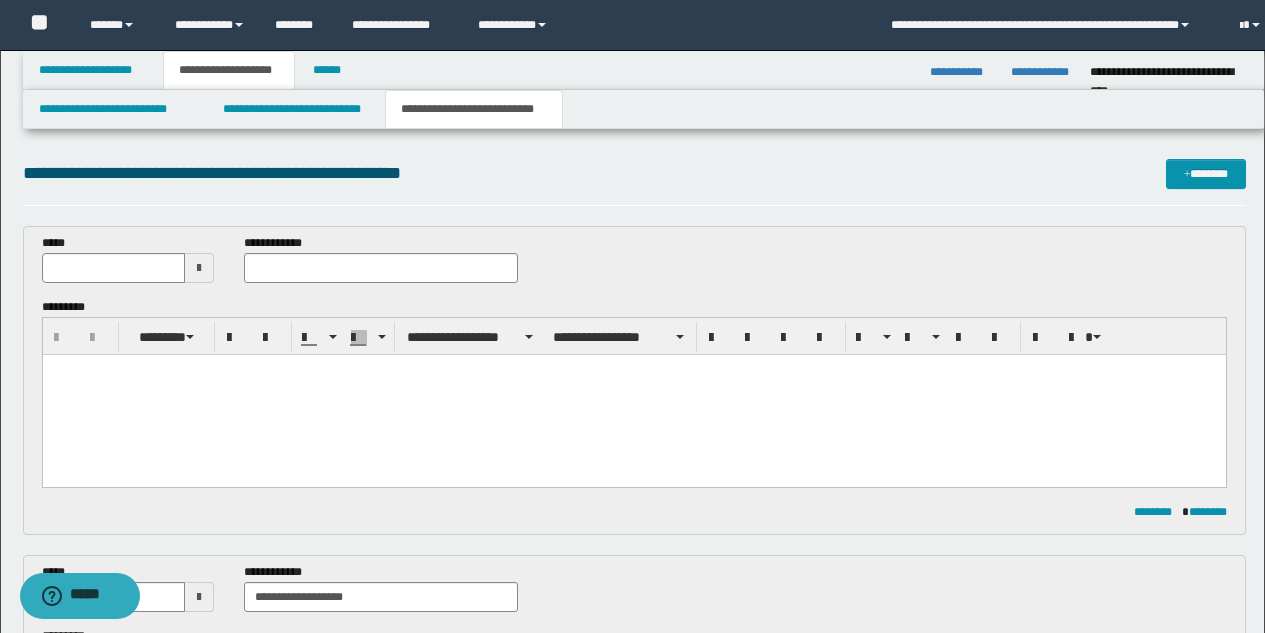 scroll, scrollTop: 0, scrollLeft: 0, axis: both 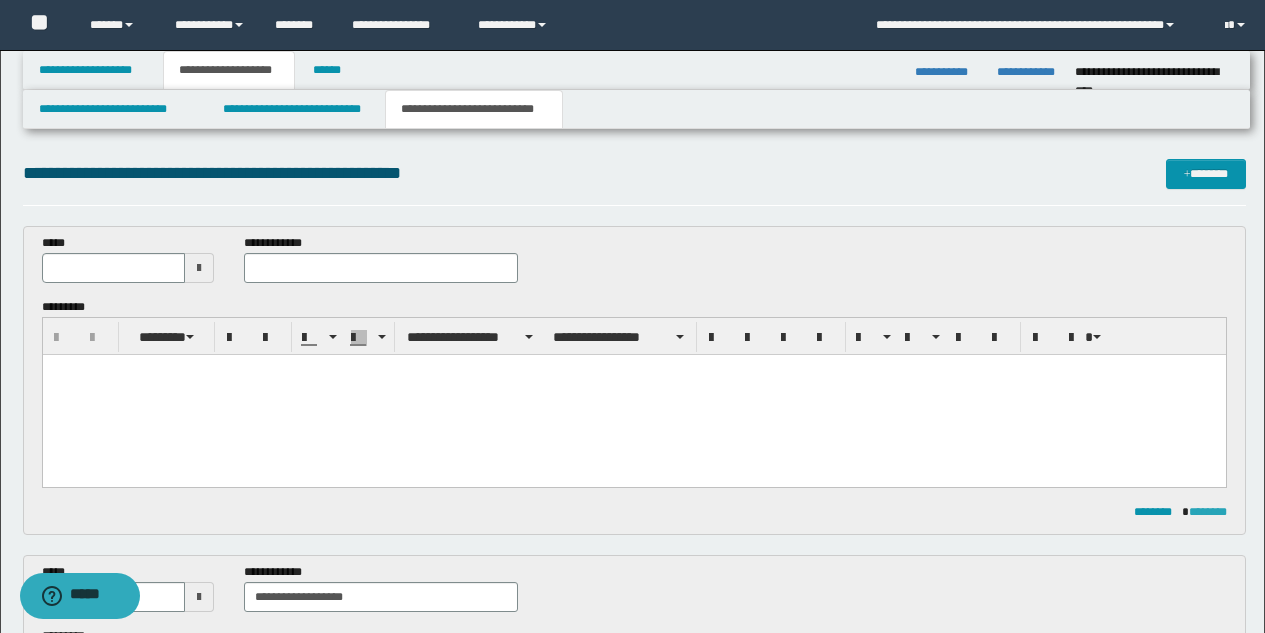 click on "********" at bounding box center (1208, 512) 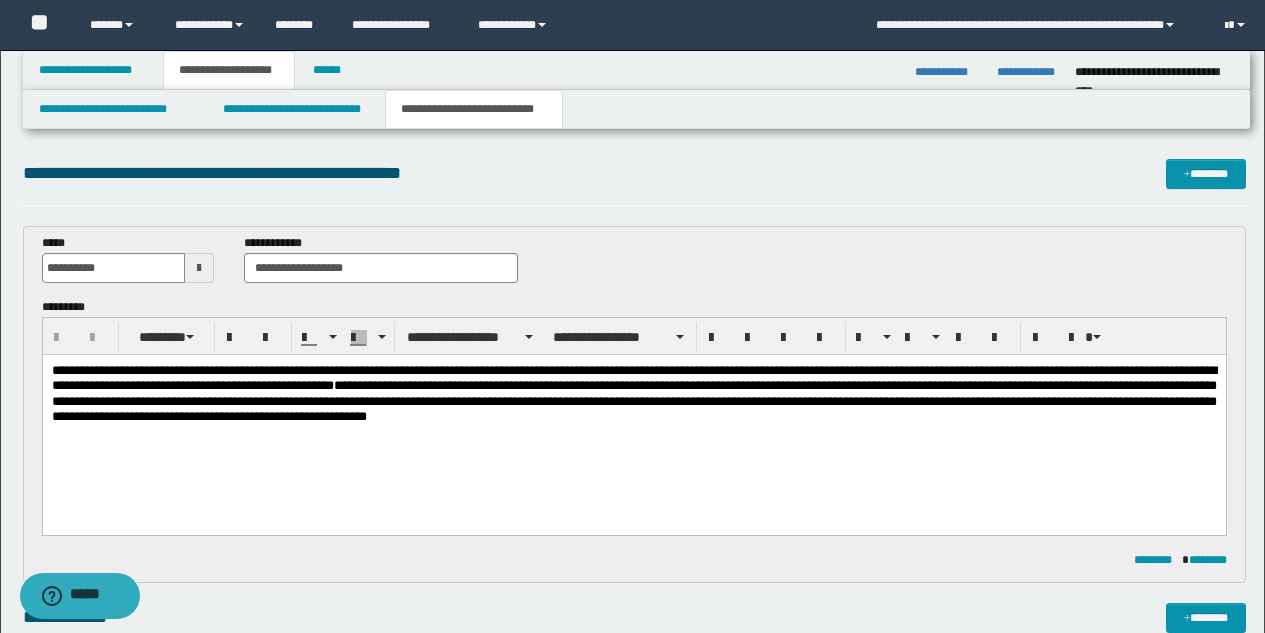 scroll, scrollTop: 0, scrollLeft: 0, axis: both 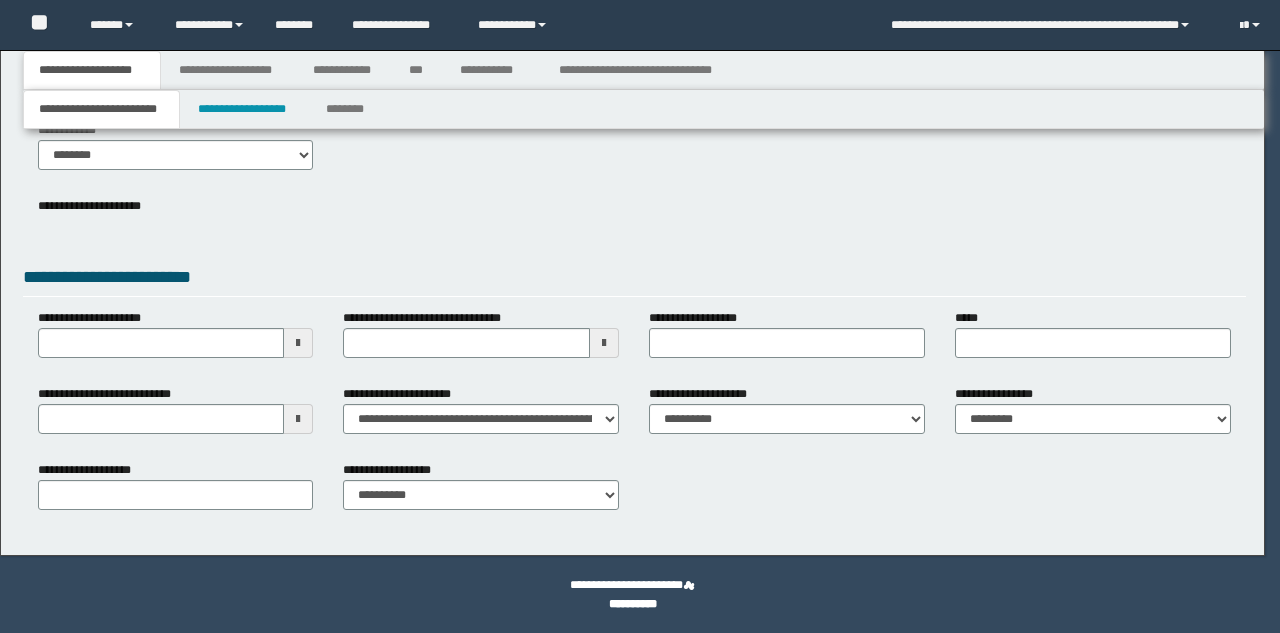 type on "**********" 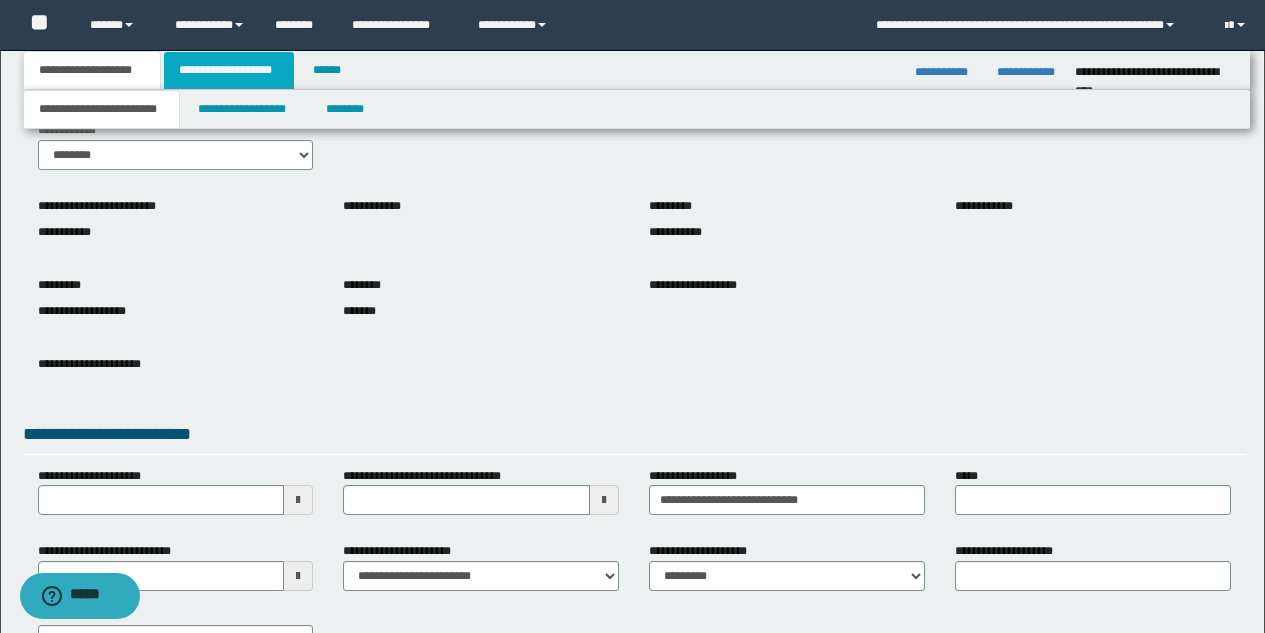 click on "**********" at bounding box center (229, 70) 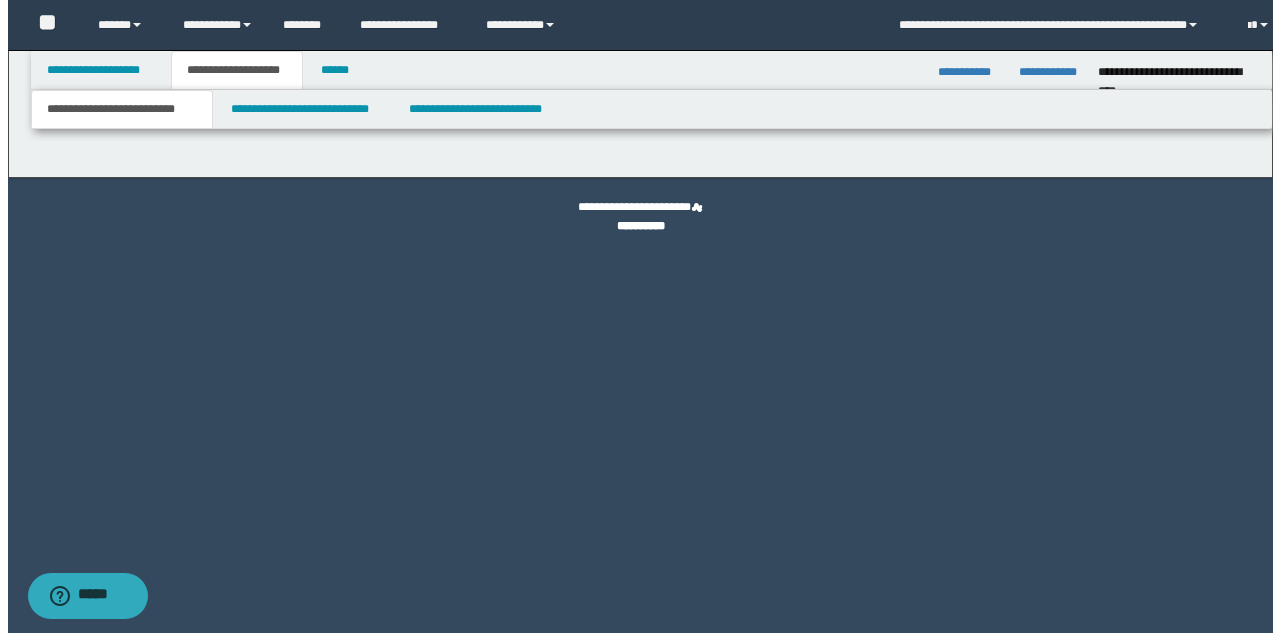 scroll, scrollTop: 0, scrollLeft: 0, axis: both 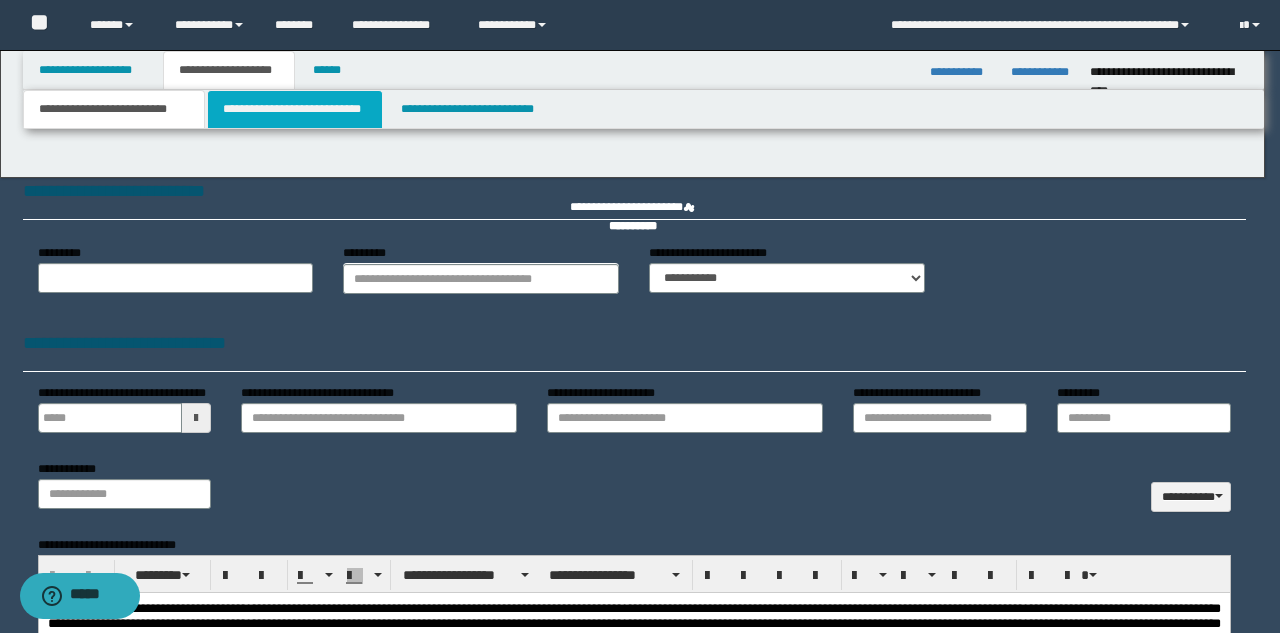 type 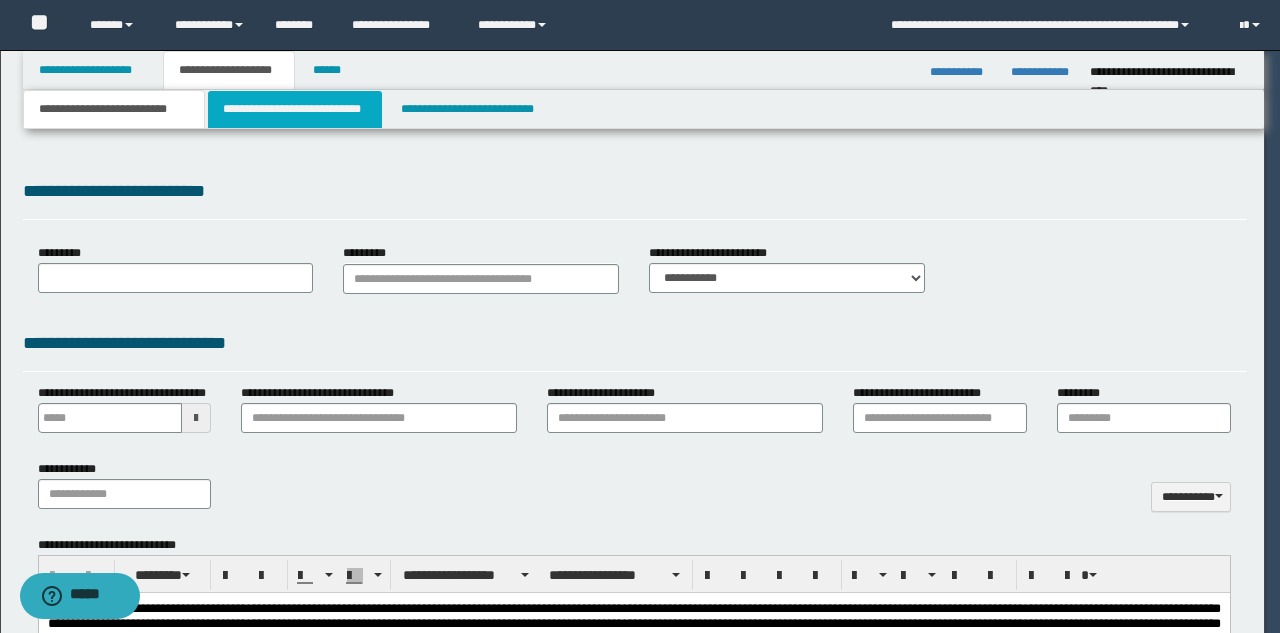 select on "*" 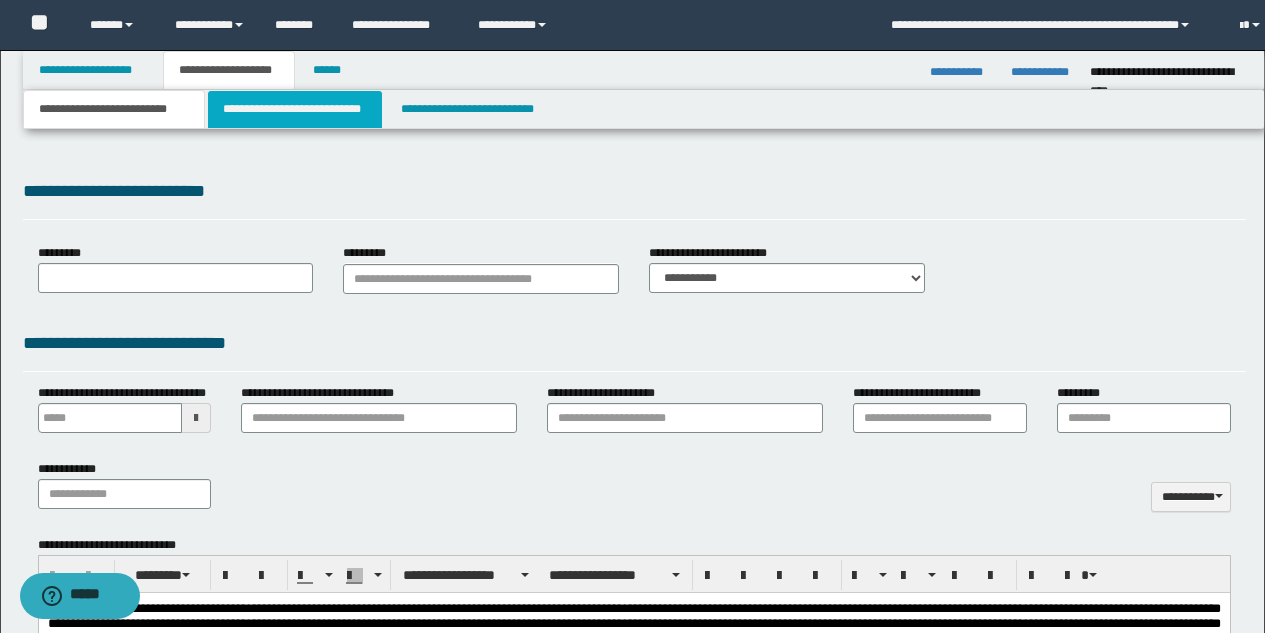 click on "**********" at bounding box center [295, 109] 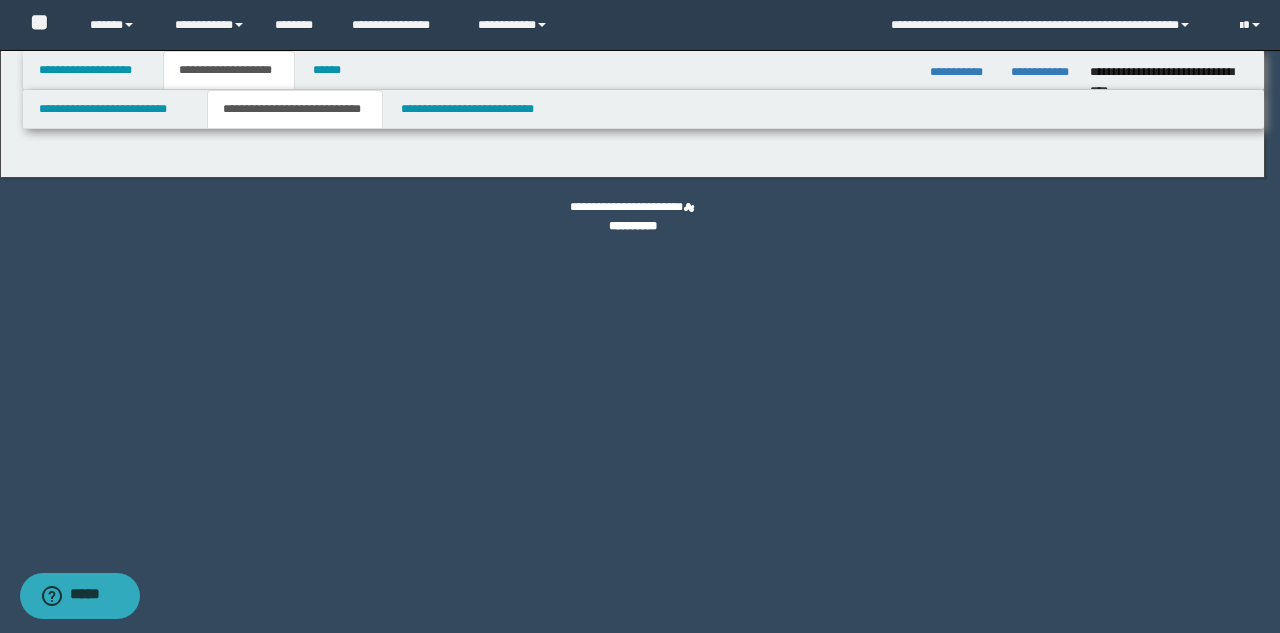 select on "*" 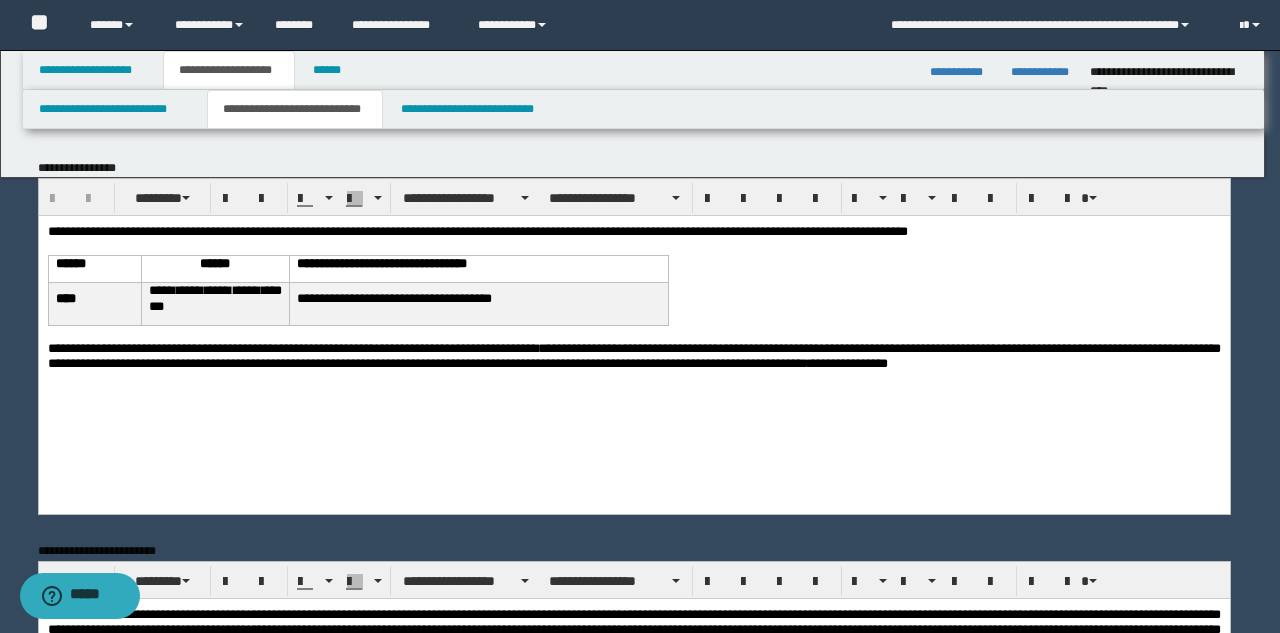 scroll, scrollTop: 0, scrollLeft: 0, axis: both 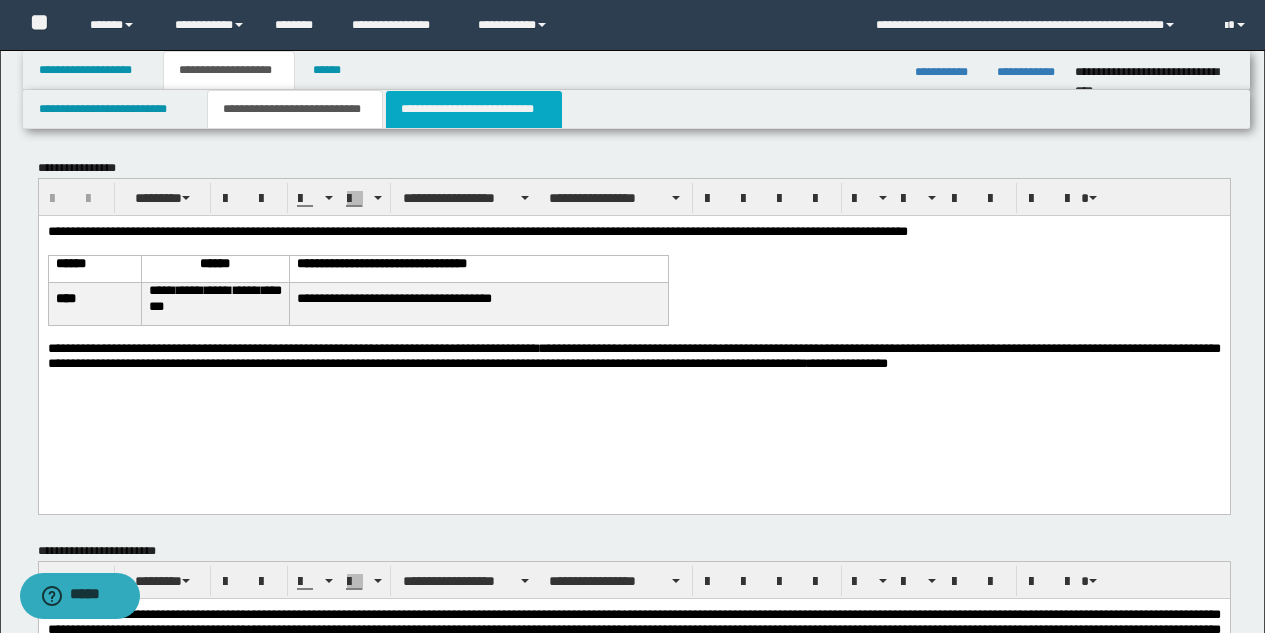 click on "**********" at bounding box center [474, 109] 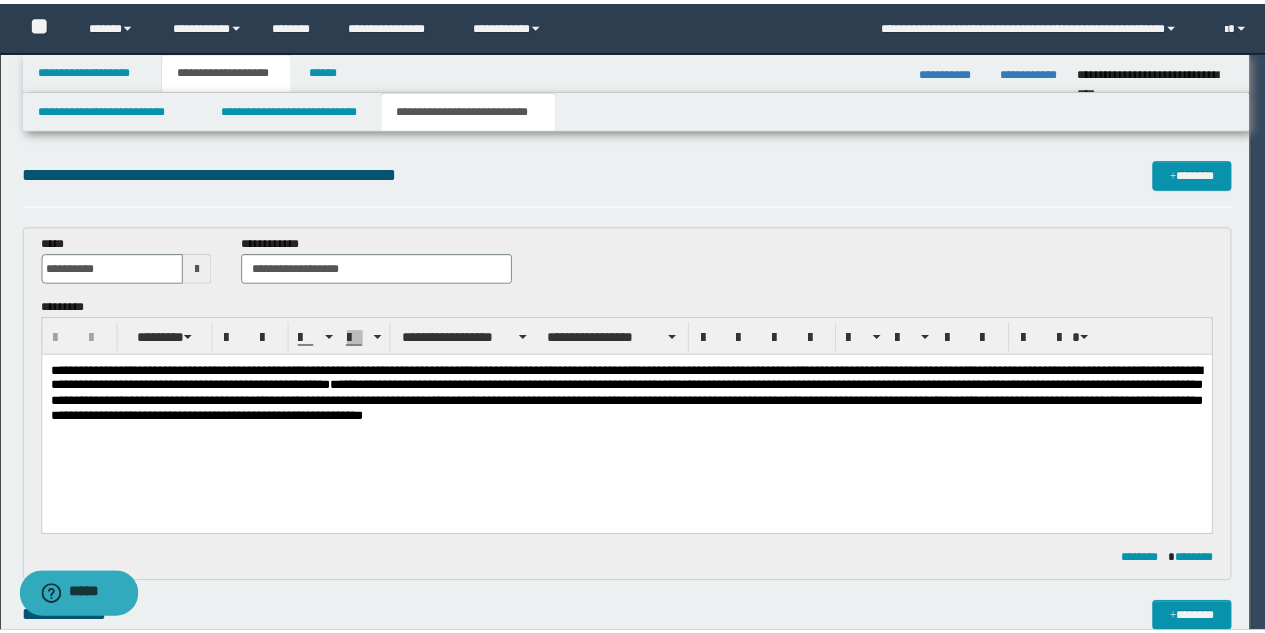 scroll, scrollTop: 0, scrollLeft: 0, axis: both 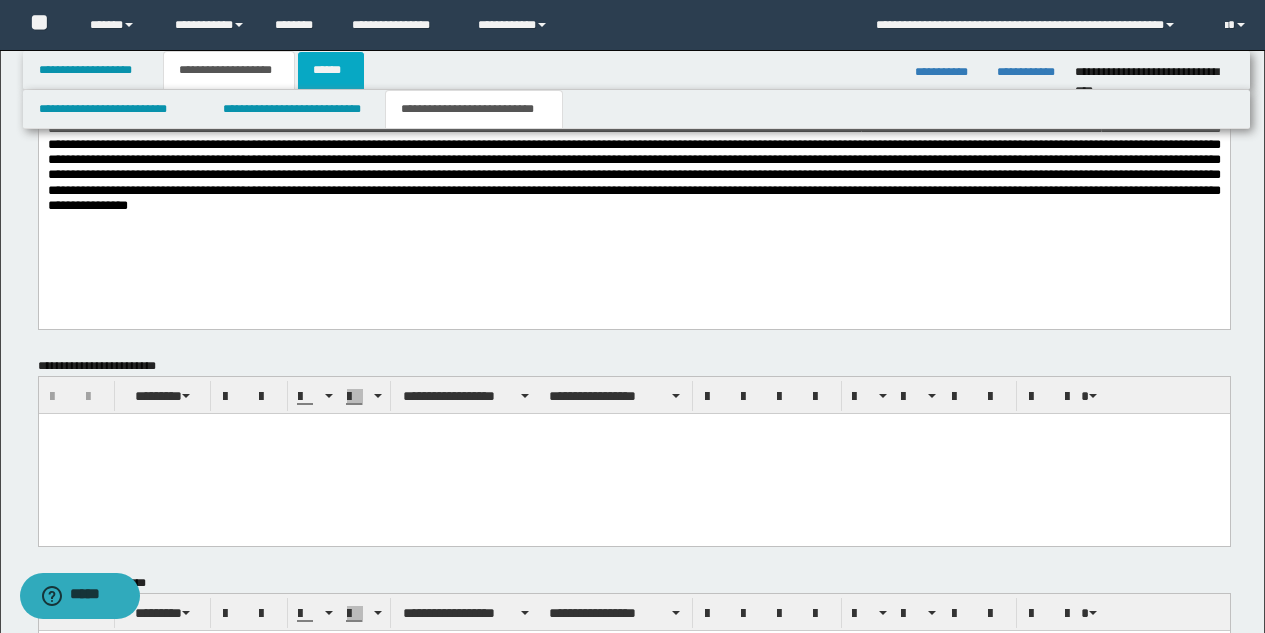 click on "******" at bounding box center (331, 70) 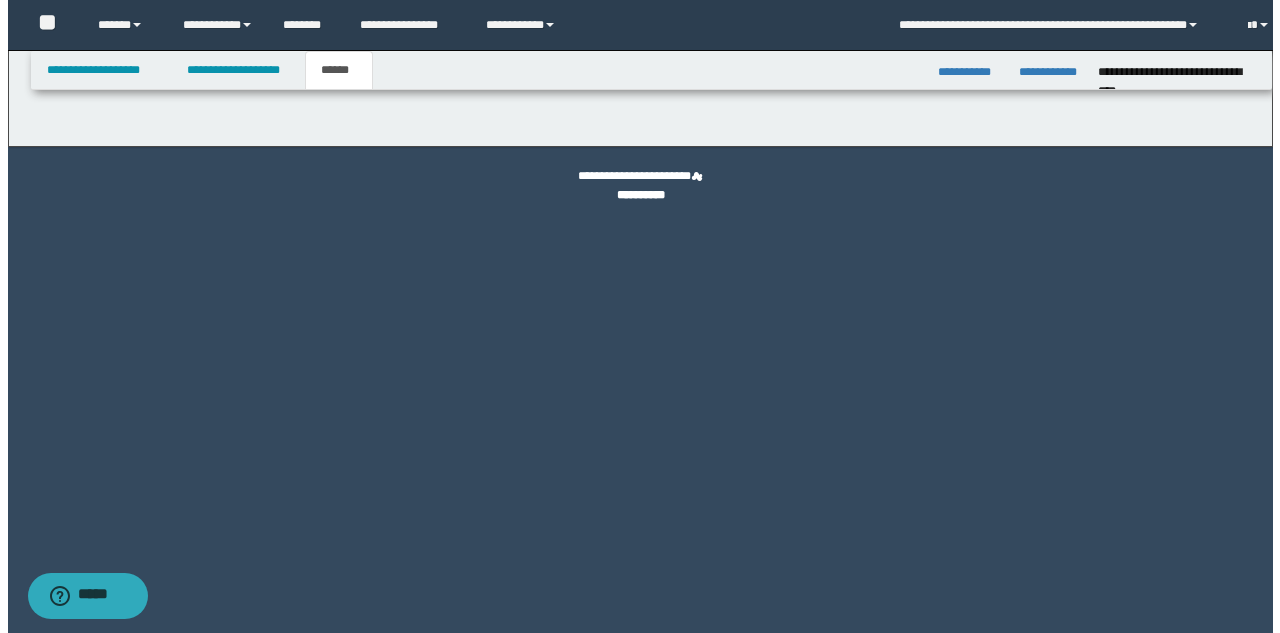scroll, scrollTop: 0, scrollLeft: 0, axis: both 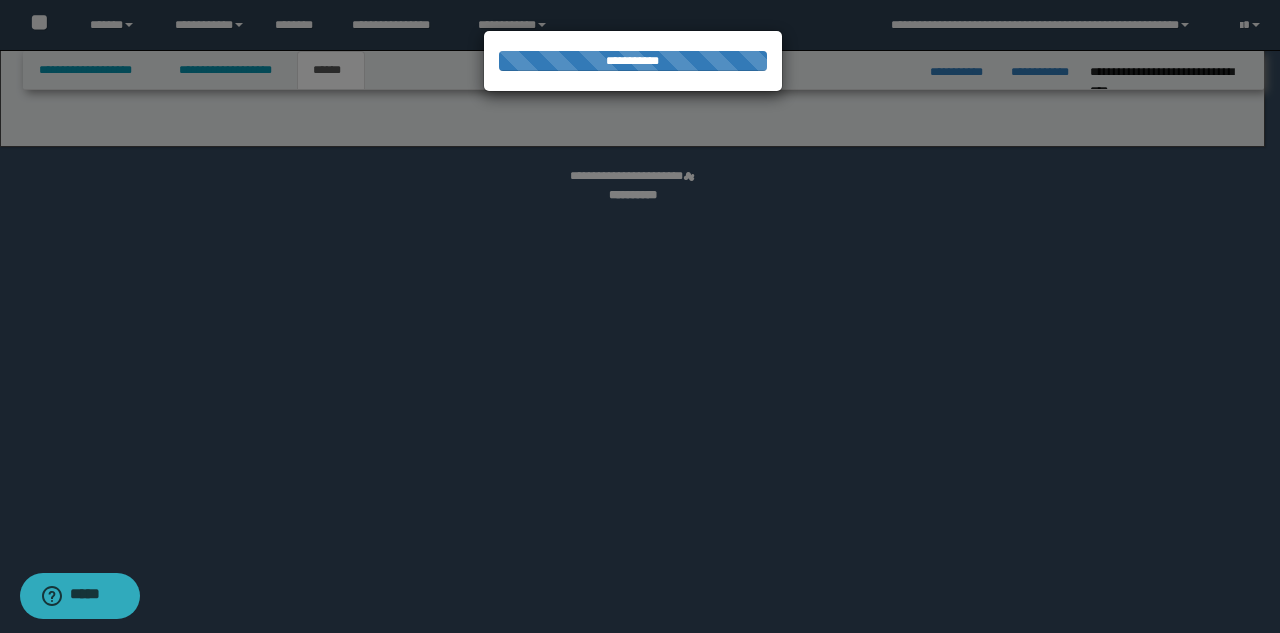 select on "*" 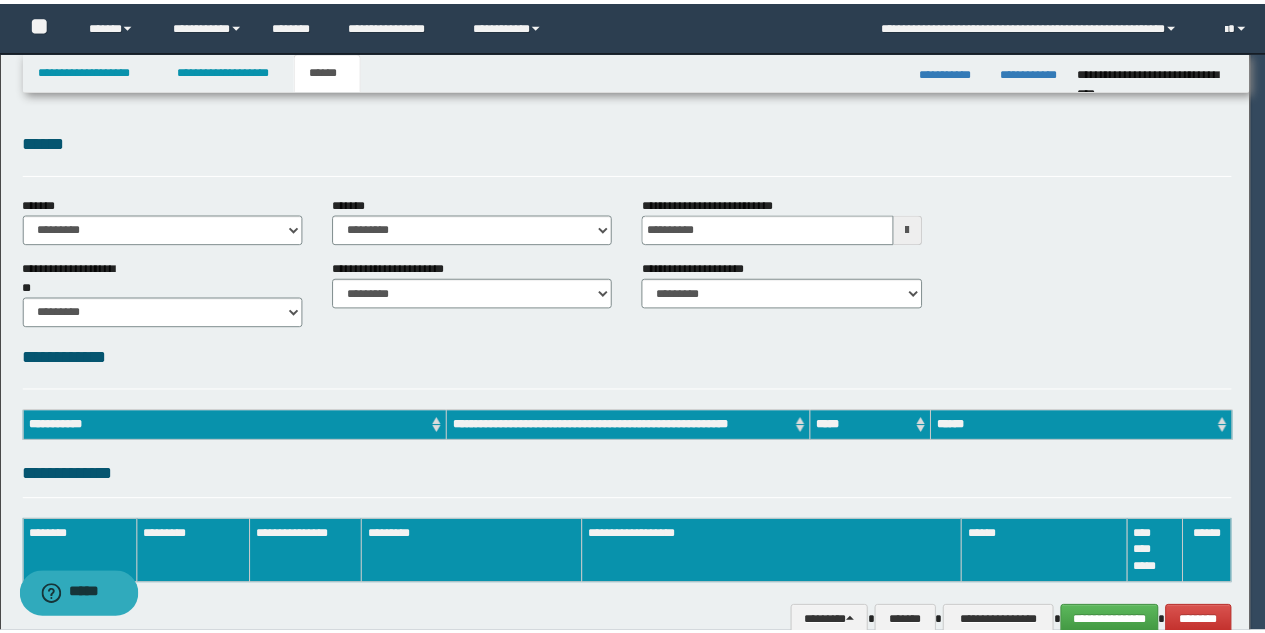 scroll, scrollTop: 0, scrollLeft: 0, axis: both 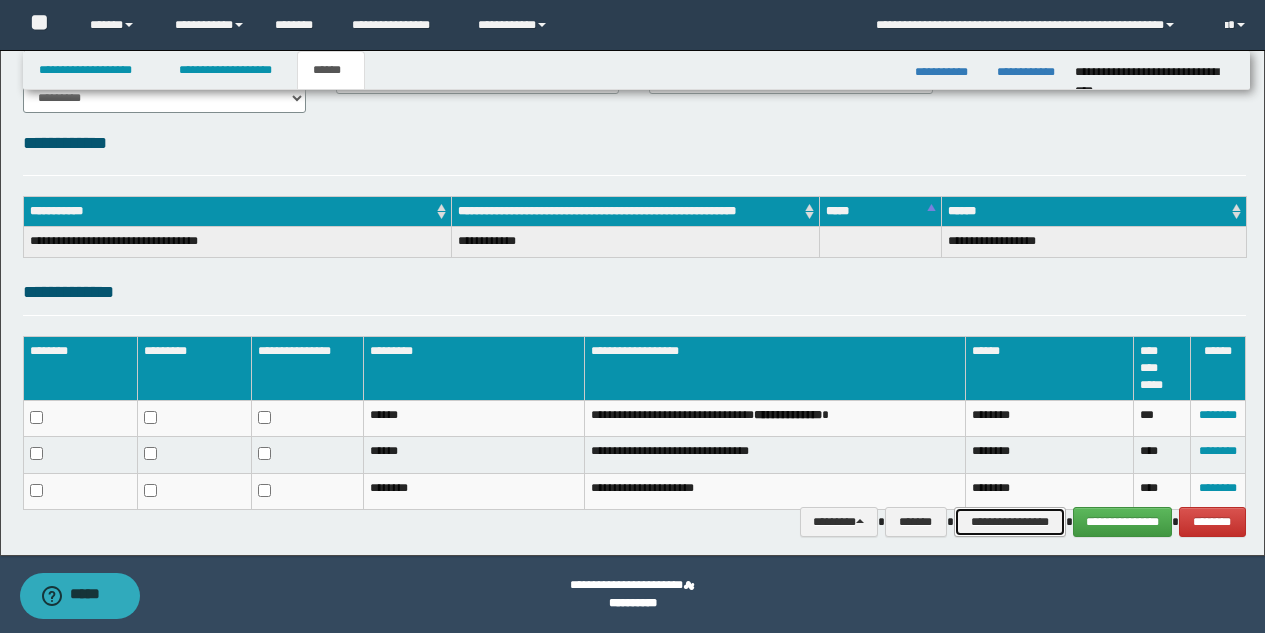 click on "**********" at bounding box center [1010, 522] 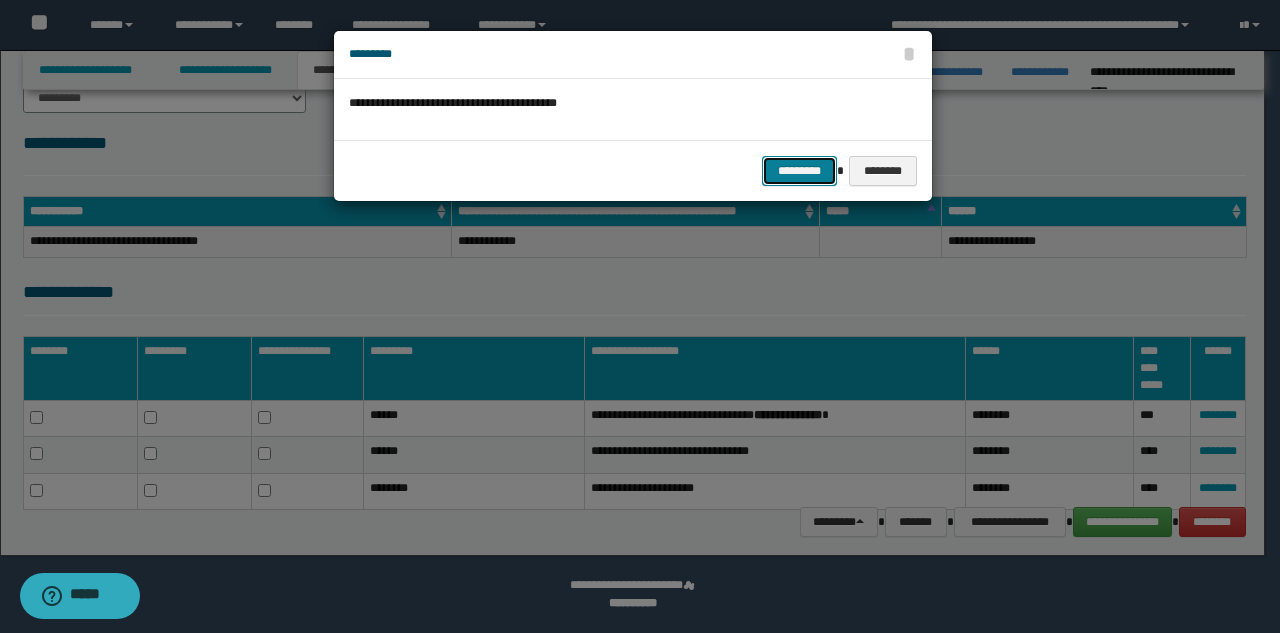 click on "*********" at bounding box center (799, 171) 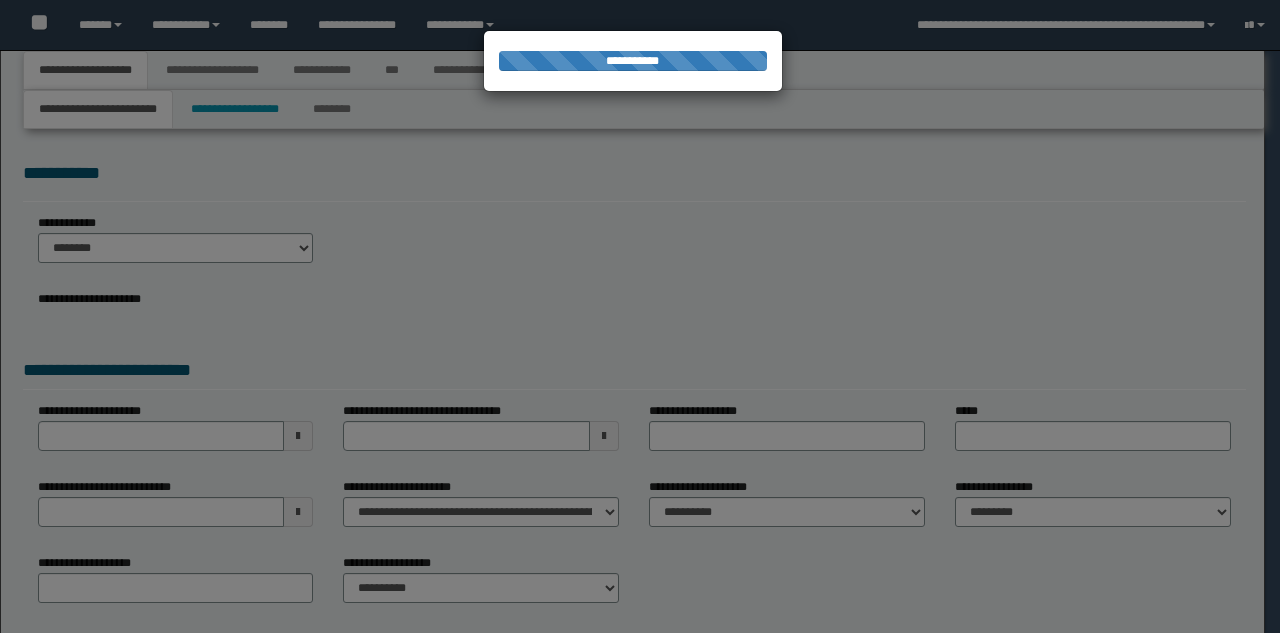 scroll, scrollTop: 0, scrollLeft: 0, axis: both 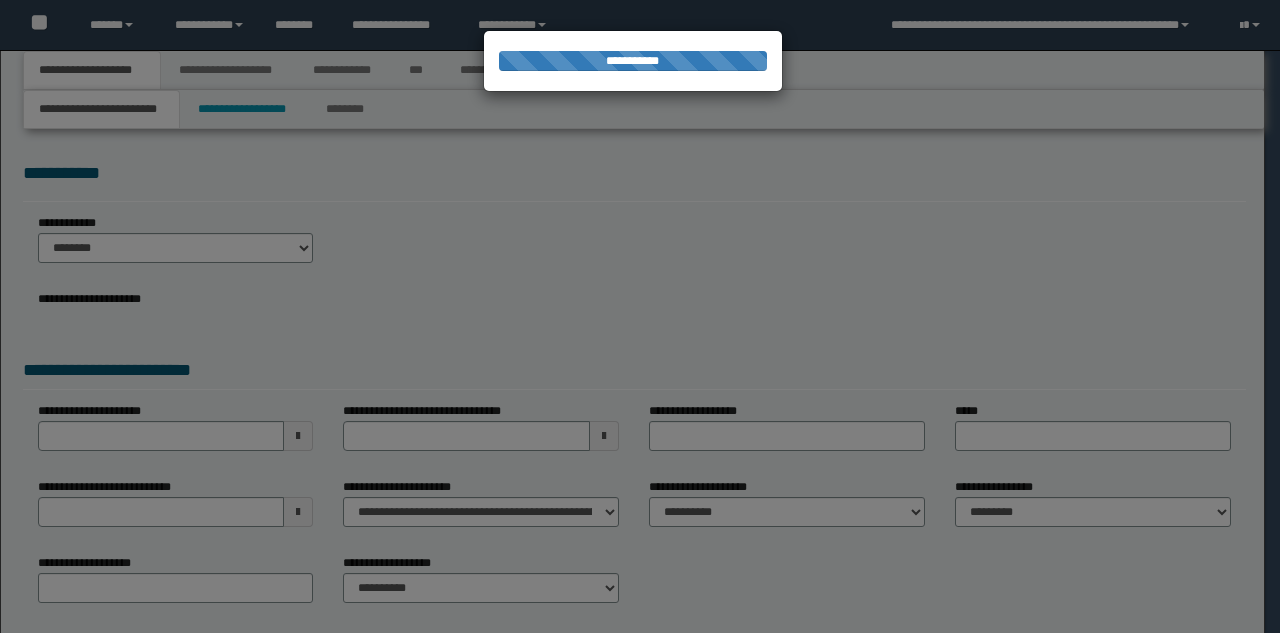 type on "********" 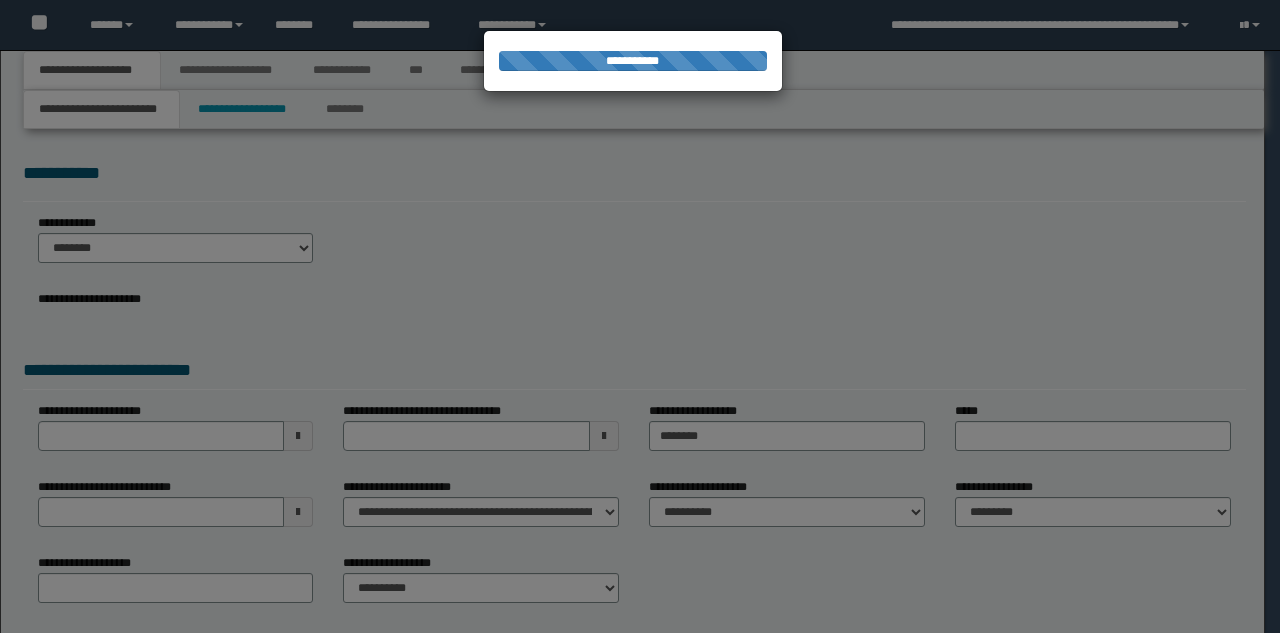 select on "*" 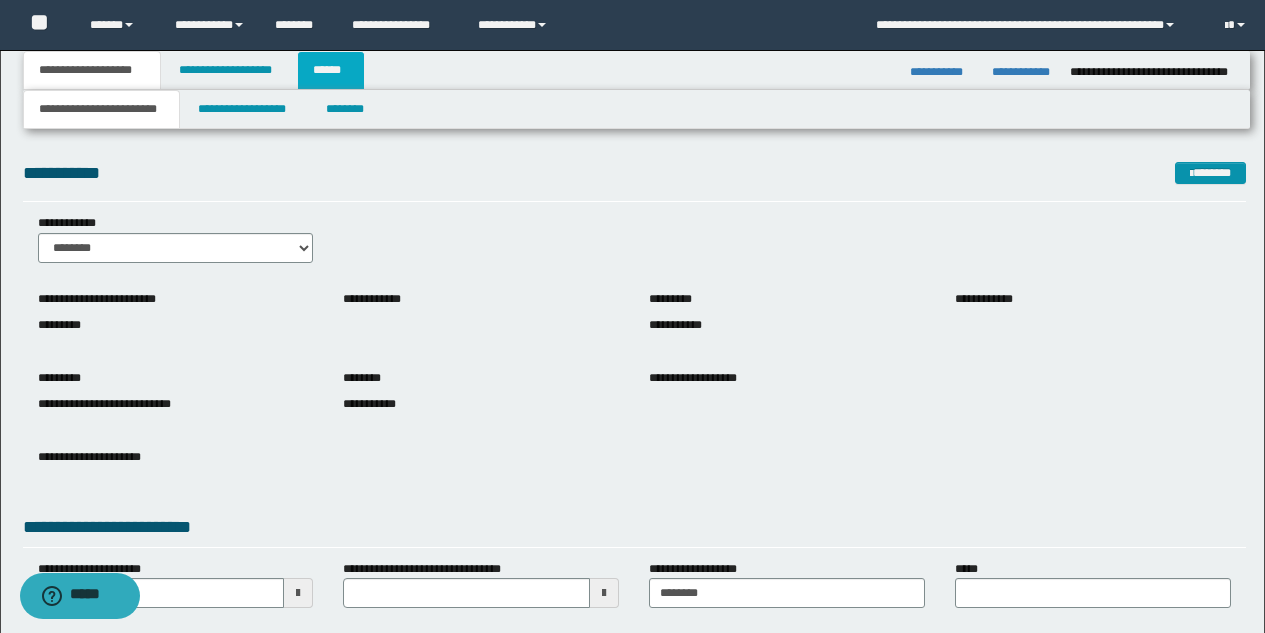 click on "******" at bounding box center [331, 70] 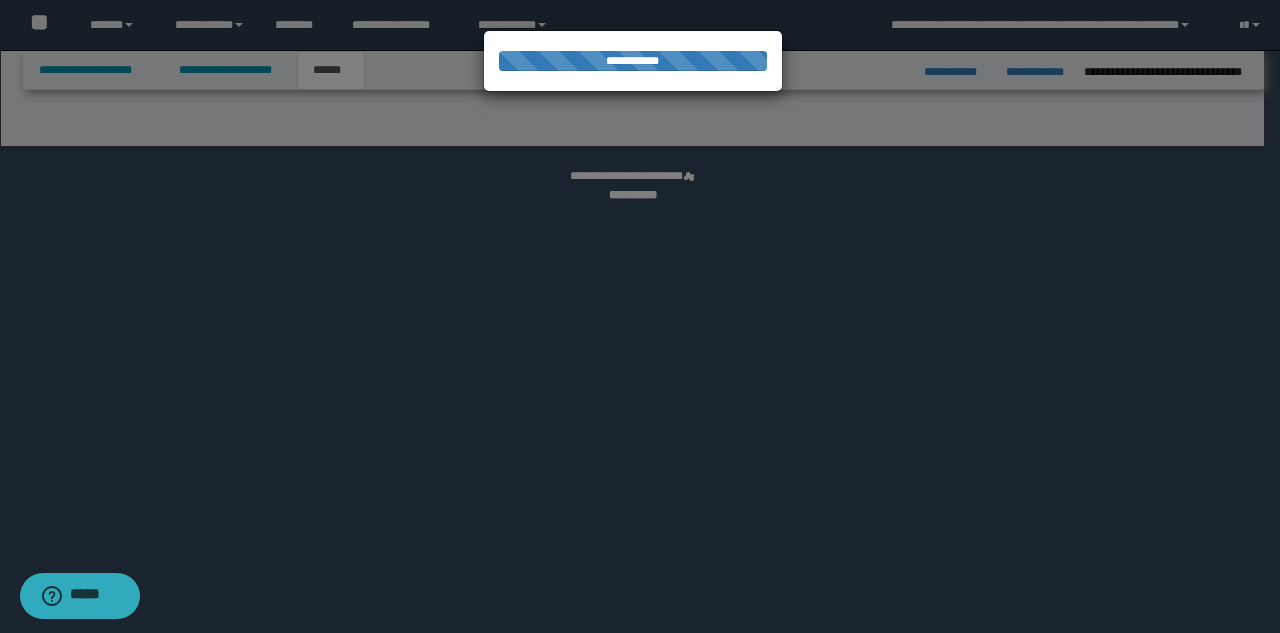 select on "*" 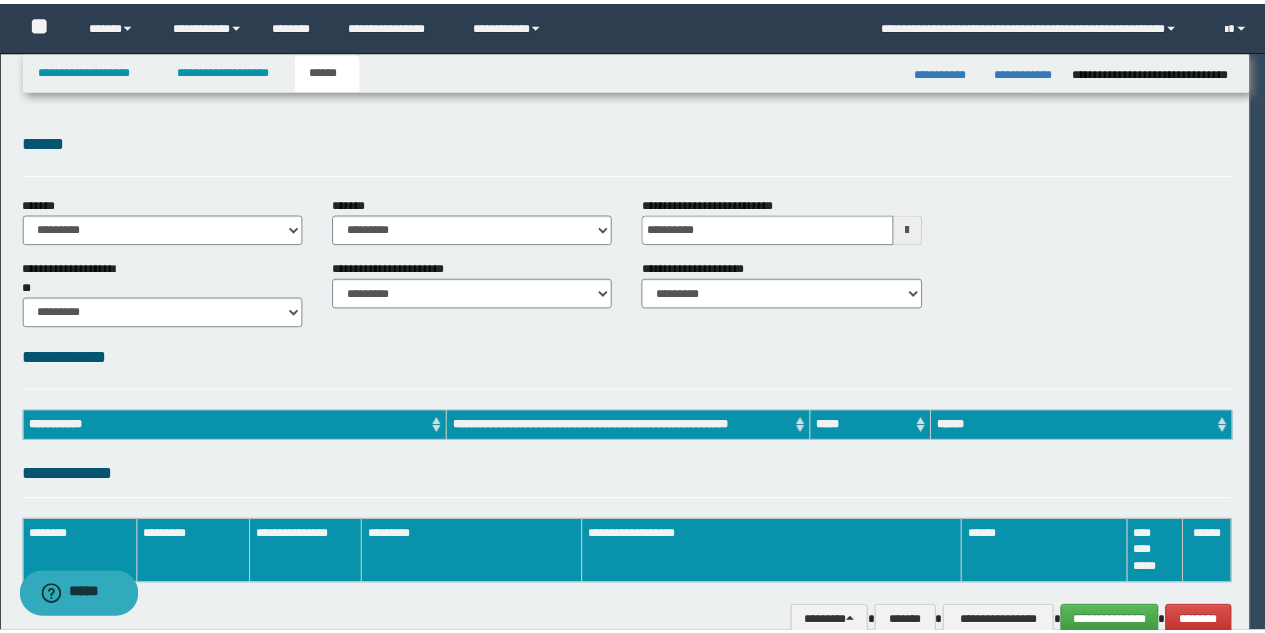 scroll, scrollTop: 0, scrollLeft: 0, axis: both 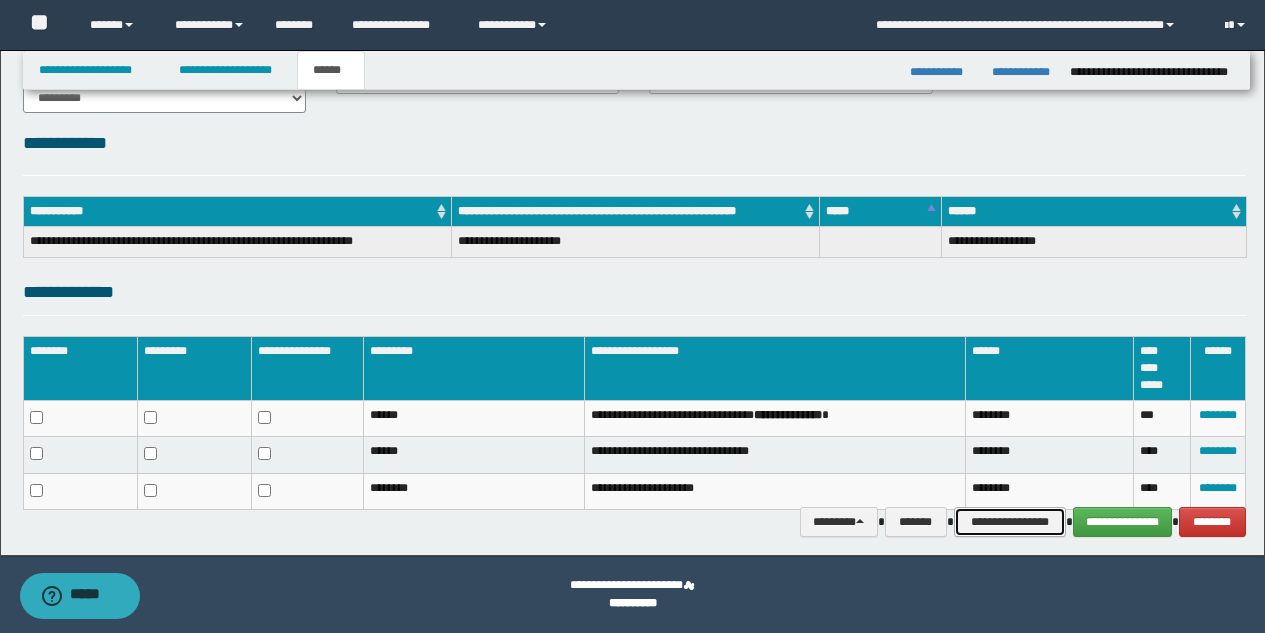 click on "**********" at bounding box center (1010, 522) 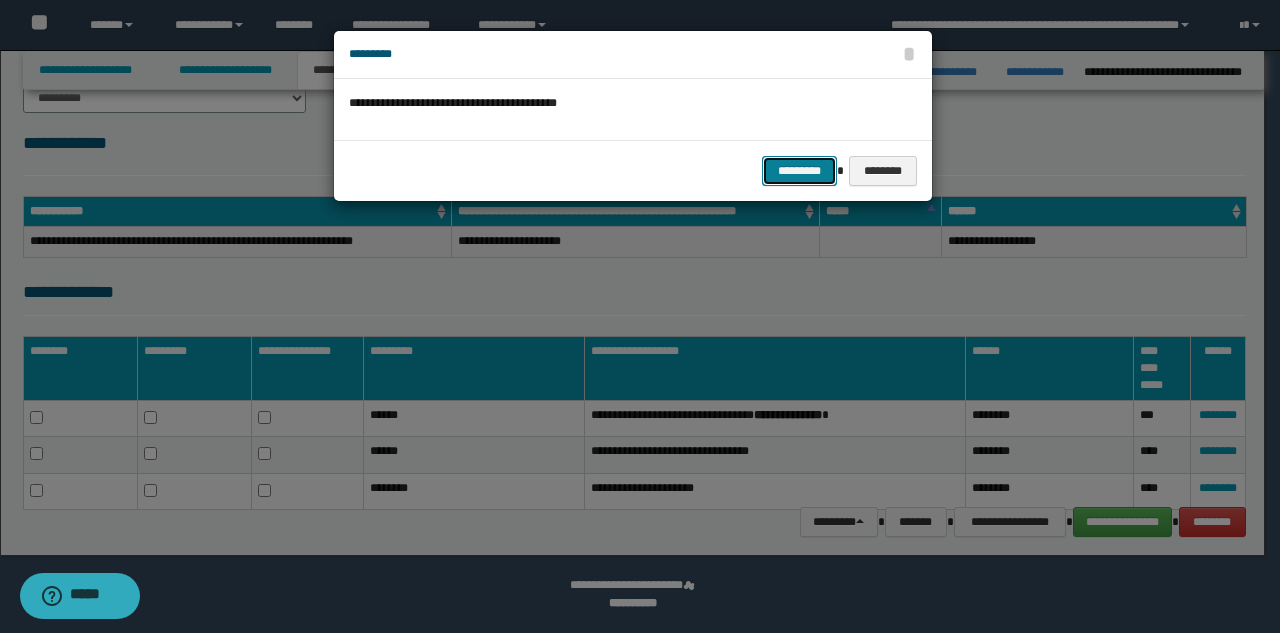 click on "*********" at bounding box center (799, 171) 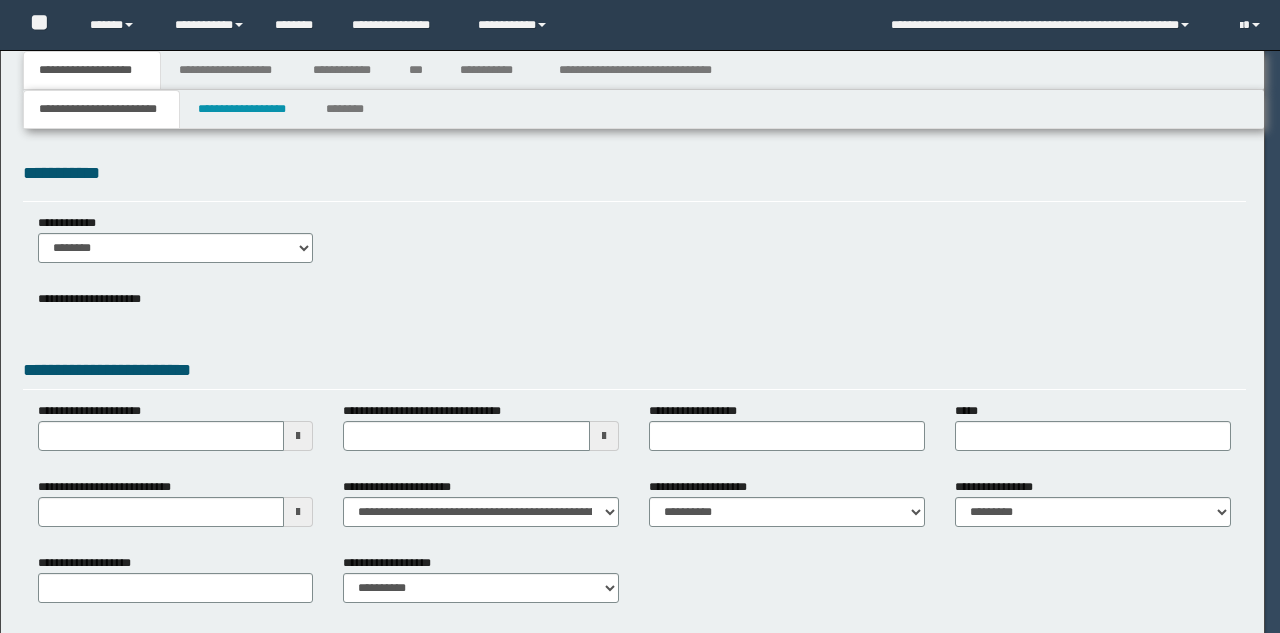 scroll, scrollTop: 0, scrollLeft: 0, axis: both 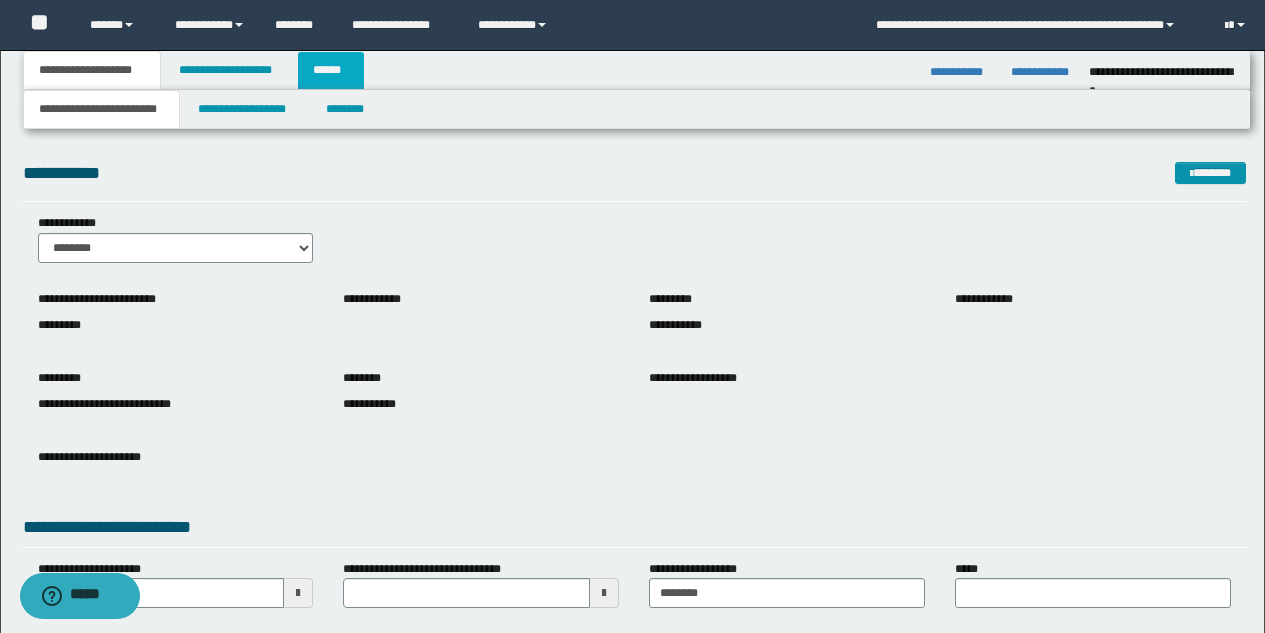 click on "******" at bounding box center (331, 70) 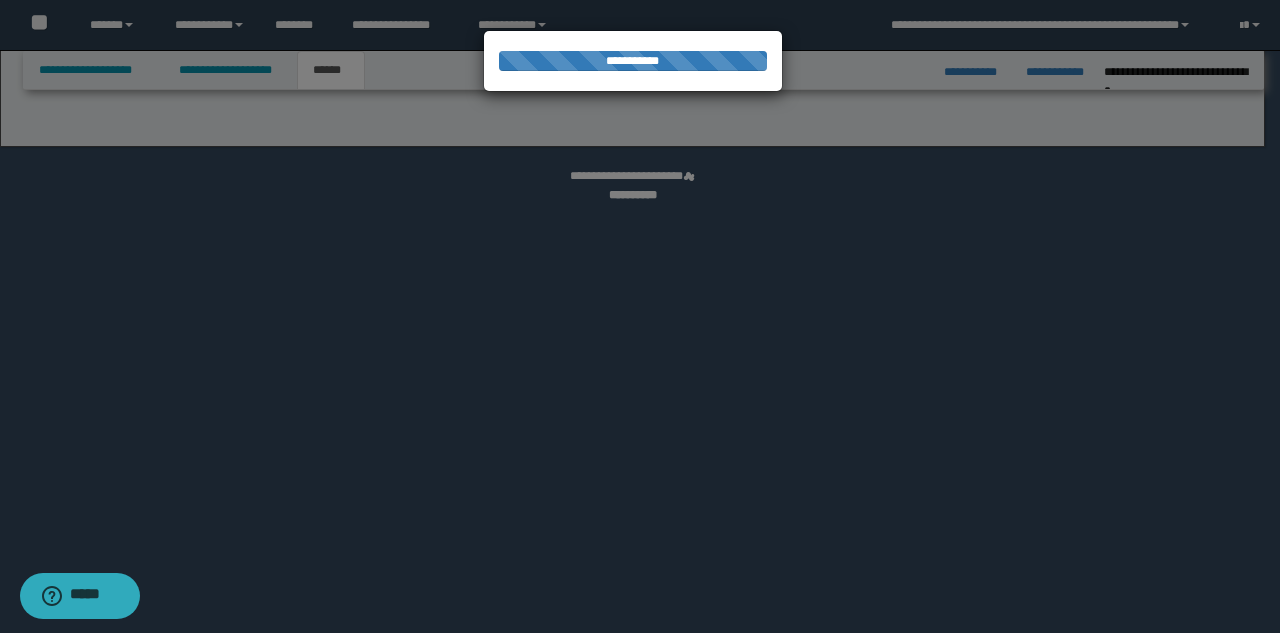 select on "*" 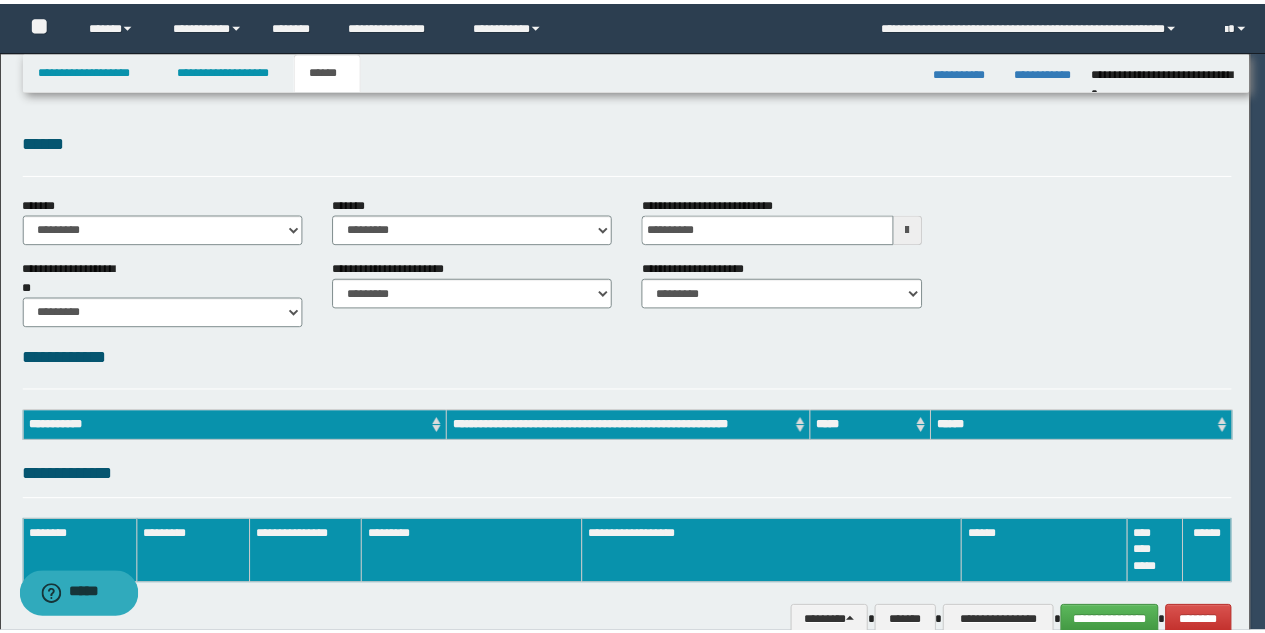 scroll, scrollTop: 0, scrollLeft: 0, axis: both 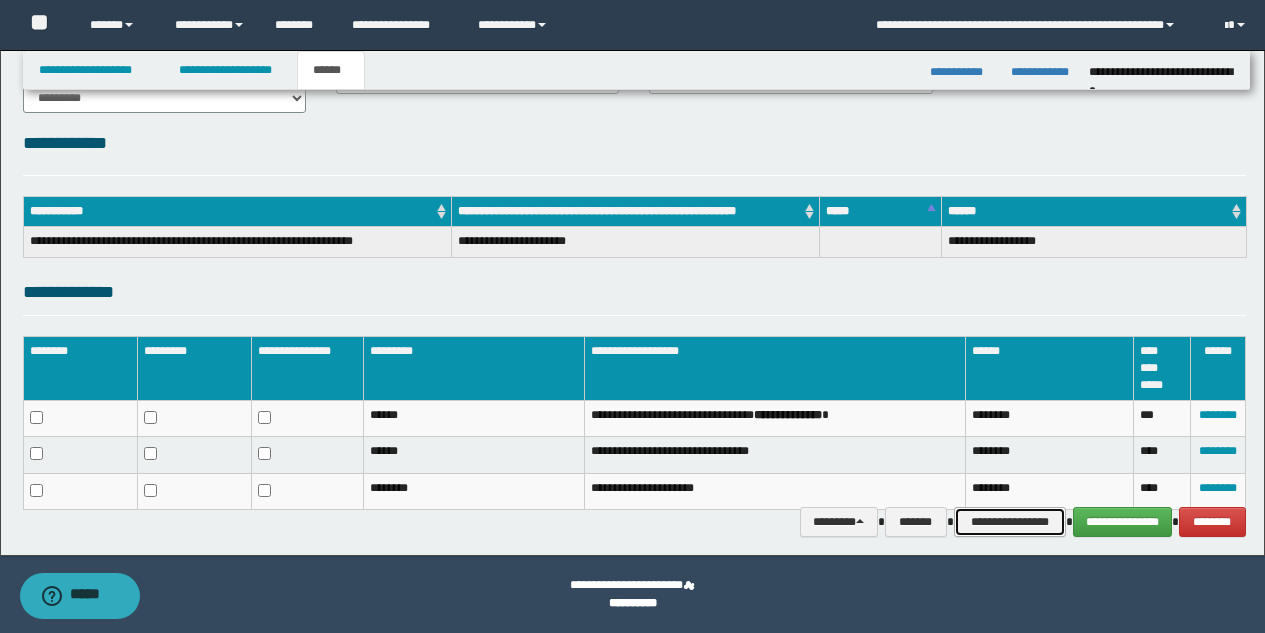 click on "**********" at bounding box center [1010, 522] 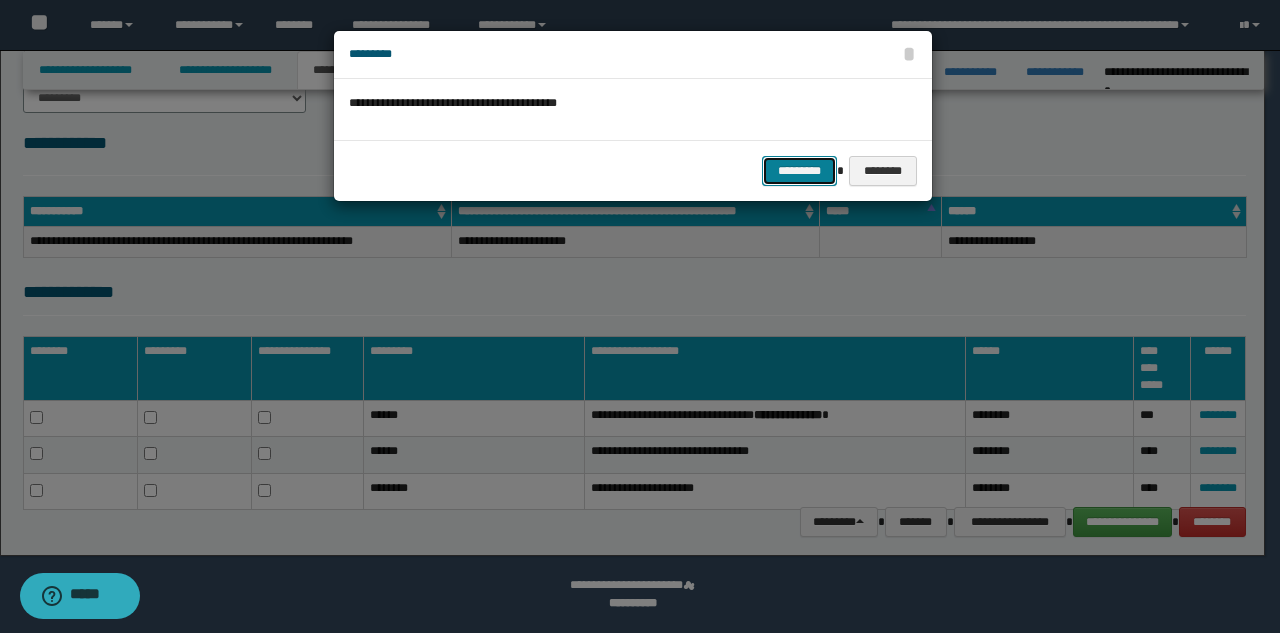 click on "*********" at bounding box center (799, 171) 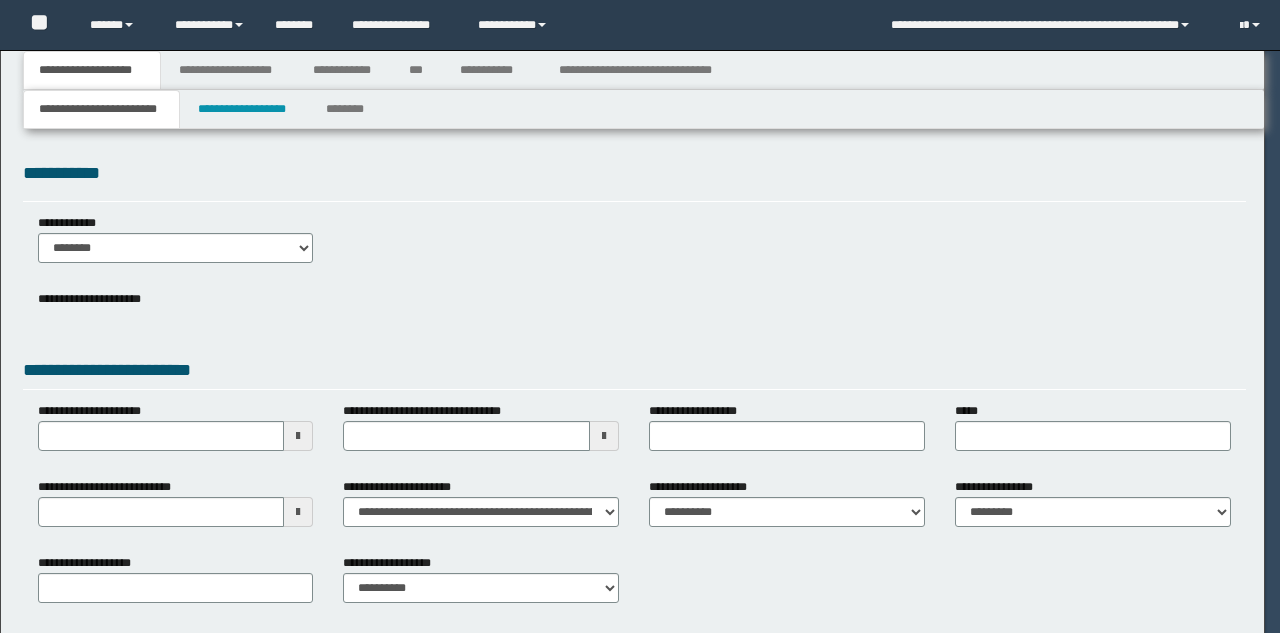 scroll, scrollTop: 0, scrollLeft: 0, axis: both 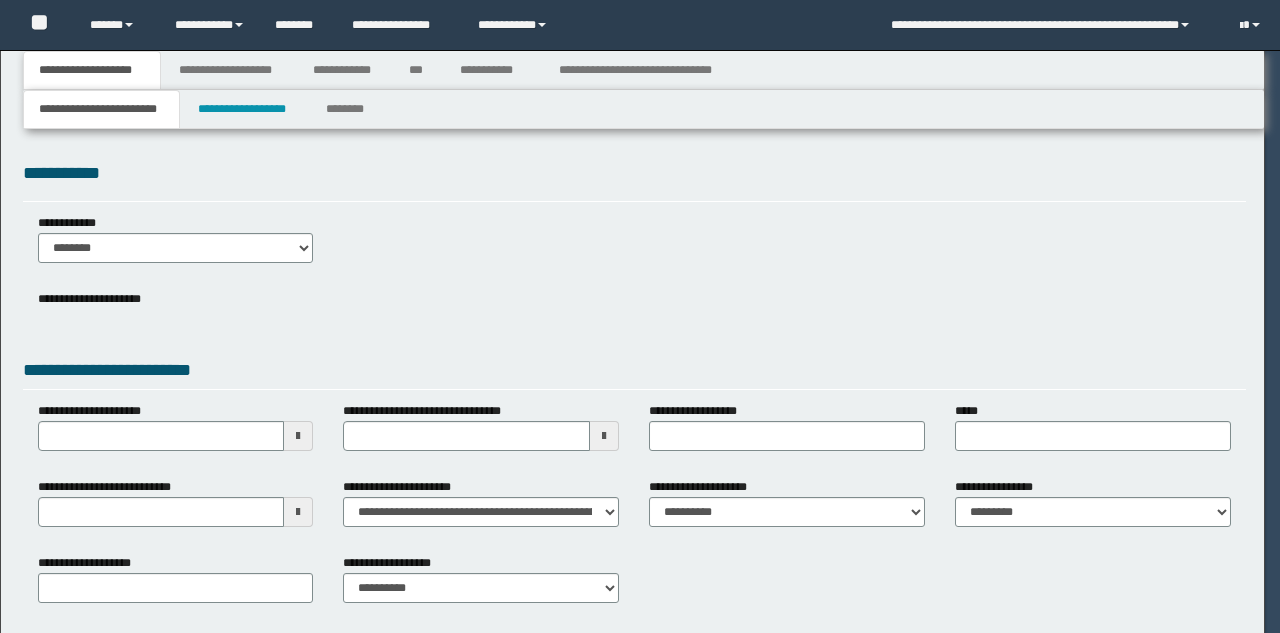 select on "*" 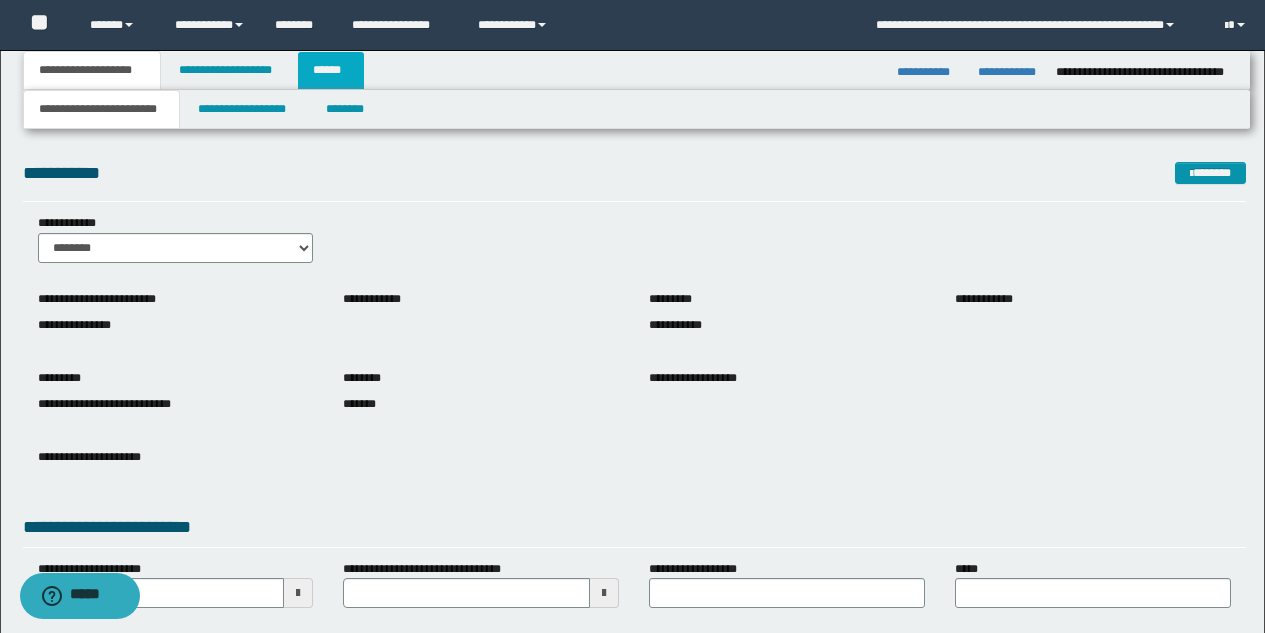 click on "******" at bounding box center (331, 70) 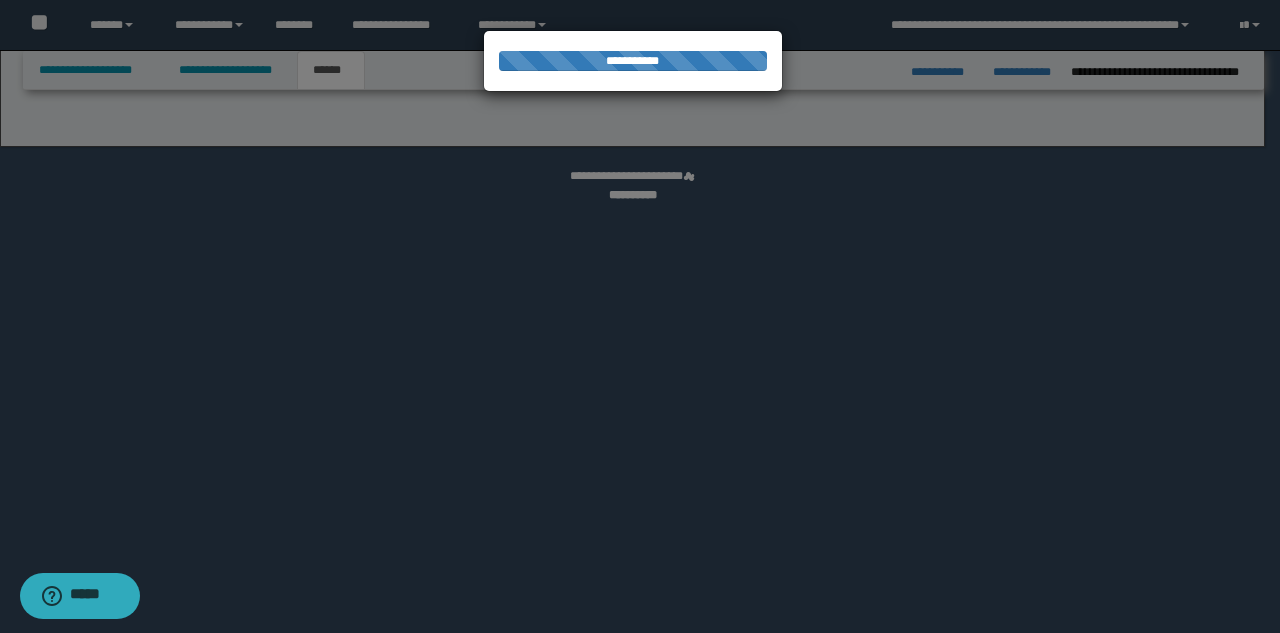 select on "*" 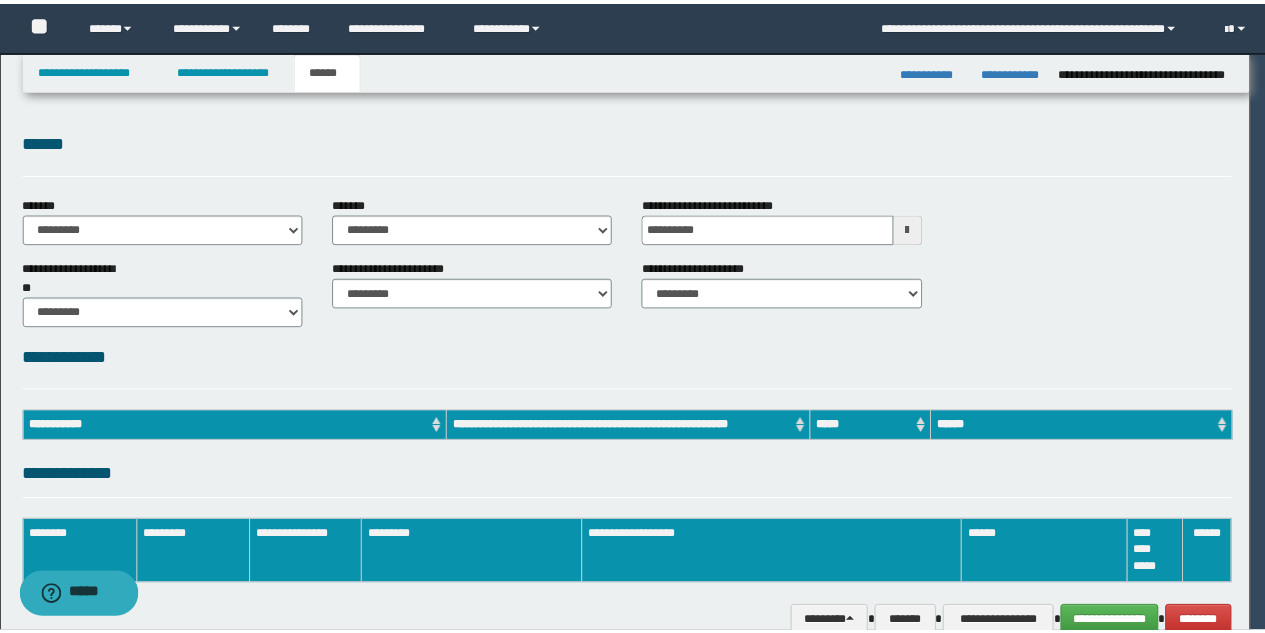 scroll, scrollTop: 0, scrollLeft: 0, axis: both 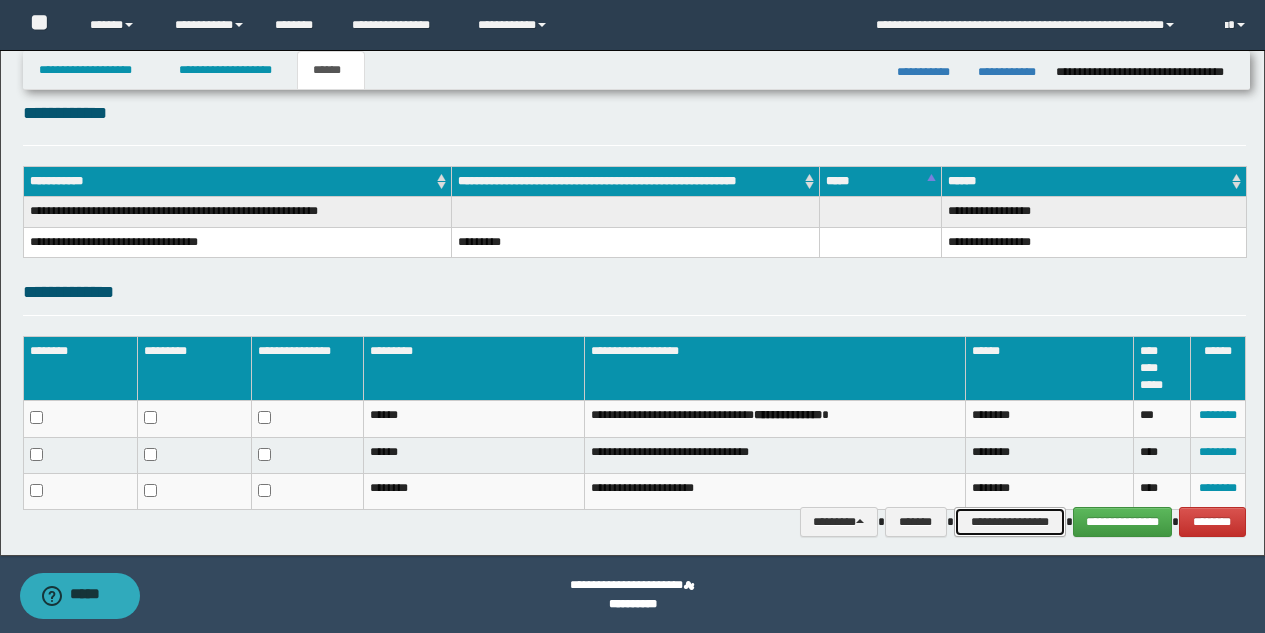 click on "**********" at bounding box center [1010, 522] 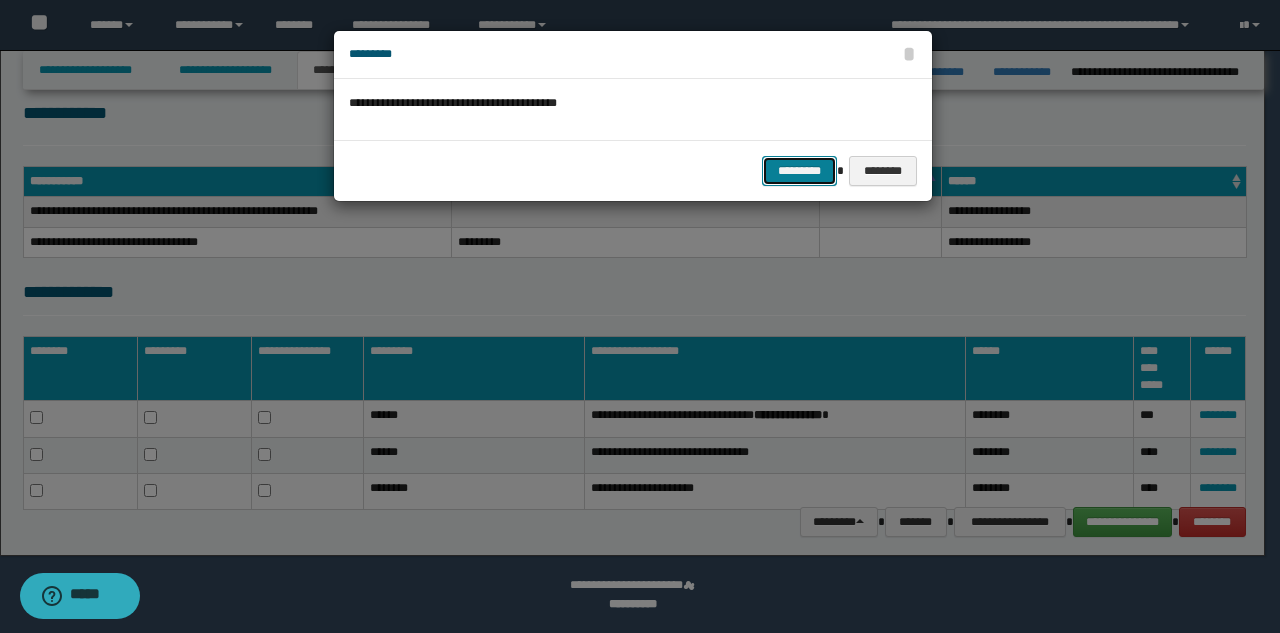 click on "*********" at bounding box center [799, 171] 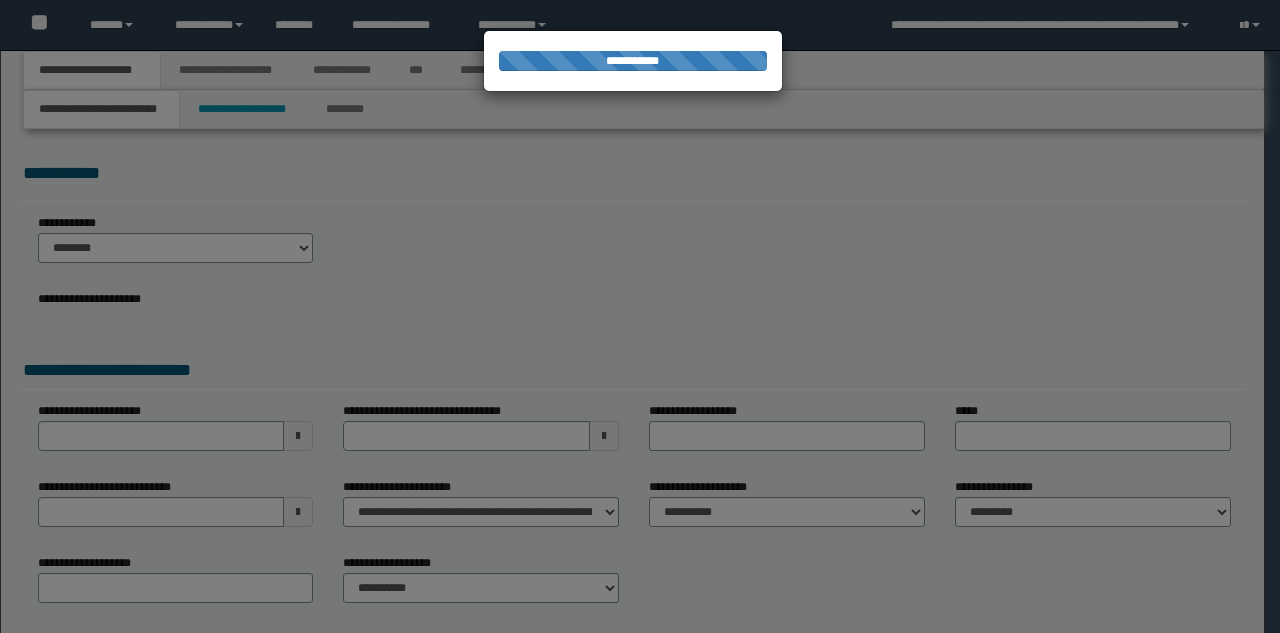 scroll, scrollTop: 0, scrollLeft: 0, axis: both 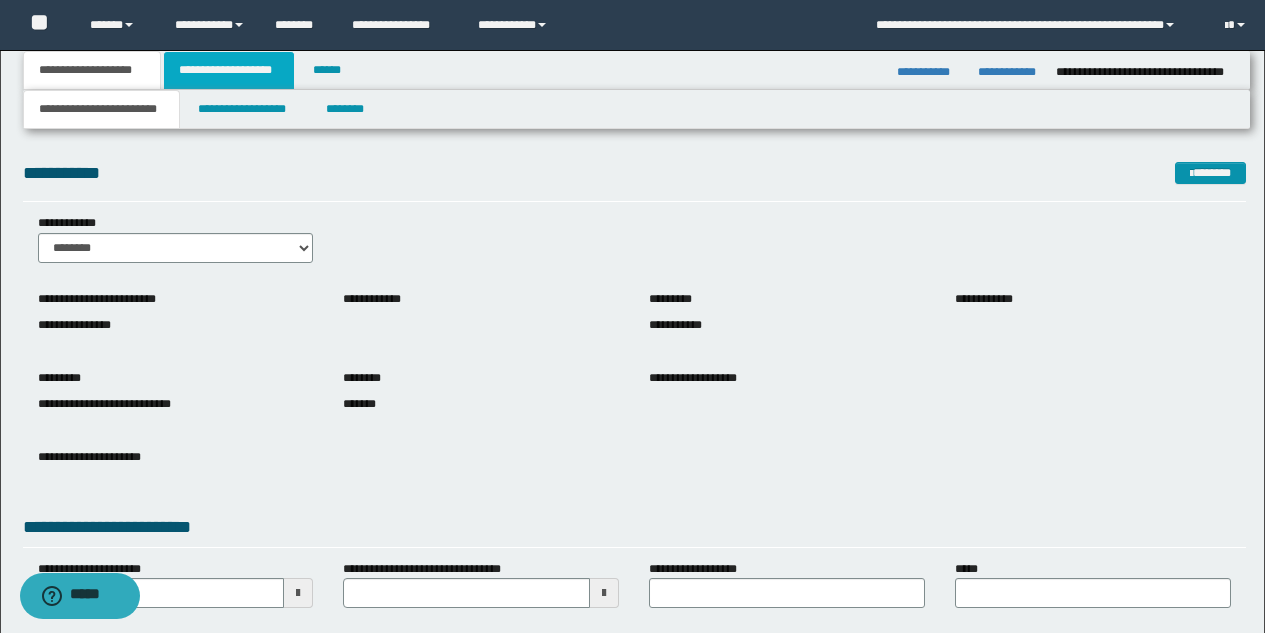 click on "**********" at bounding box center (229, 70) 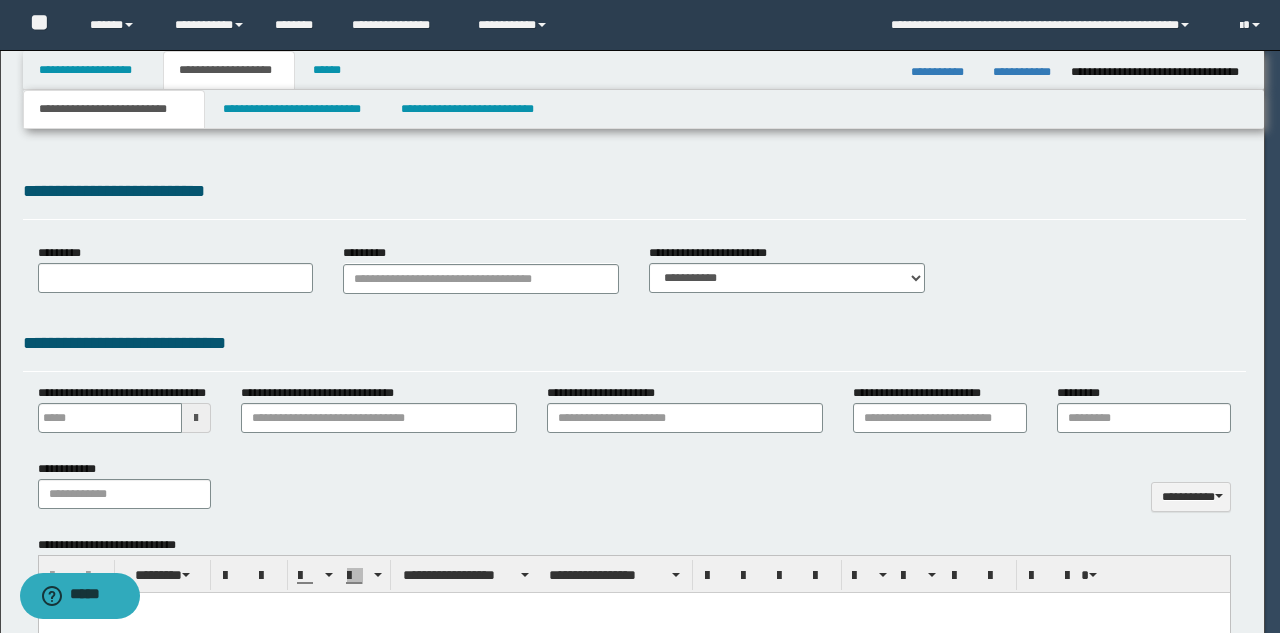 type 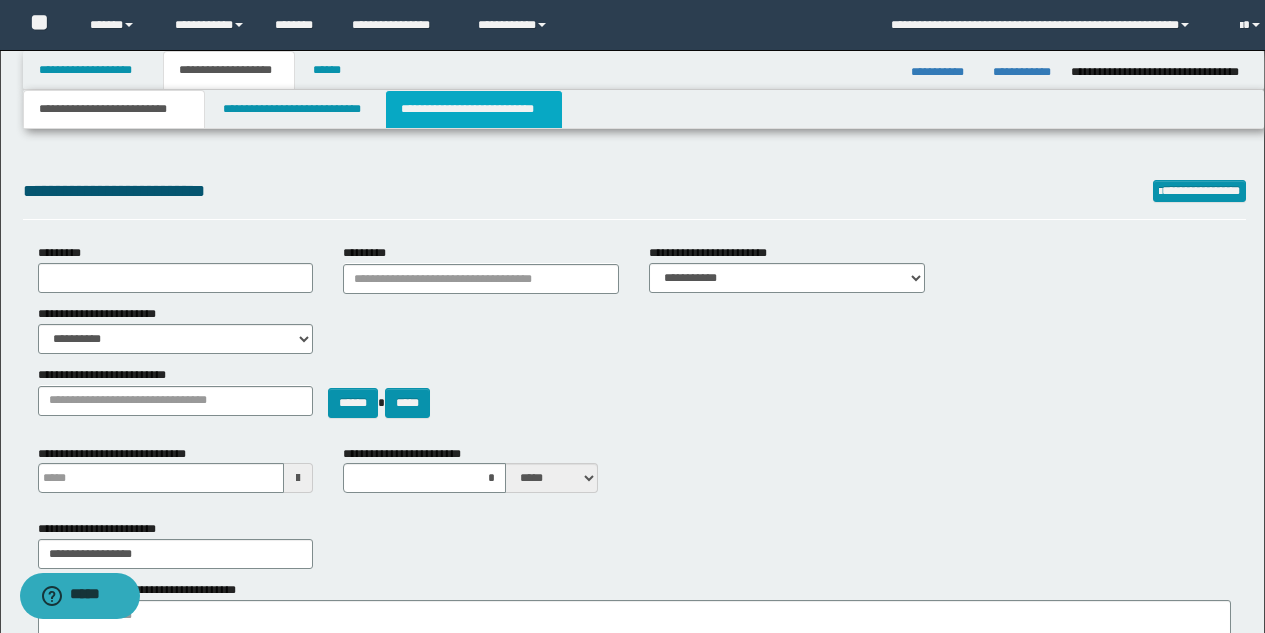 click on "**********" at bounding box center (474, 109) 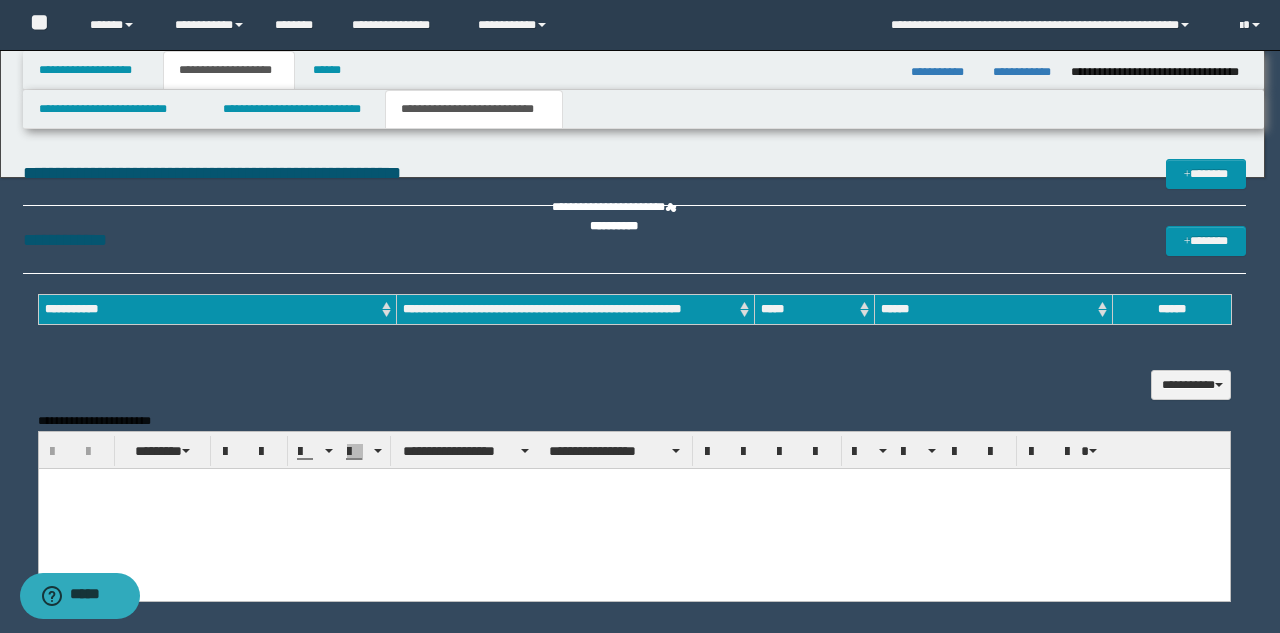 scroll, scrollTop: 0, scrollLeft: 0, axis: both 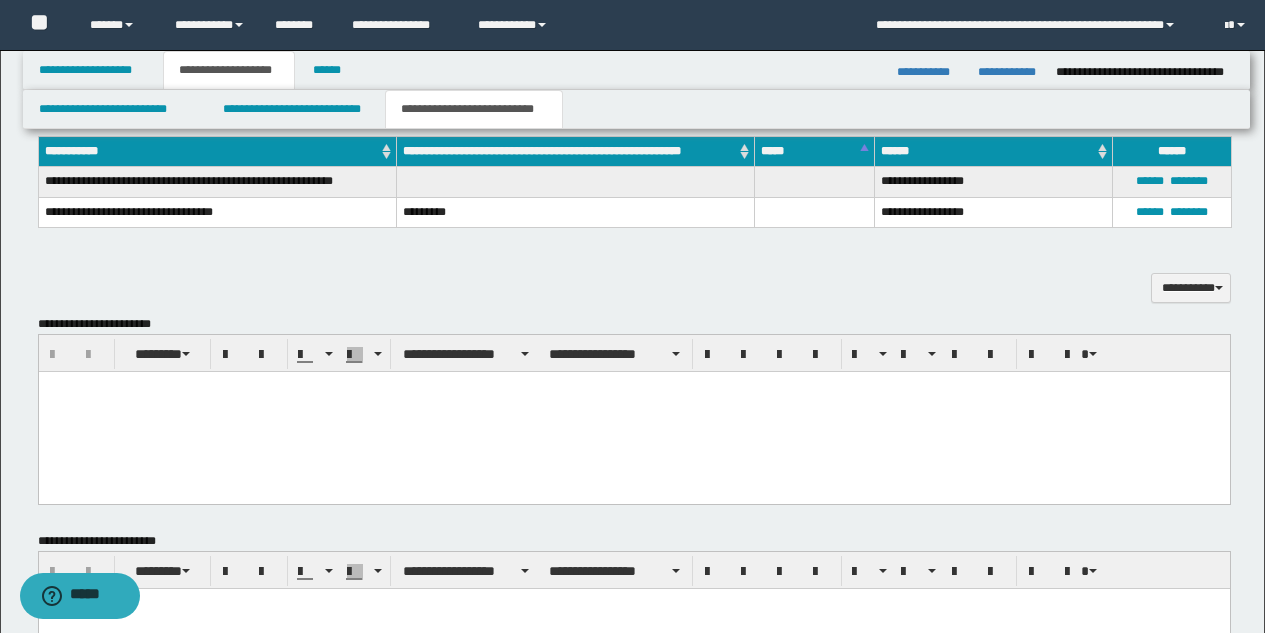 click at bounding box center (633, 412) 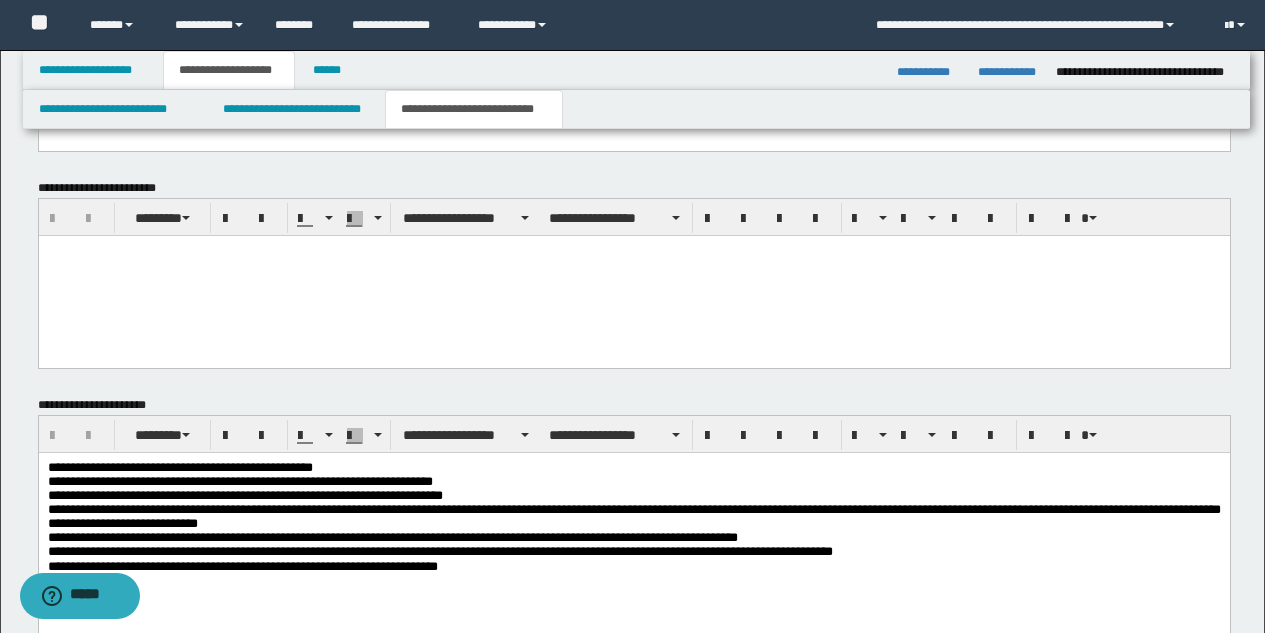 scroll, scrollTop: 975, scrollLeft: 0, axis: vertical 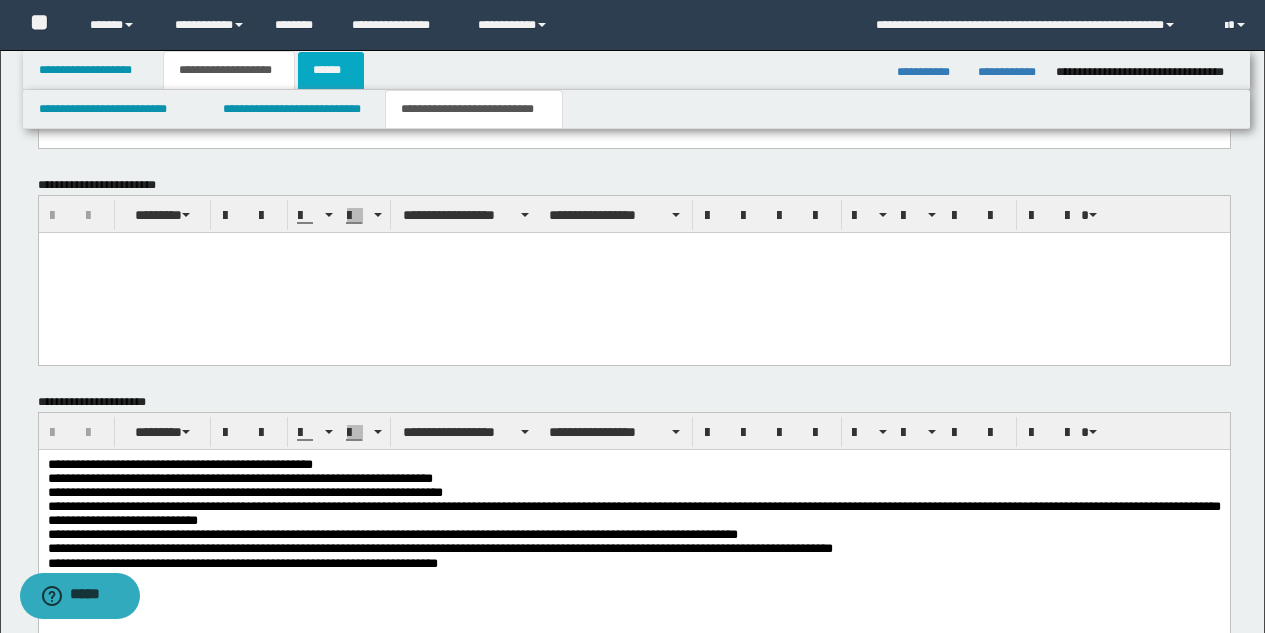 click on "******" at bounding box center (331, 70) 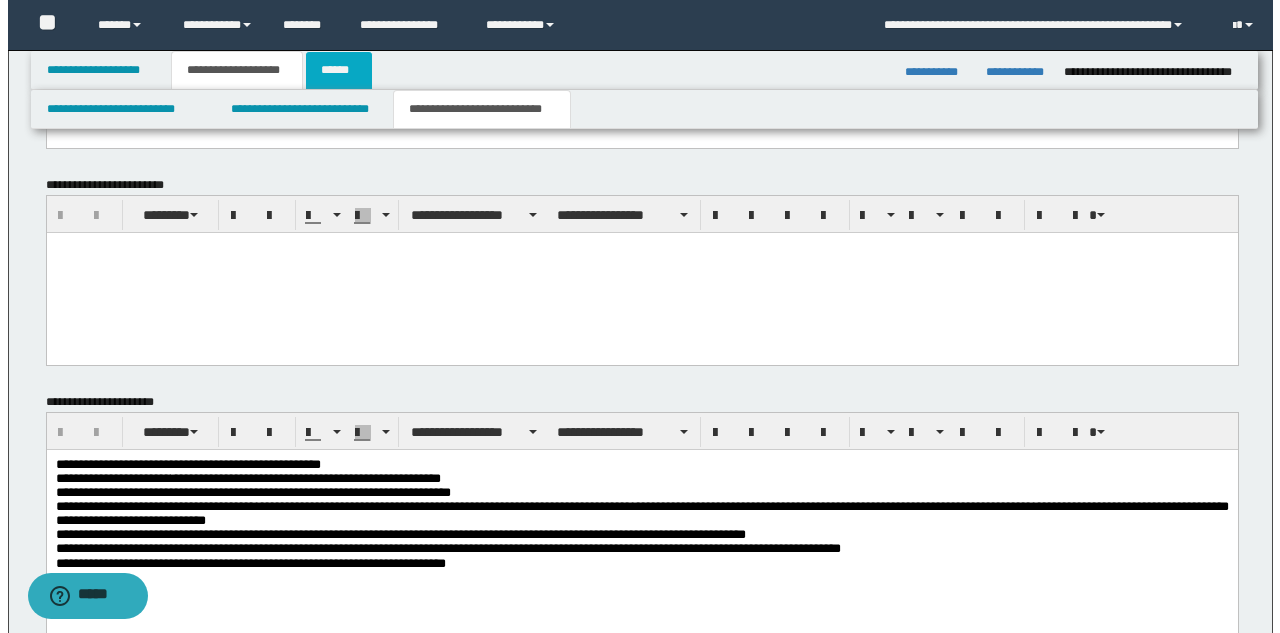 scroll, scrollTop: 0, scrollLeft: 0, axis: both 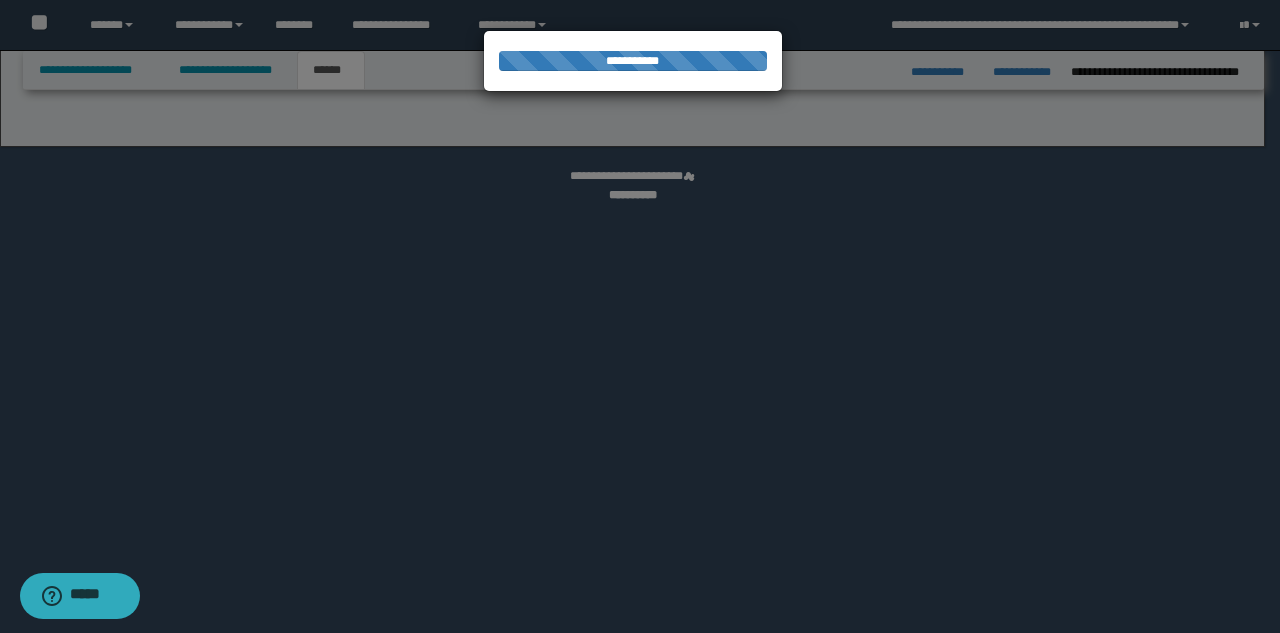 select on "*" 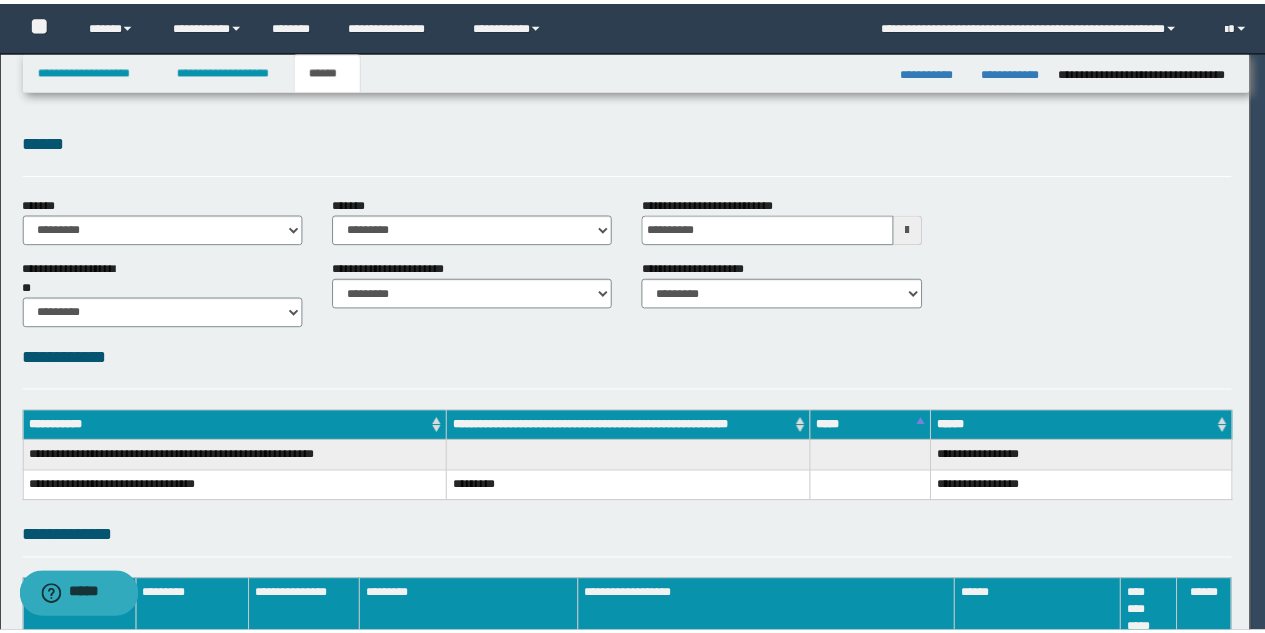 scroll, scrollTop: 0, scrollLeft: 0, axis: both 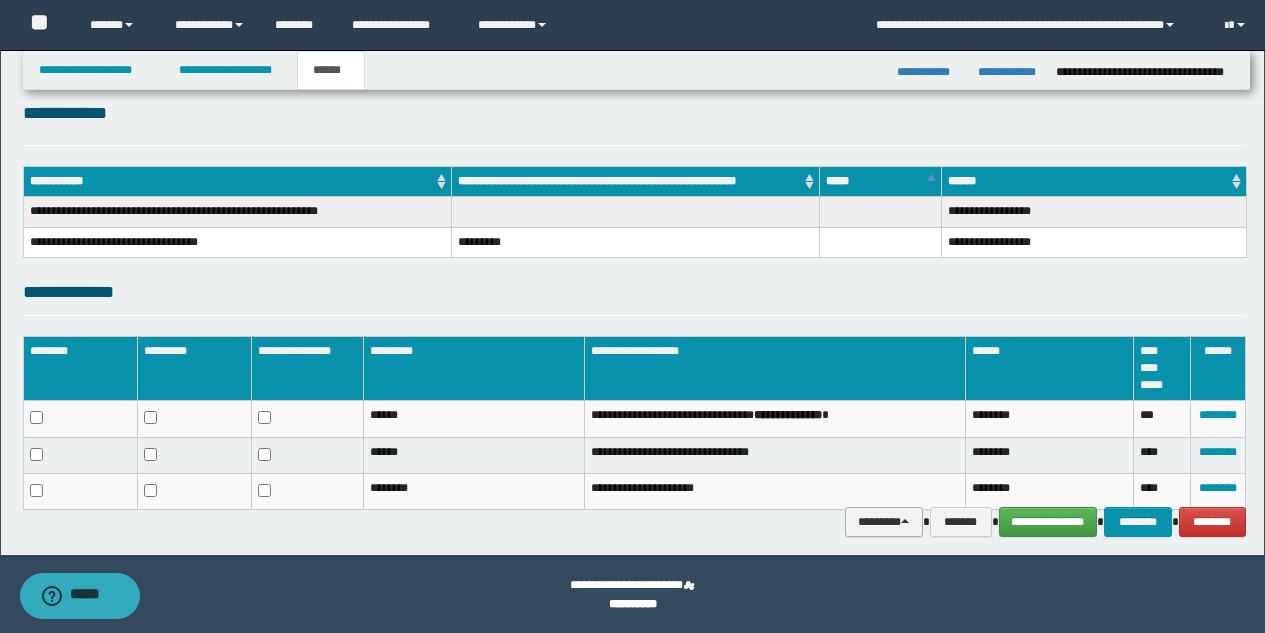 click on "********" at bounding box center (884, 522) 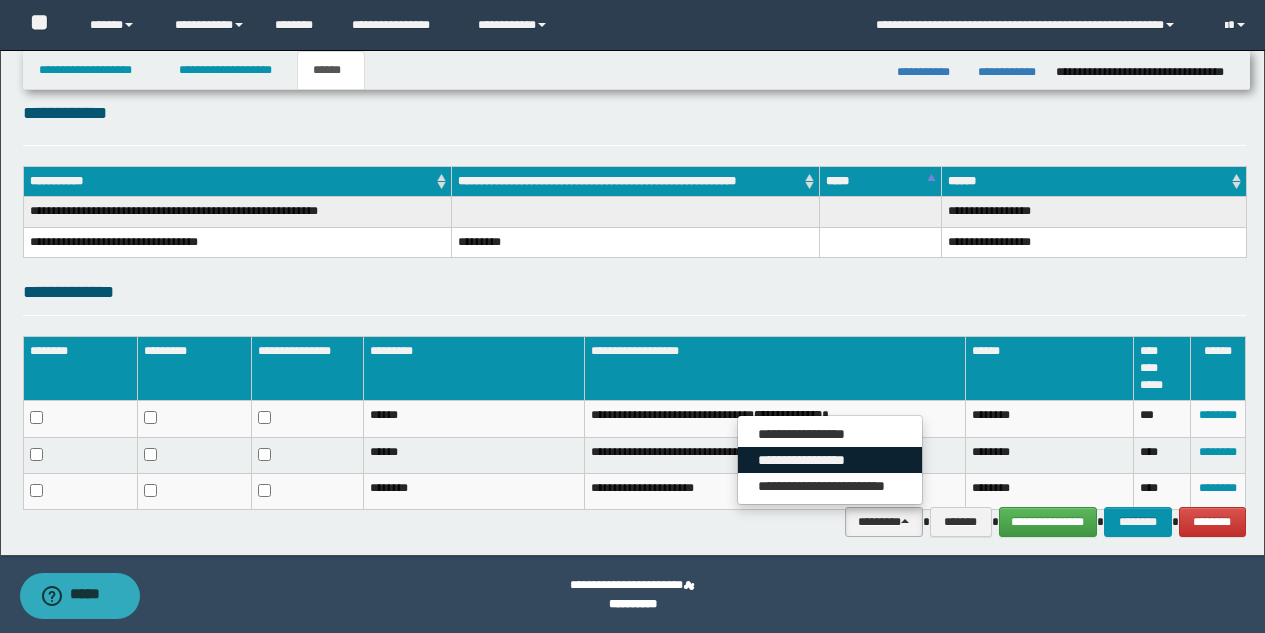 click on "**********" at bounding box center [830, 460] 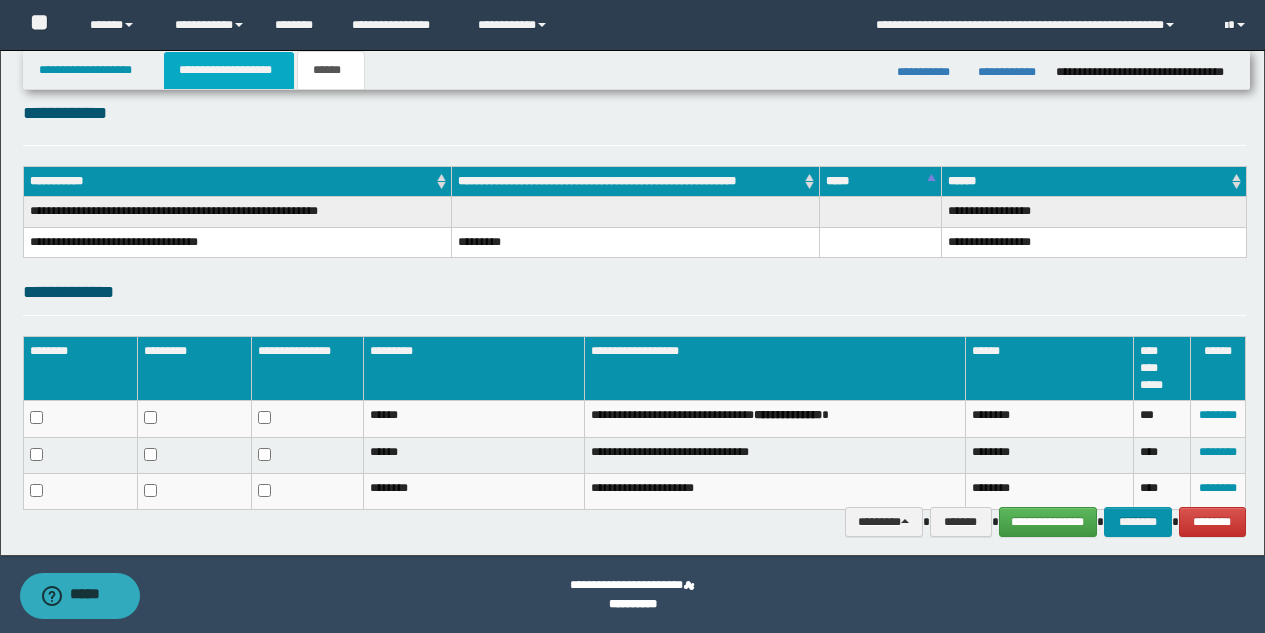 click on "**********" at bounding box center (229, 70) 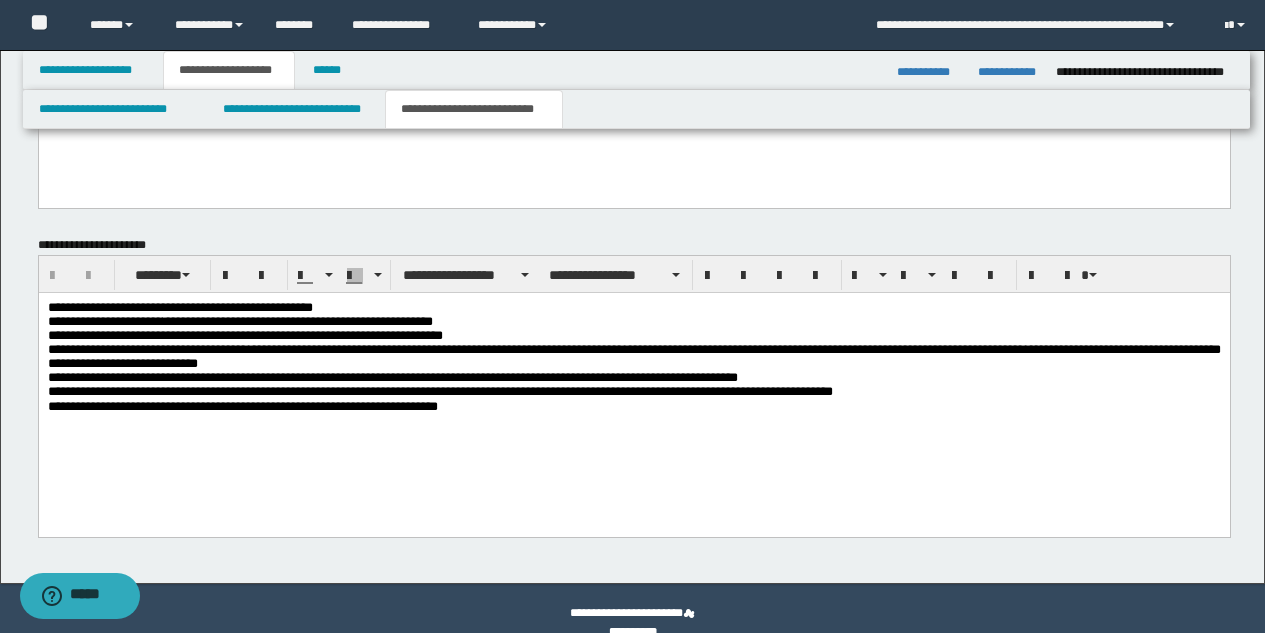 scroll, scrollTop: 1161, scrollLeft: 0, axis: vertical 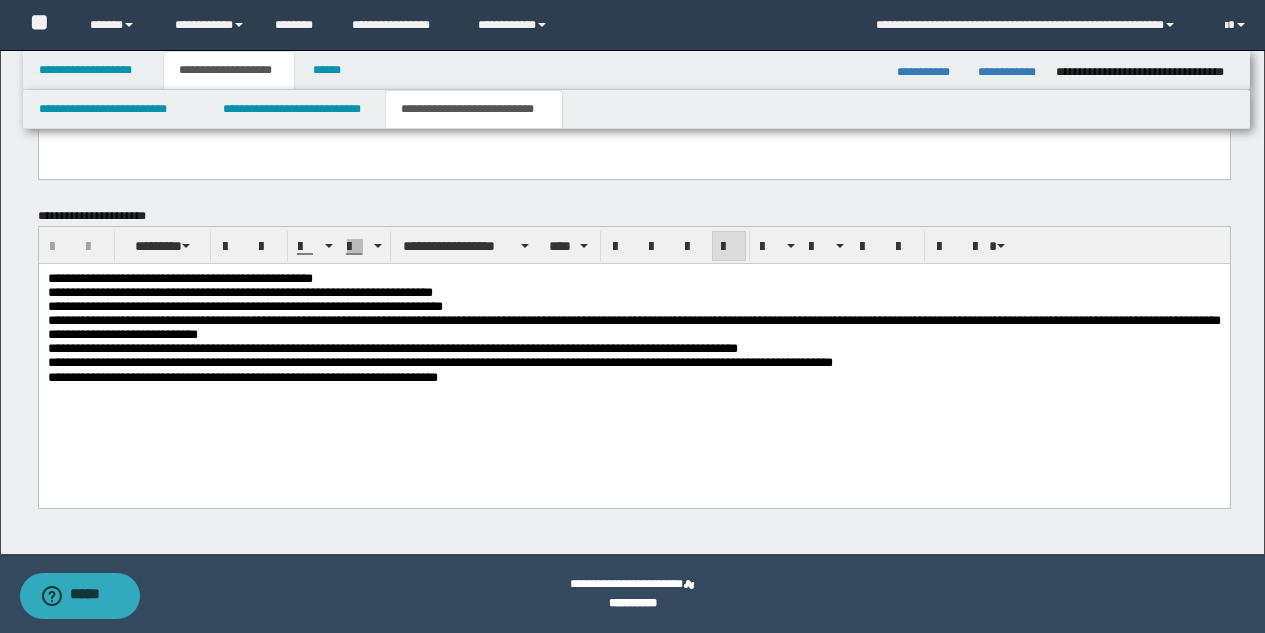click on "**********" at bounding box center (633, 352) 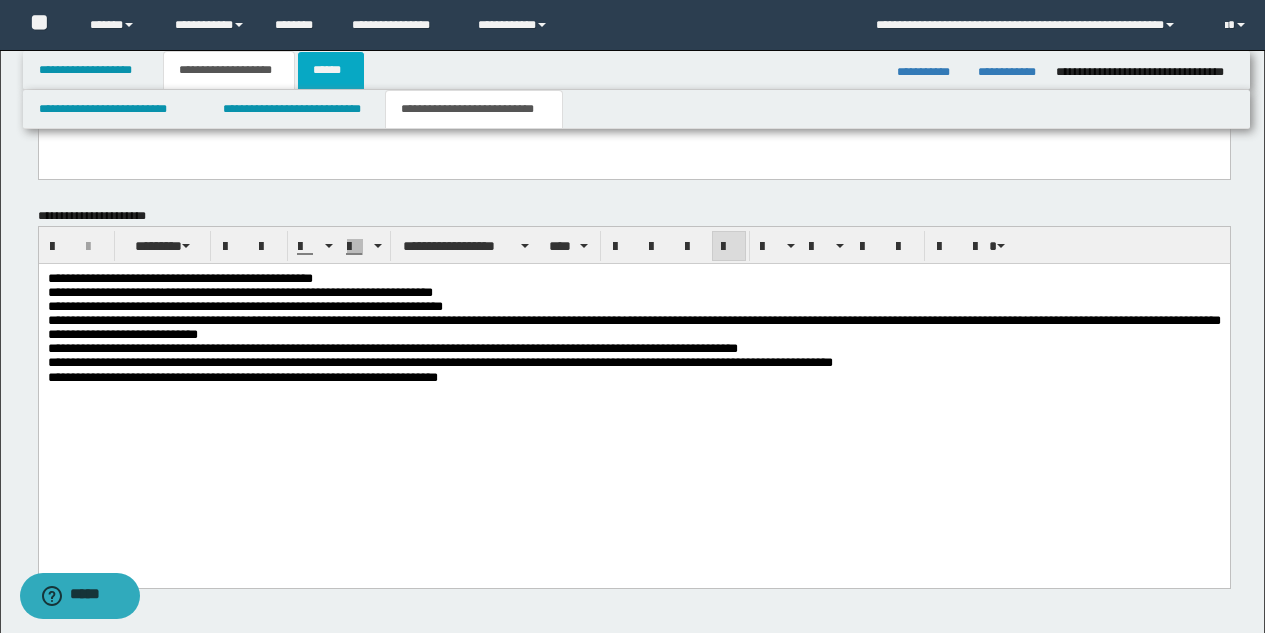 click on "******" at bounding box center (331, 70) 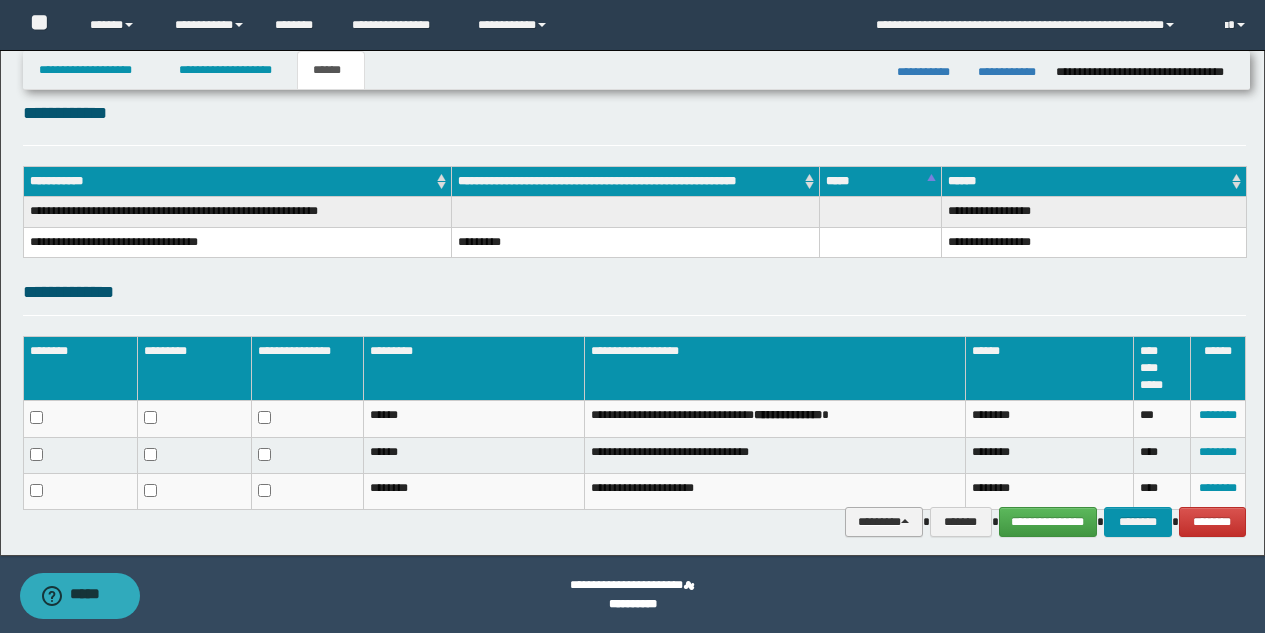 click on "********" at bounding box center (884, 522) 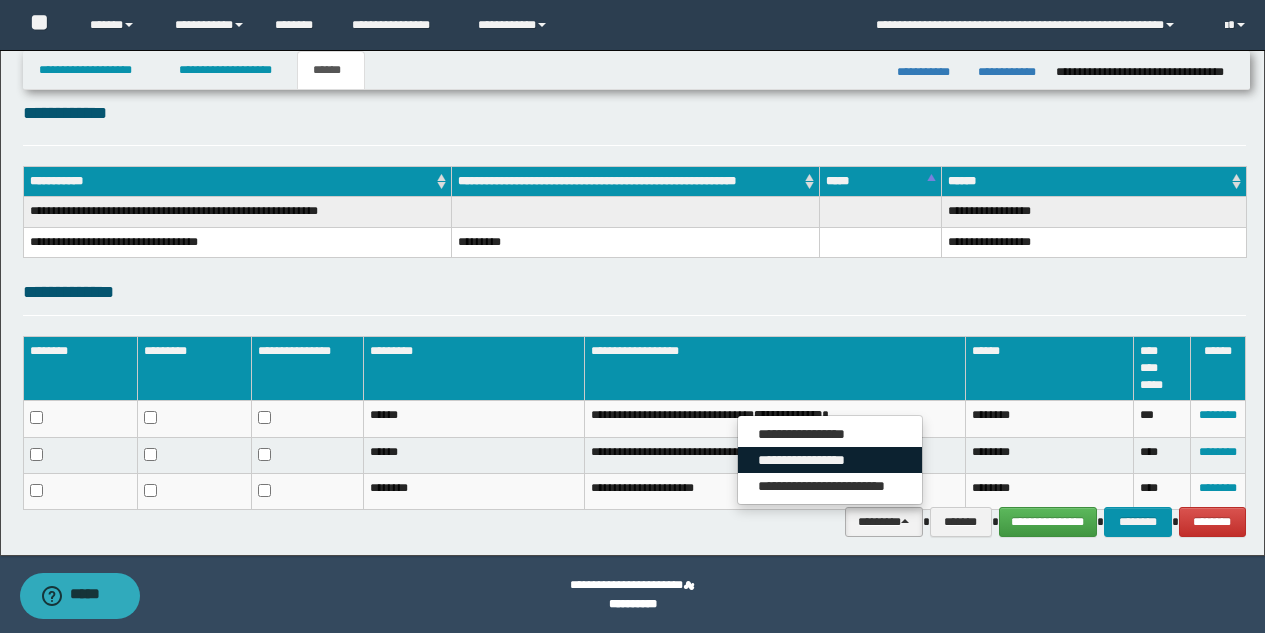 click on "**********" at bounding box center (830, 460) 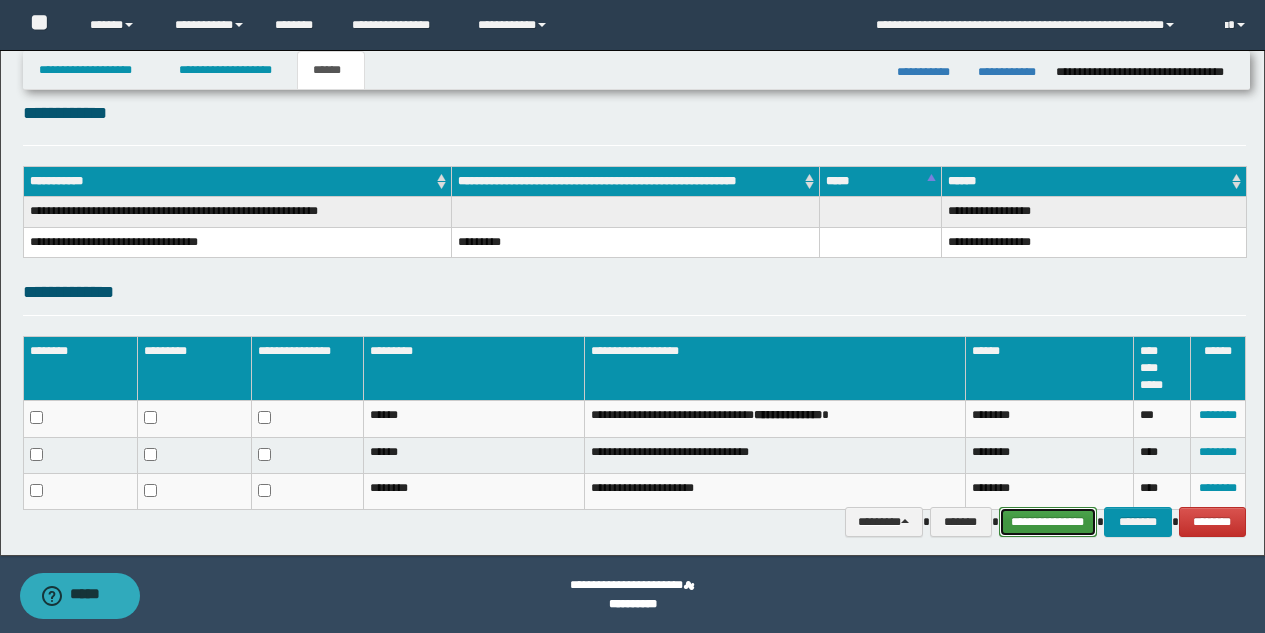 click on "**********" at bounding box center (1048, 522) 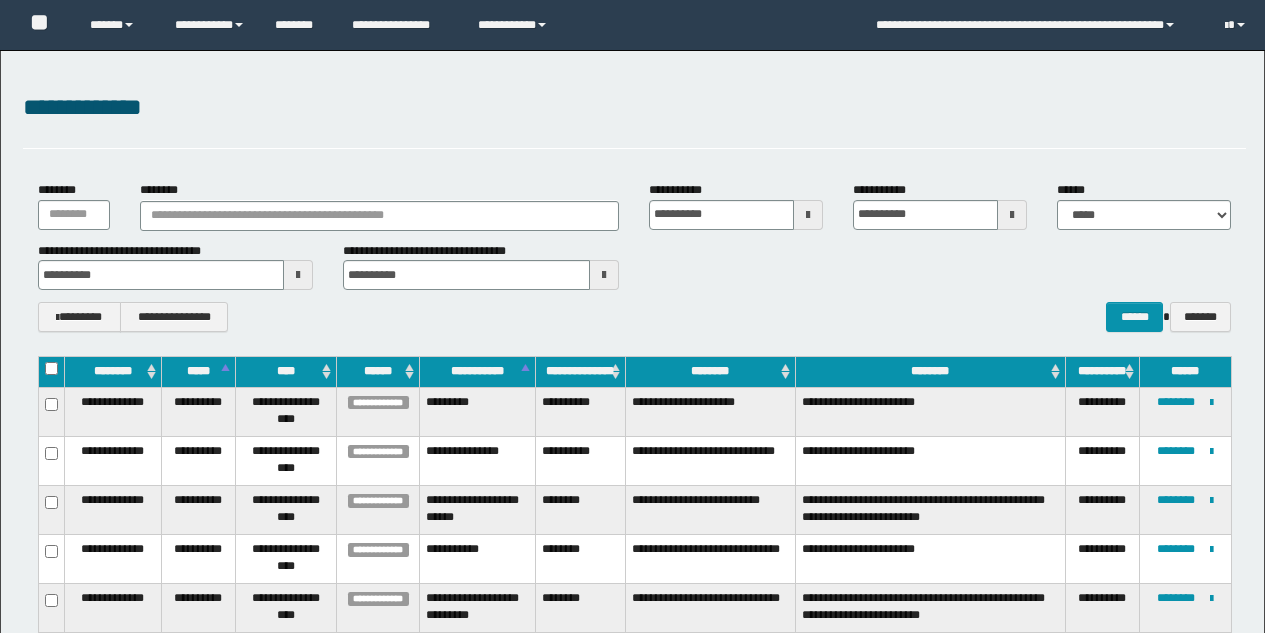 scroll, scrollTop: 499, scrollLeft: 0, axis: vertical 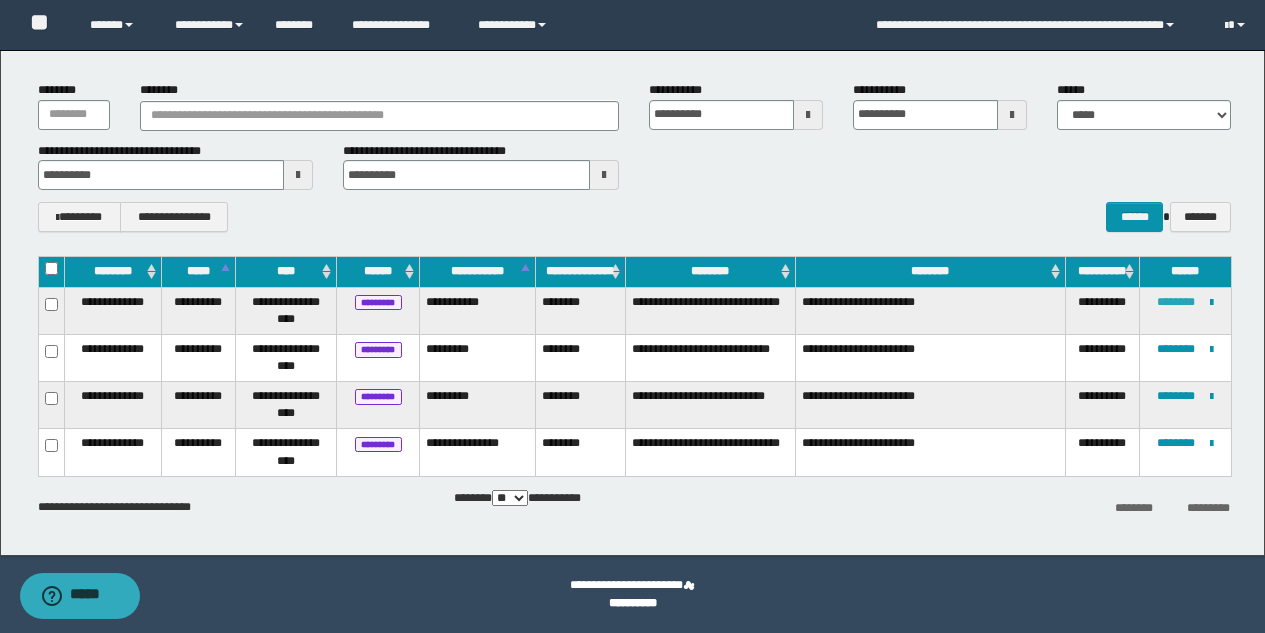 click on "********" at bounding box center (1176, 302) 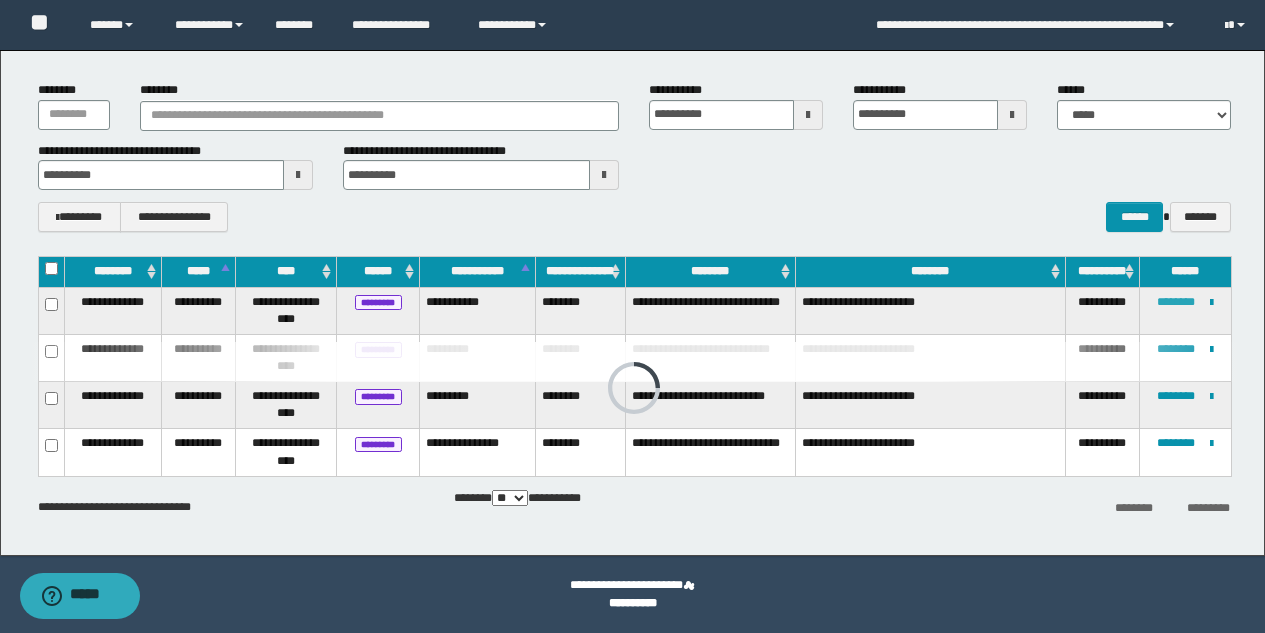 scroll, scrollTop: 53, scrollLeft: 0, axis: vertical 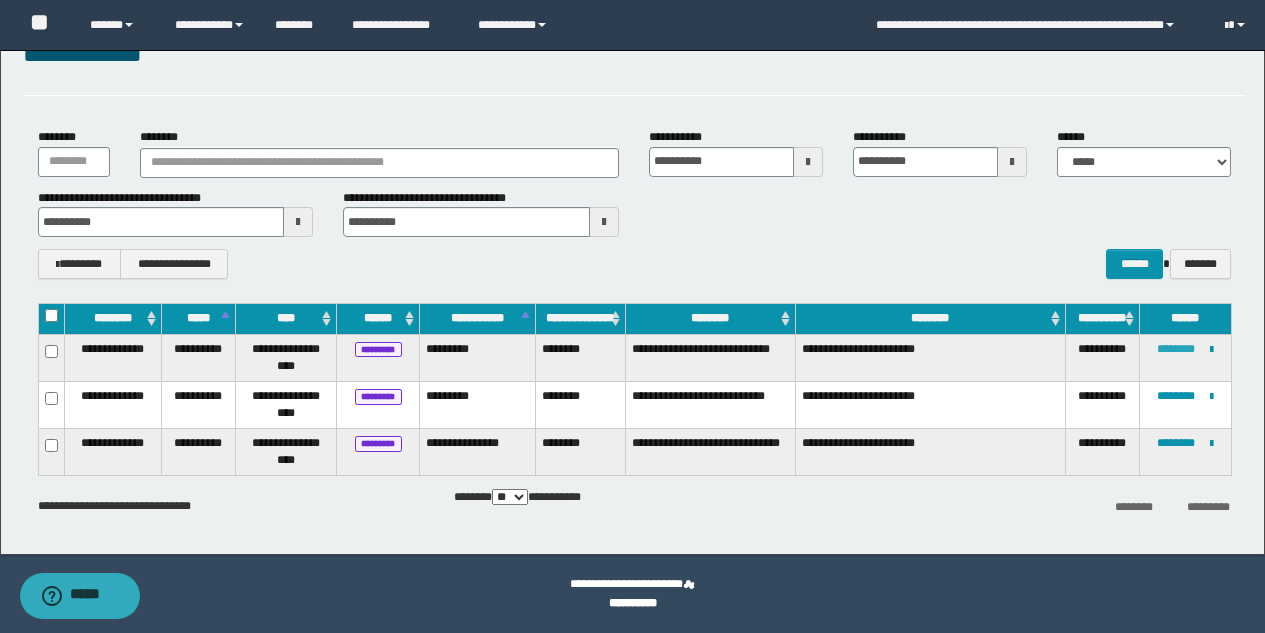 click on "********" at bounding box center (1176, 349) 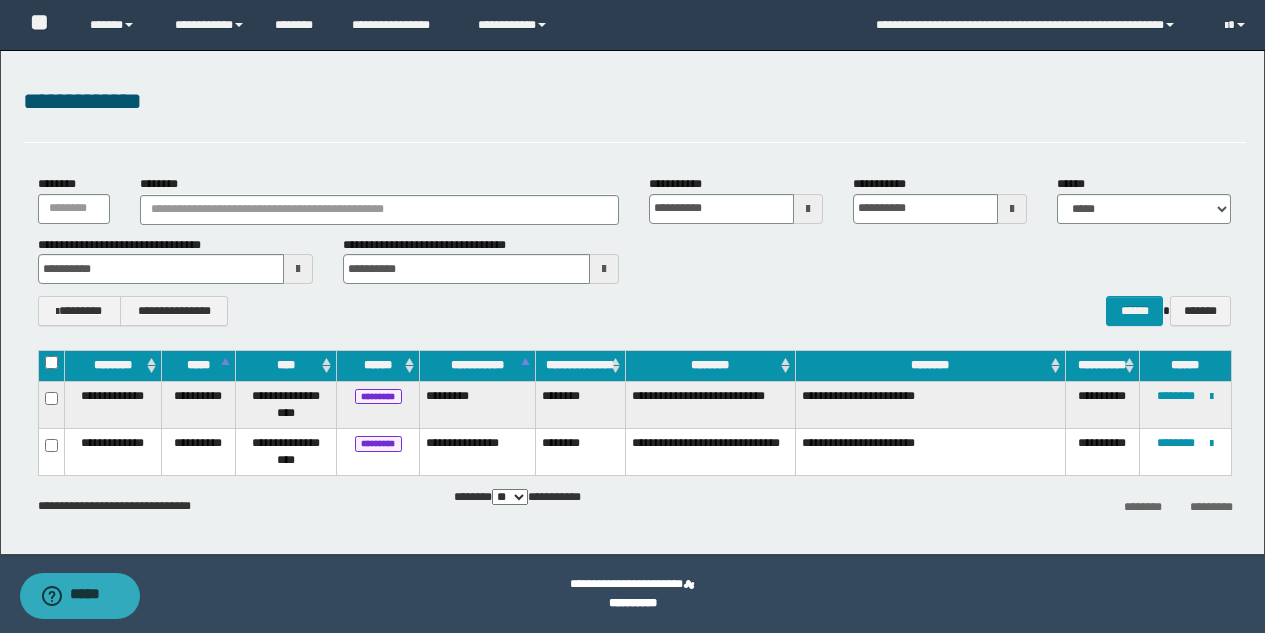 scroll, scrollTop: 6, scrollLeft: 0, axis: vertical 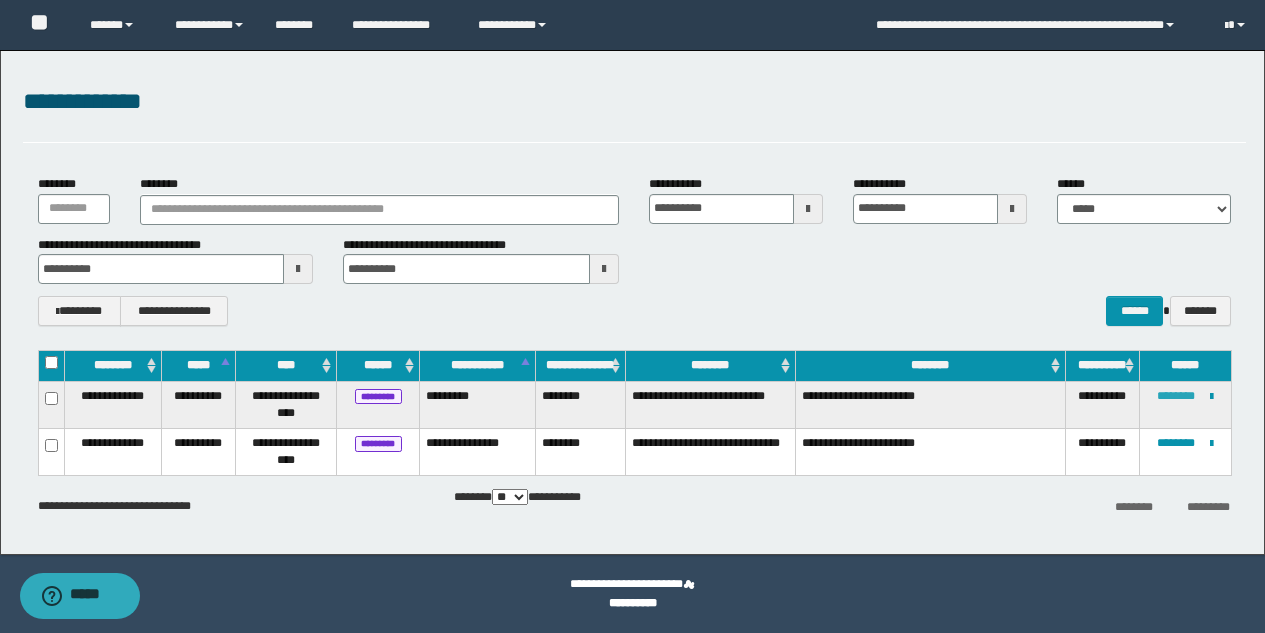 click on "********" at bounding box center [1176, 396] 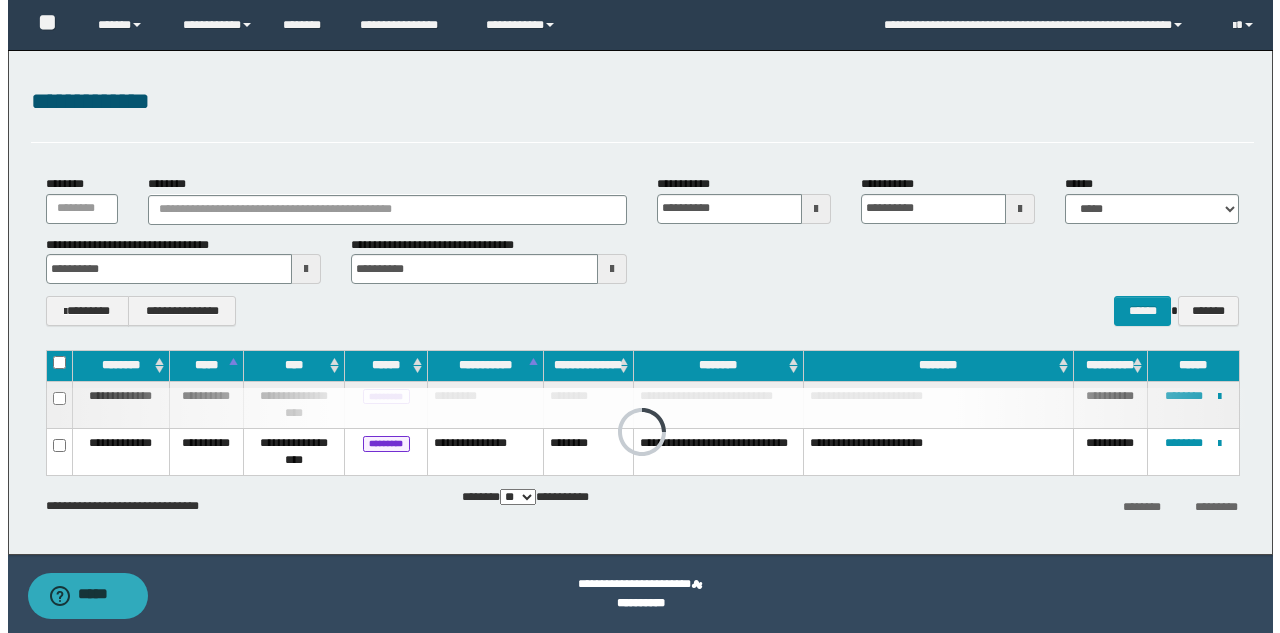 scroll, scrollTop: 0, scrollLeft: 0, axis: both 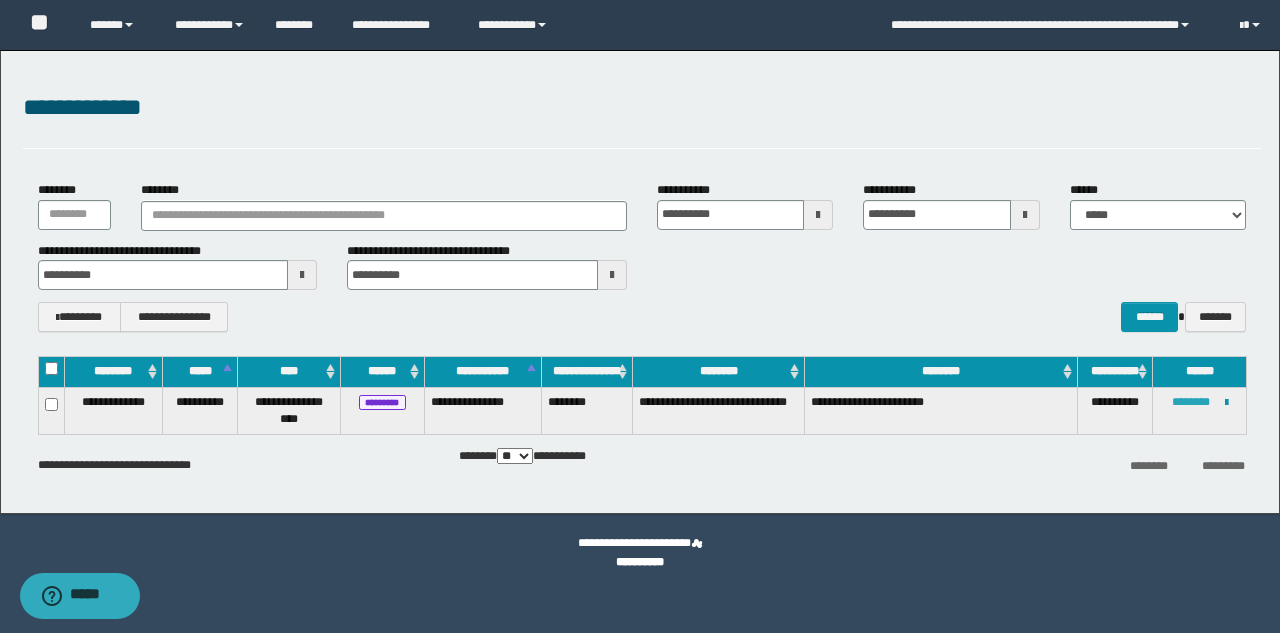 click on "********" at bounding box center (1191, 402) 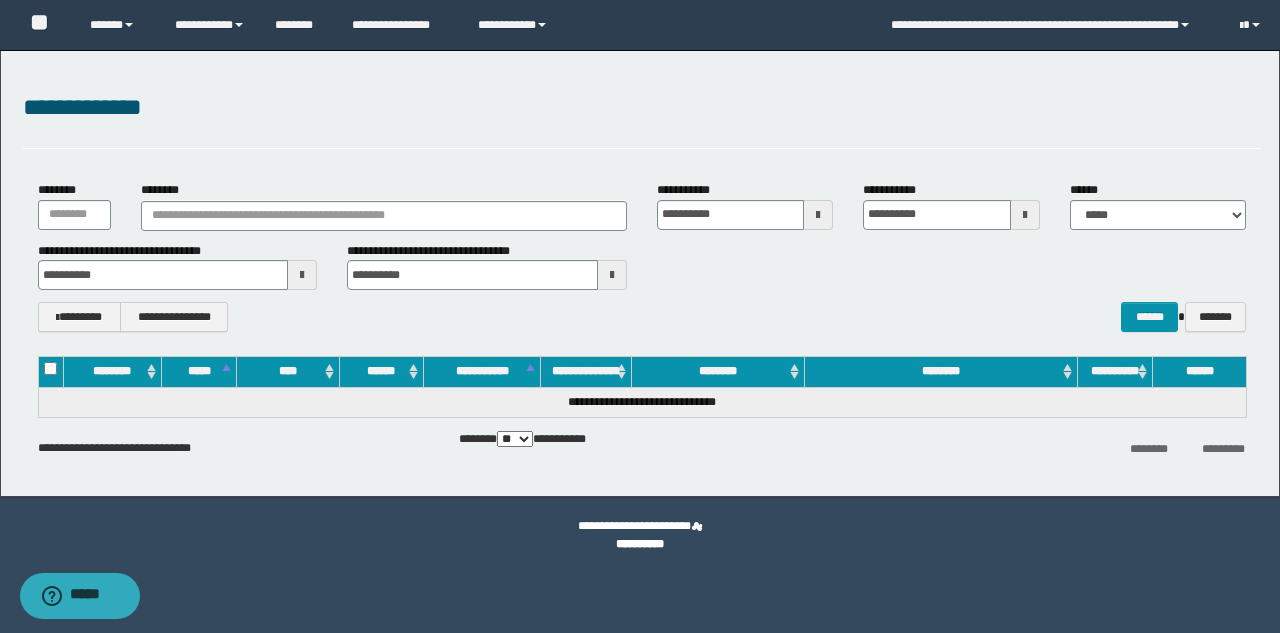 click on "**********" at bounding box center (640, 273) 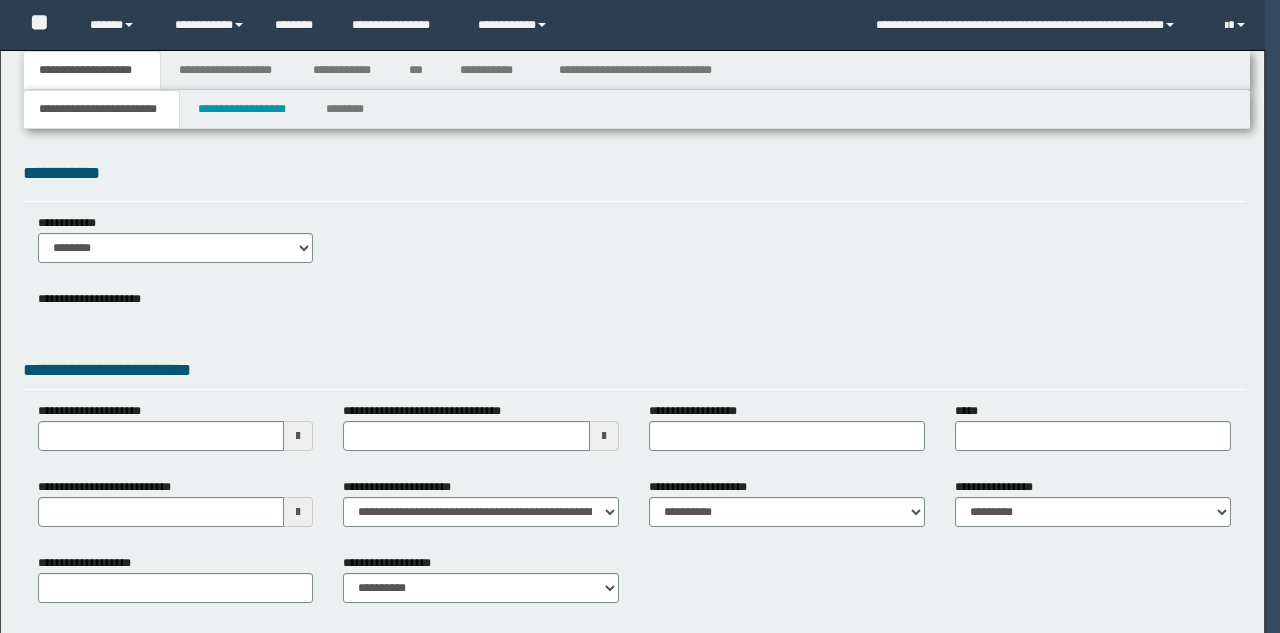 type 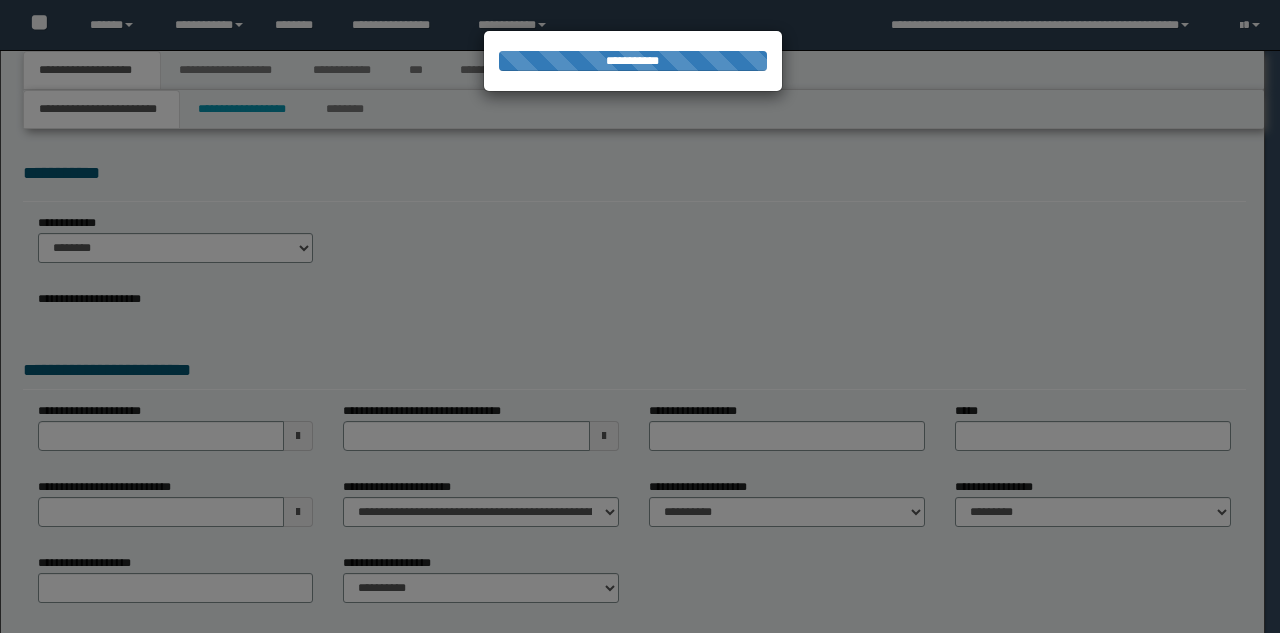 scroll, scrollTop: 0, scrollLeft: 0, axis: both 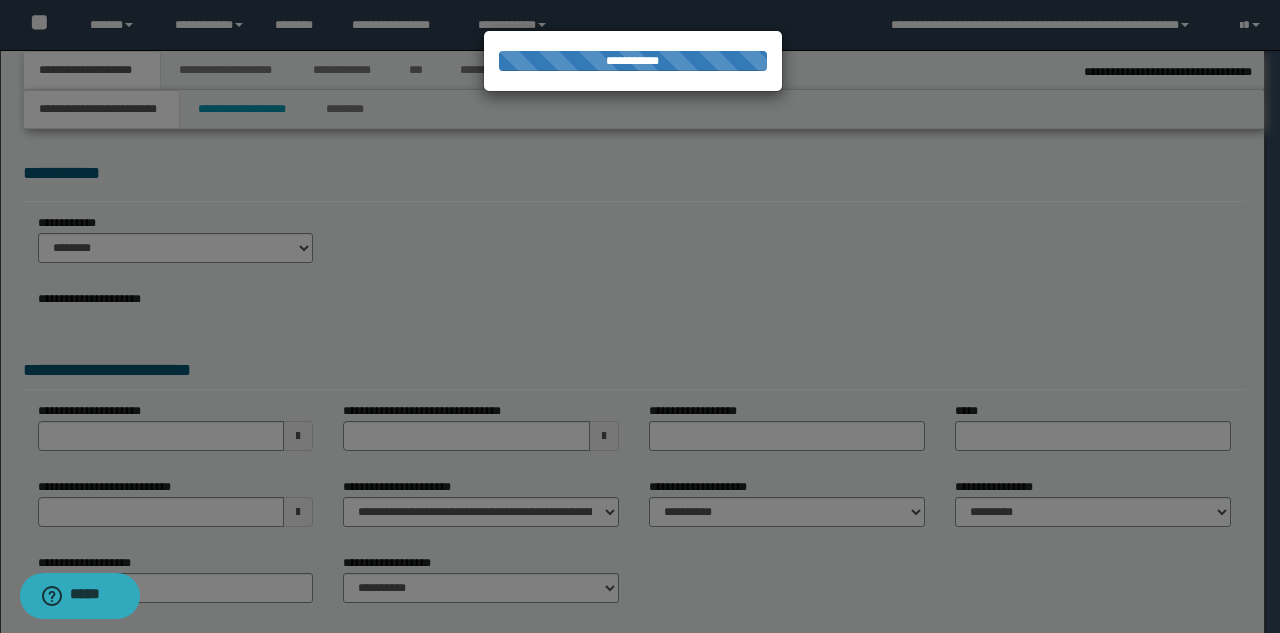 type on "**********" 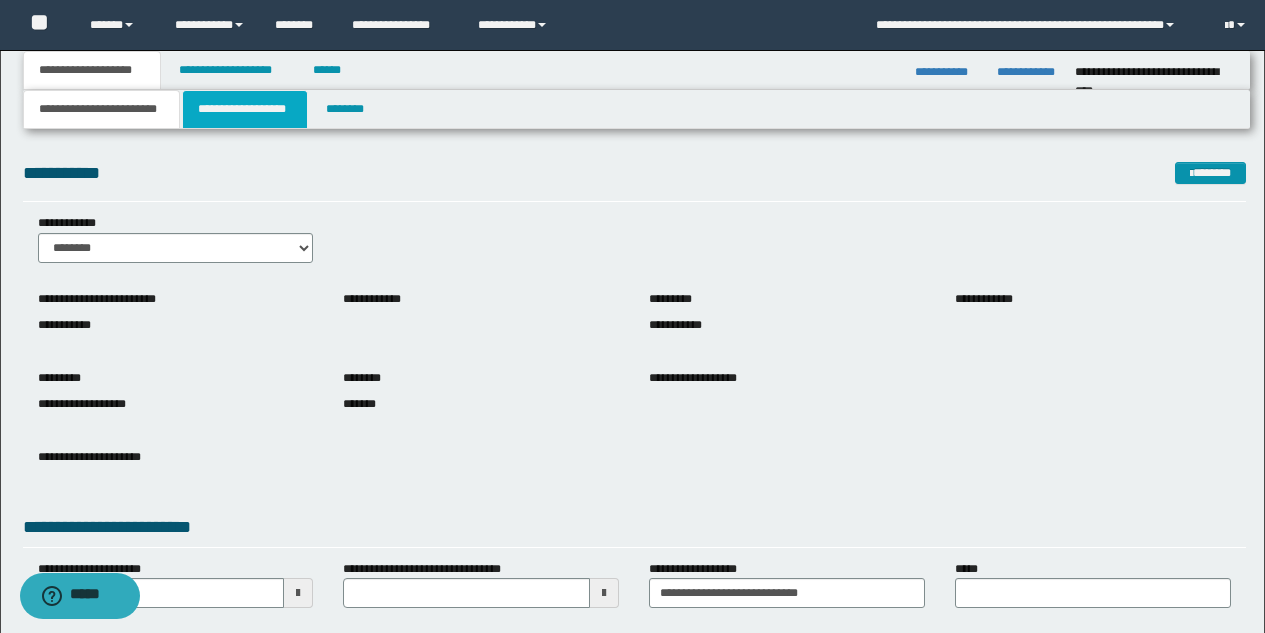 click on "**********" at bounding box center [245, 109] 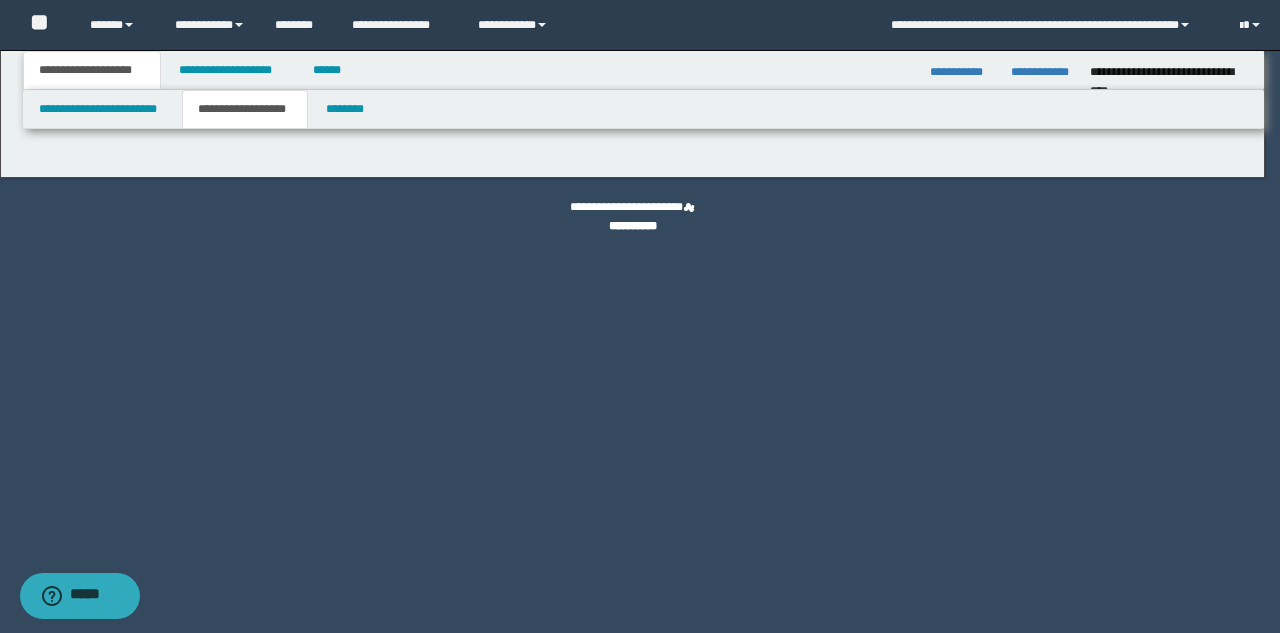 type on "********" 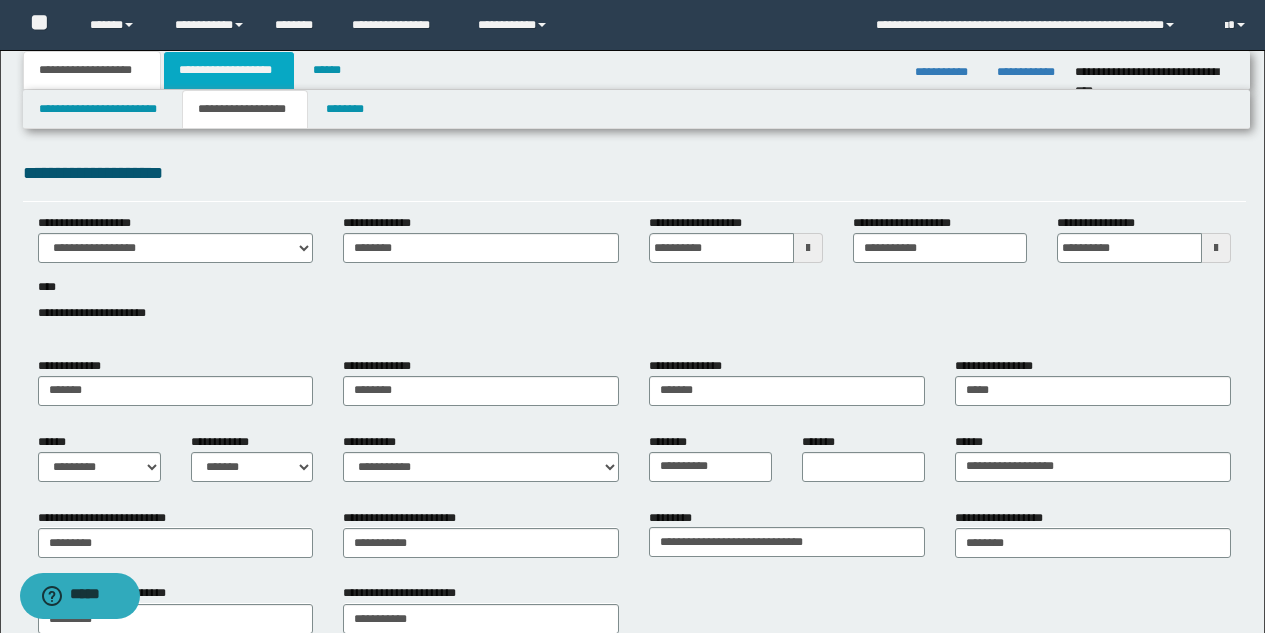 click on "**********" at bounding box center (229, 70) 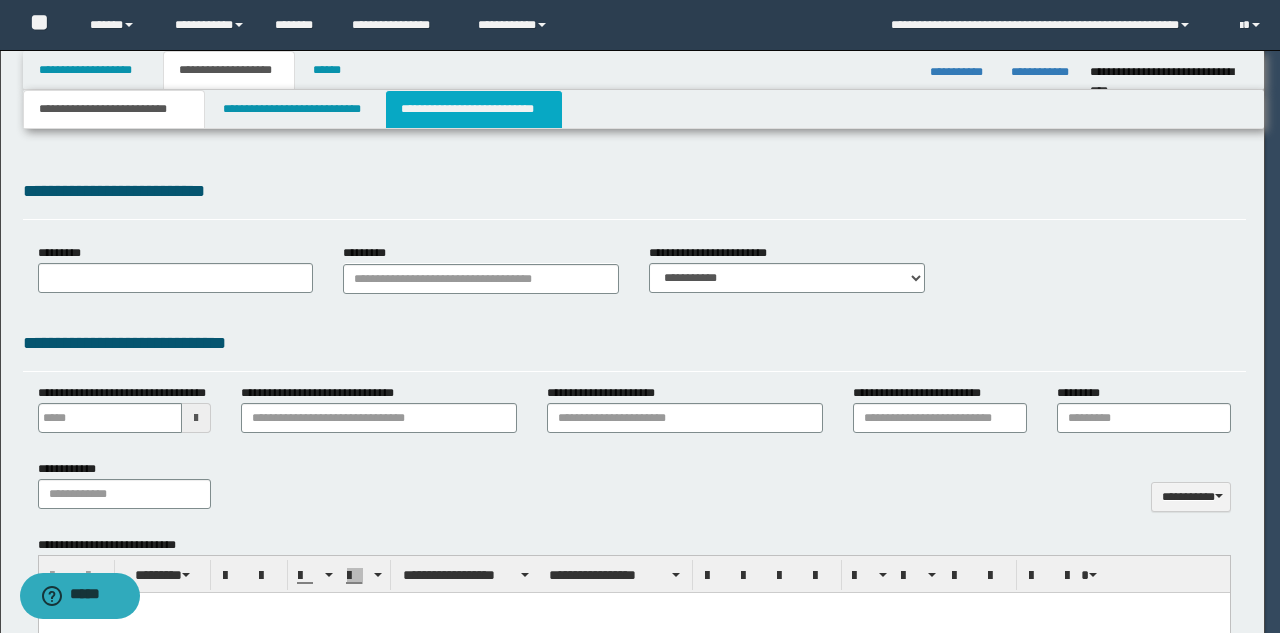 select on "*" 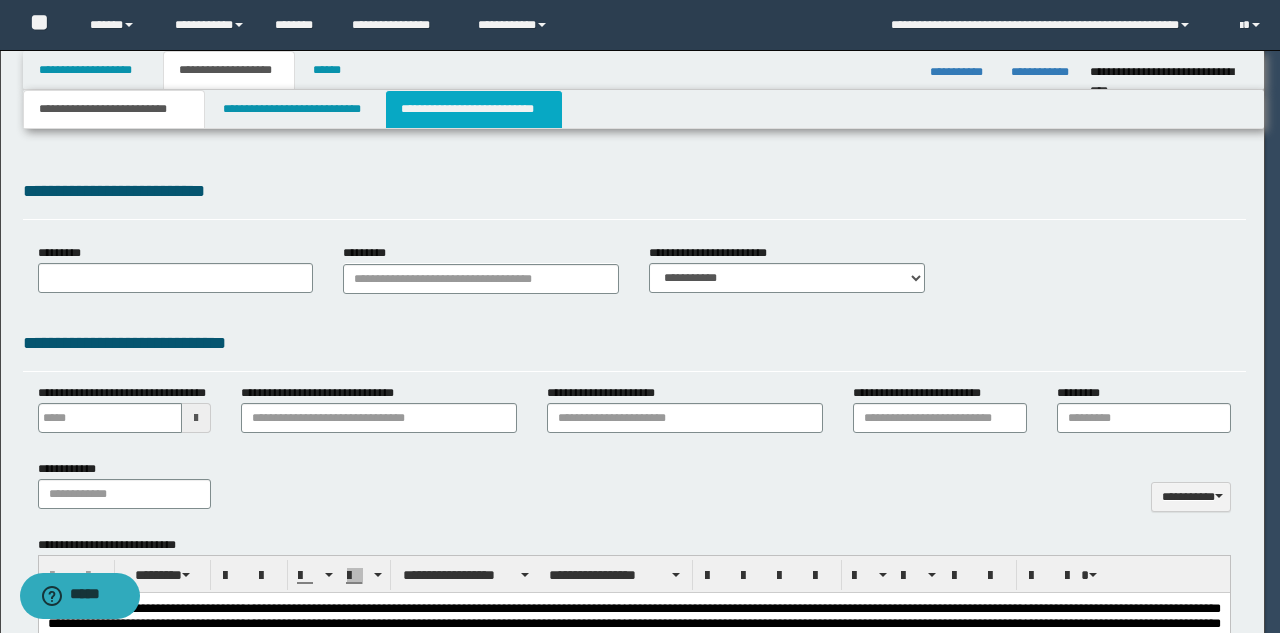 scroll, scrollTop: 0, scrollLeft: 0, axis: both 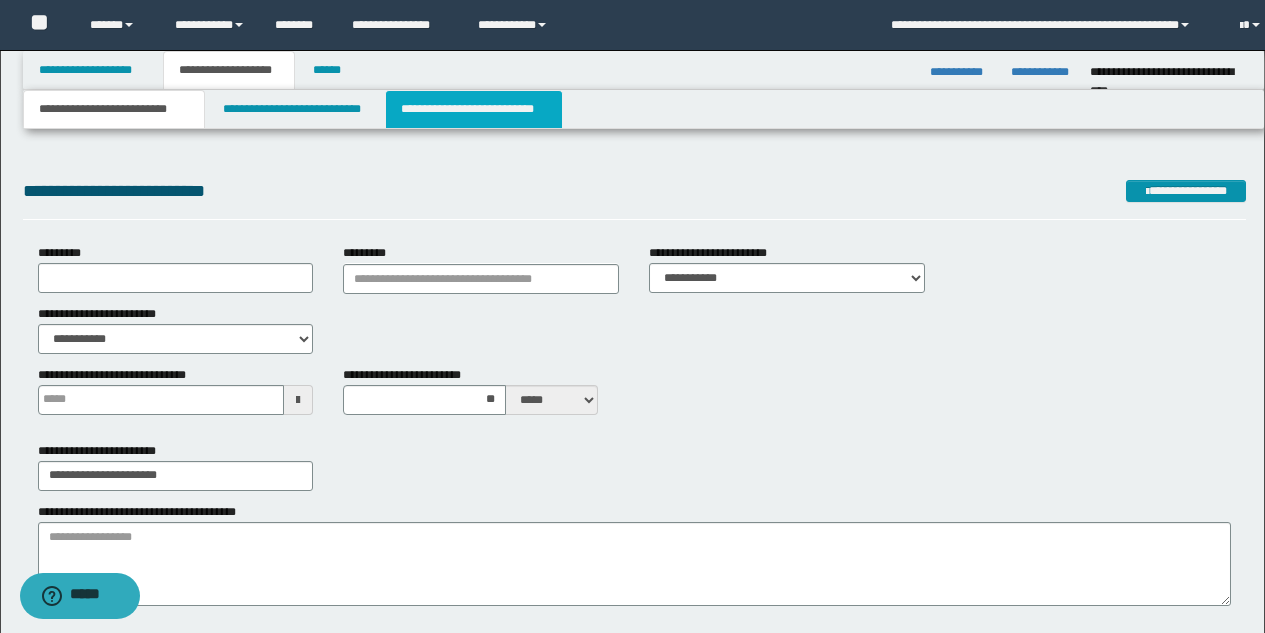 click on "**********" at bounding box center [474, 109] 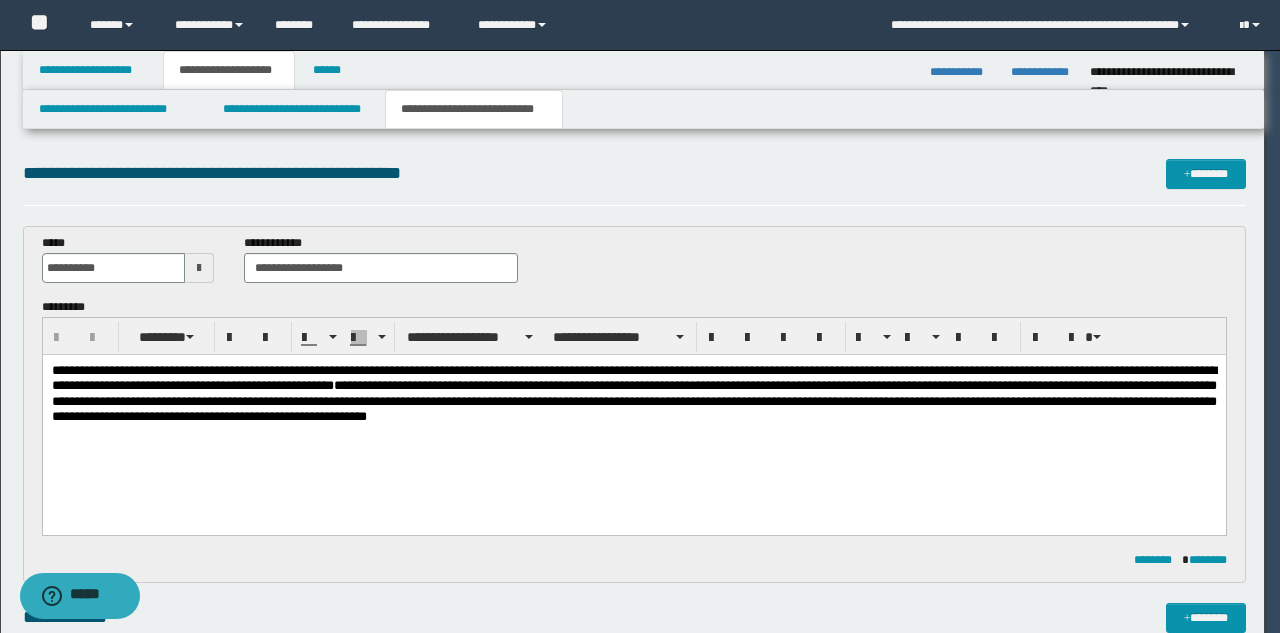scroll, scrollTop: 0, scrollLeft: 0, axis: both 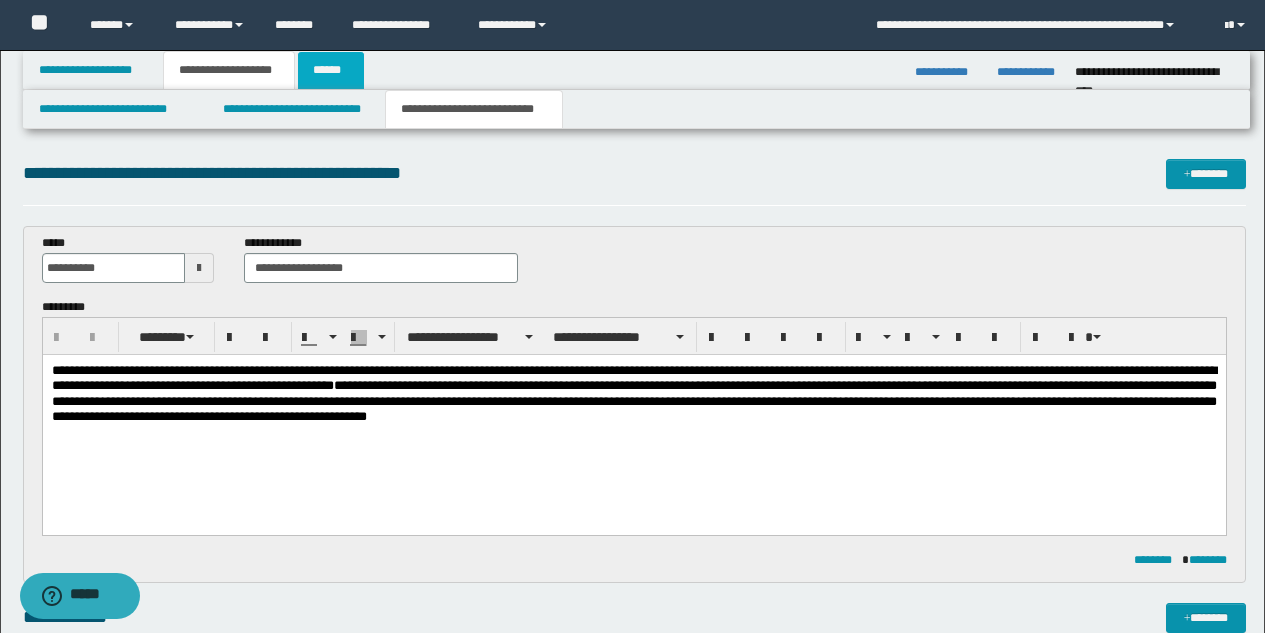 click on "******" at bounding box center (331, 70) 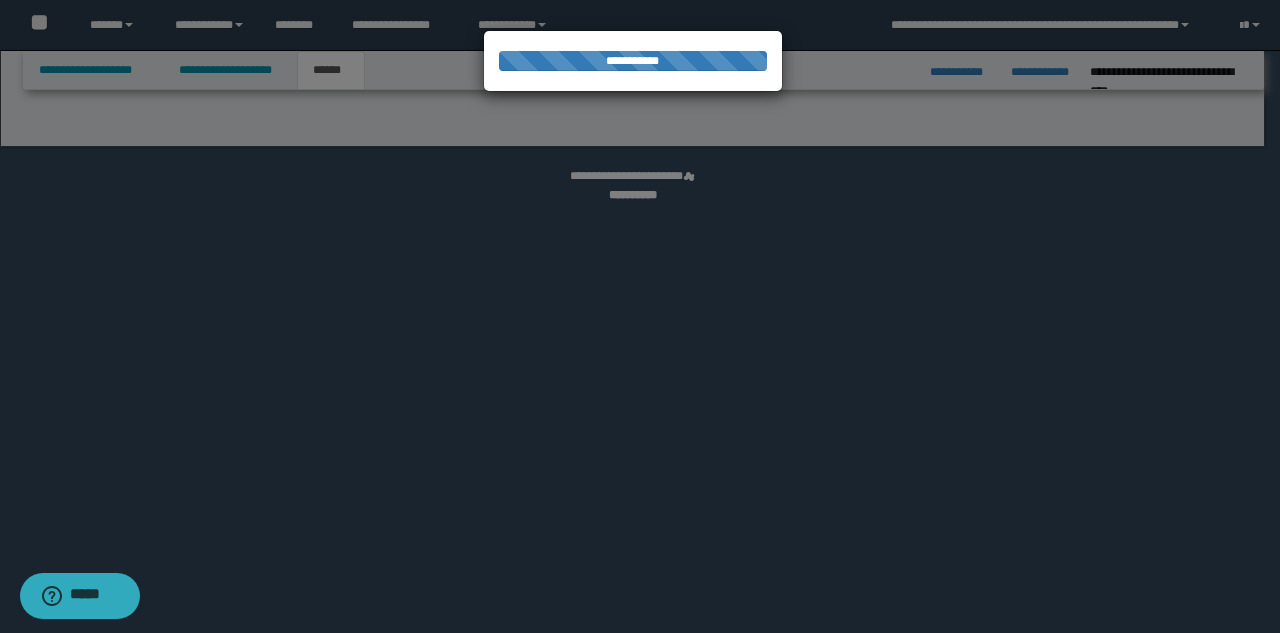 select on "*" 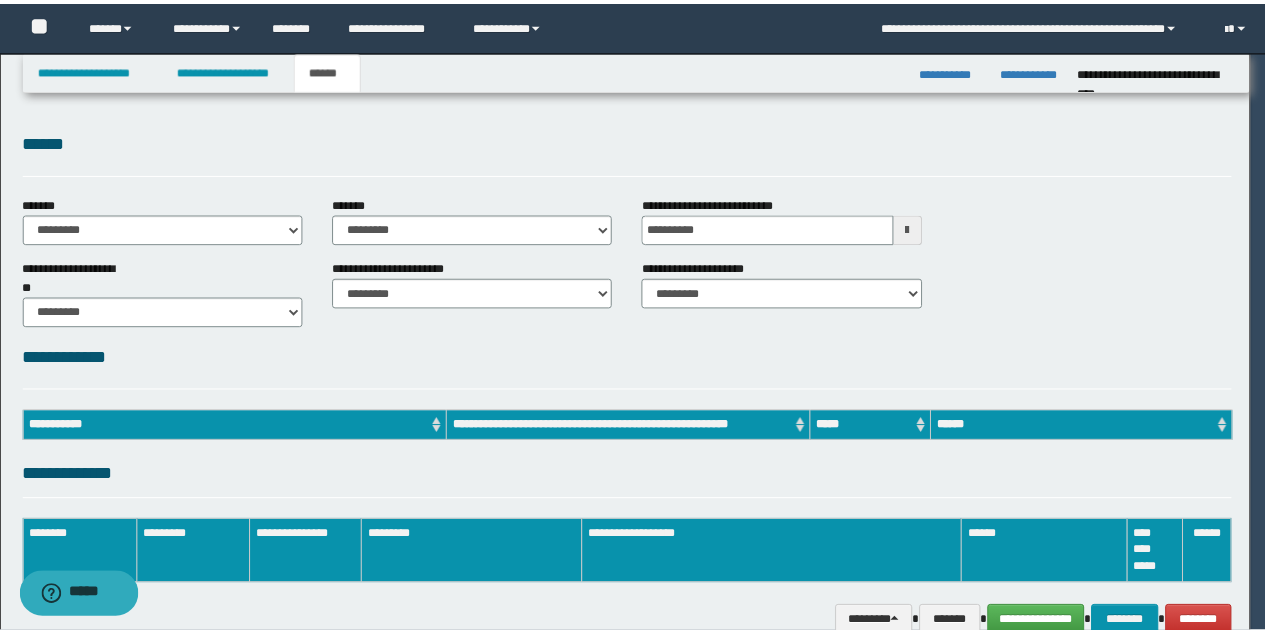scroll, scrollTop: 0, scrollLeft: 0, axis: both 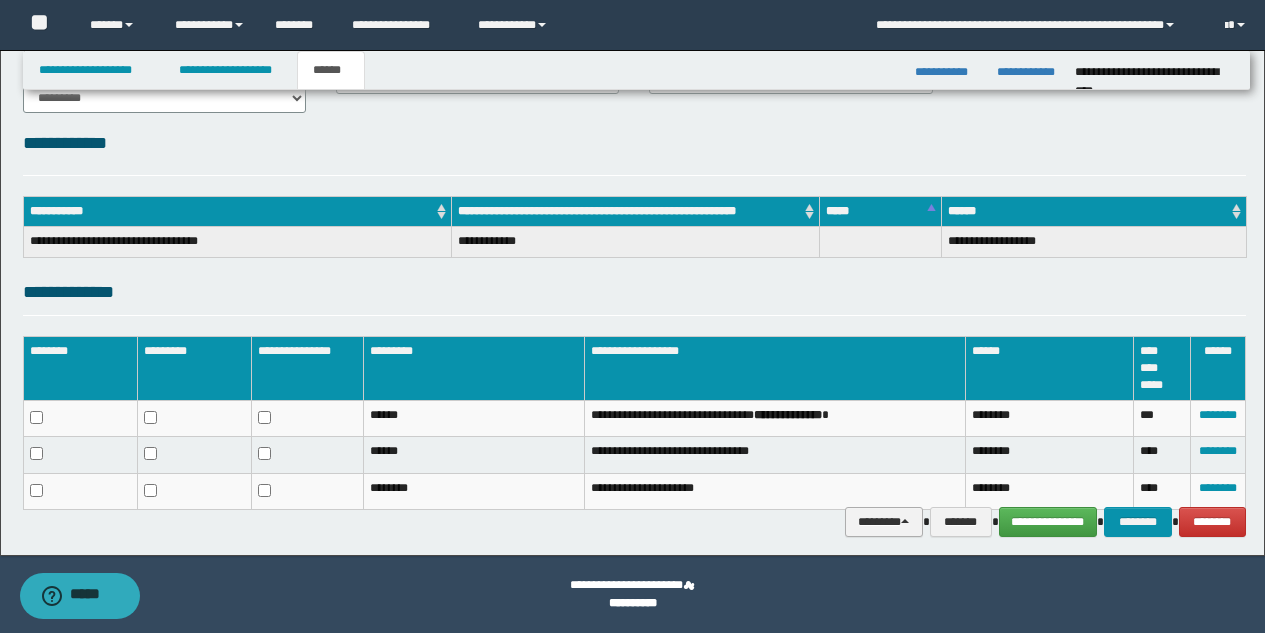 click on "********" at bounding box center (884, 522) 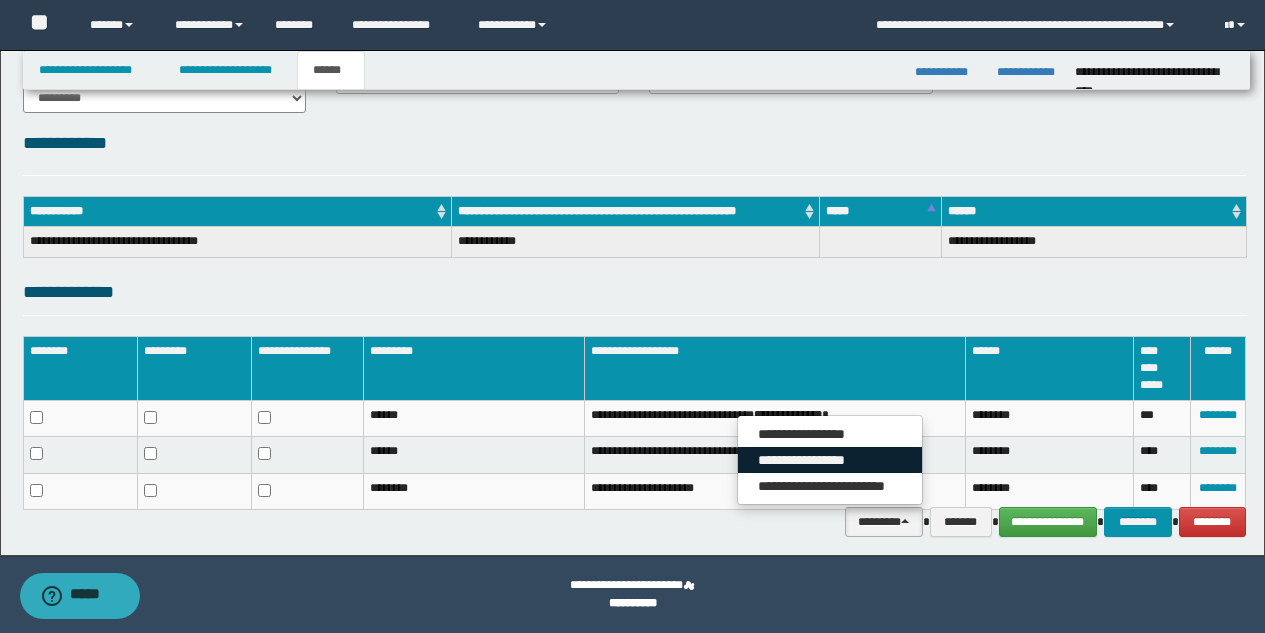 click on "**********" at bounding box center [830, 460] 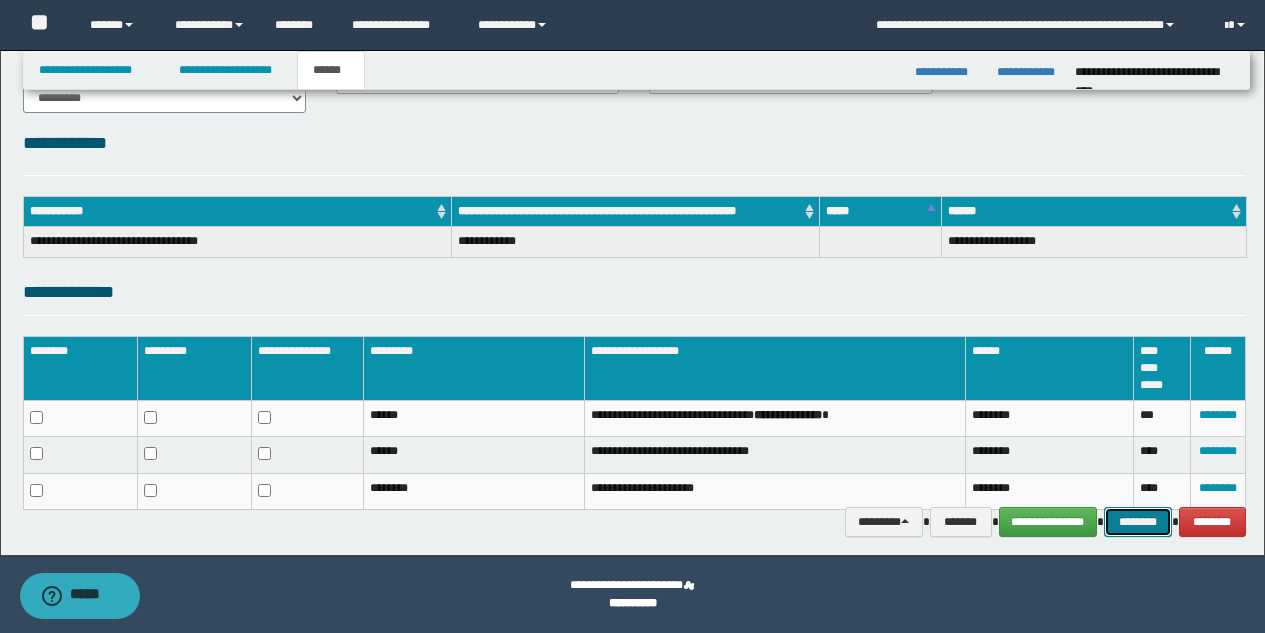 click on "********" at bounding box center [1138, 522] 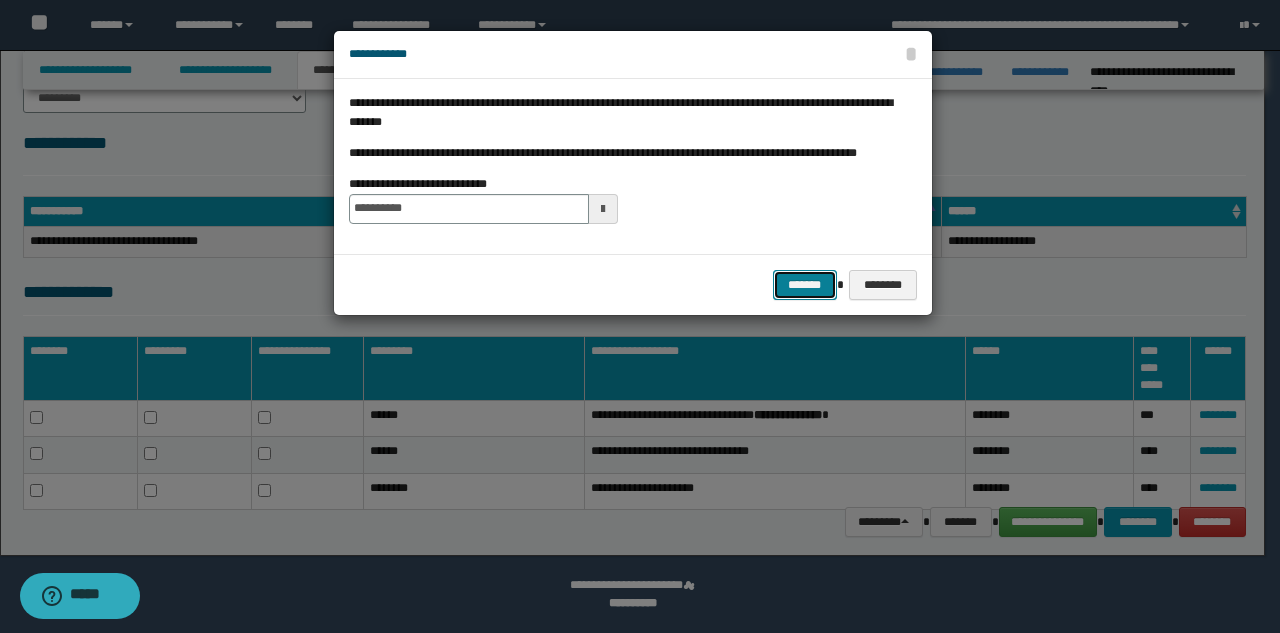 click on "*******" at bounding box center [805, 285] 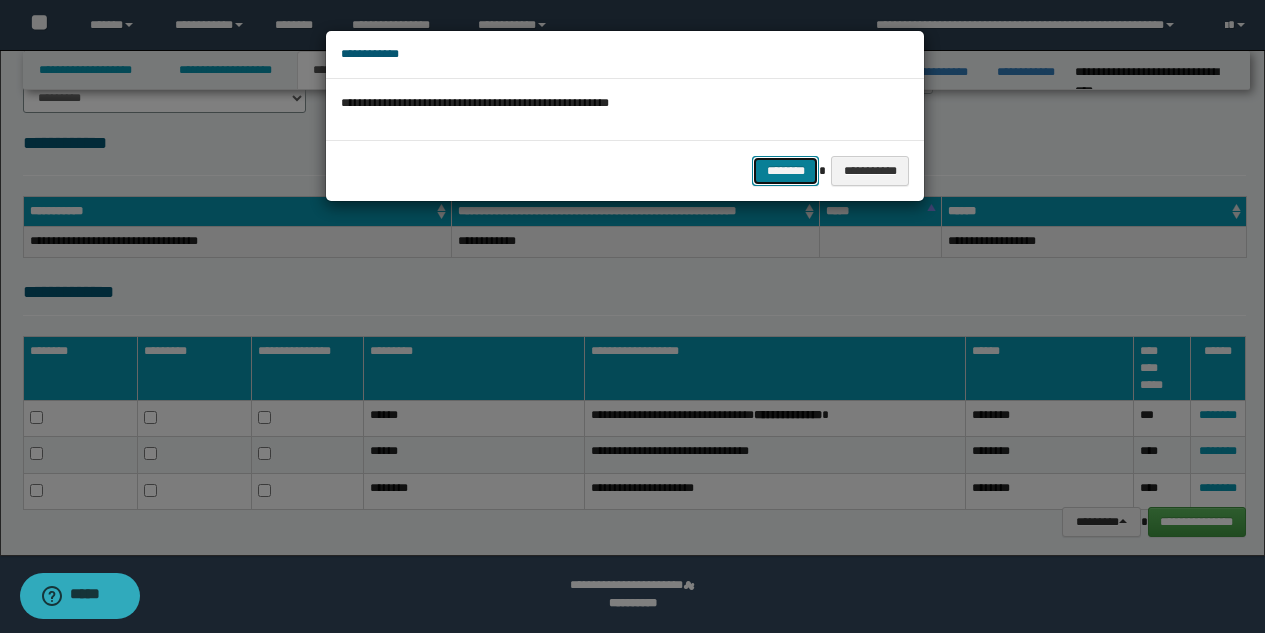 click on "********" at bounding box center (785, 171) 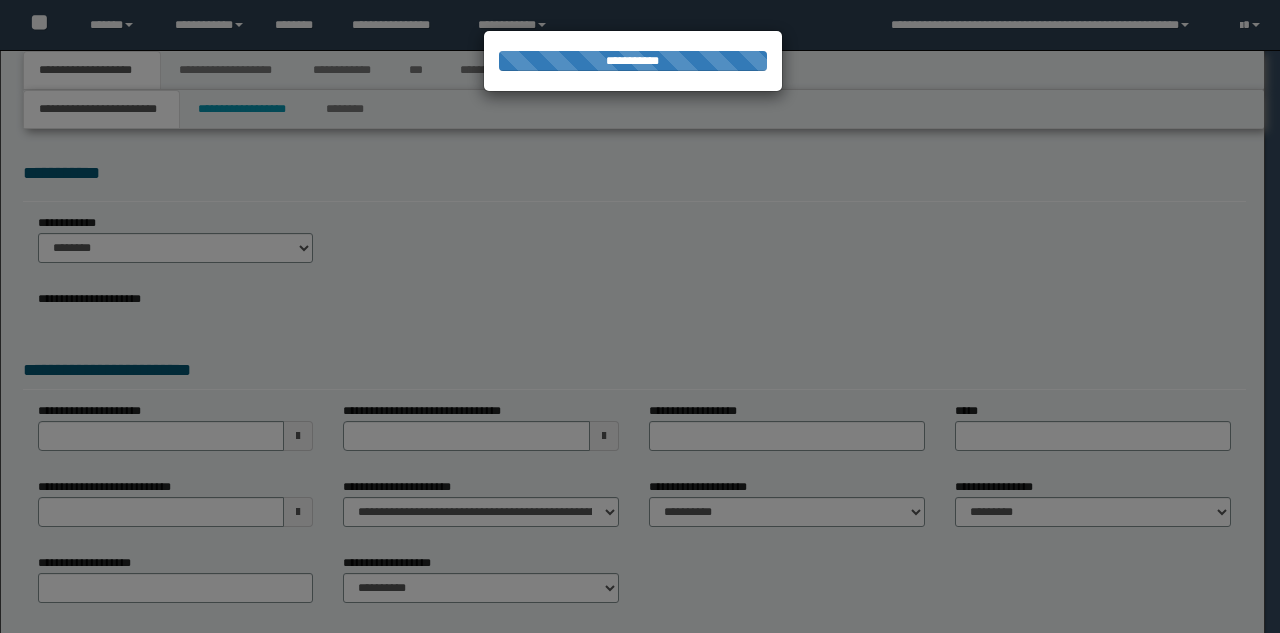 scroll, scrollTop: 0, scrollLeft: 0, axis: both 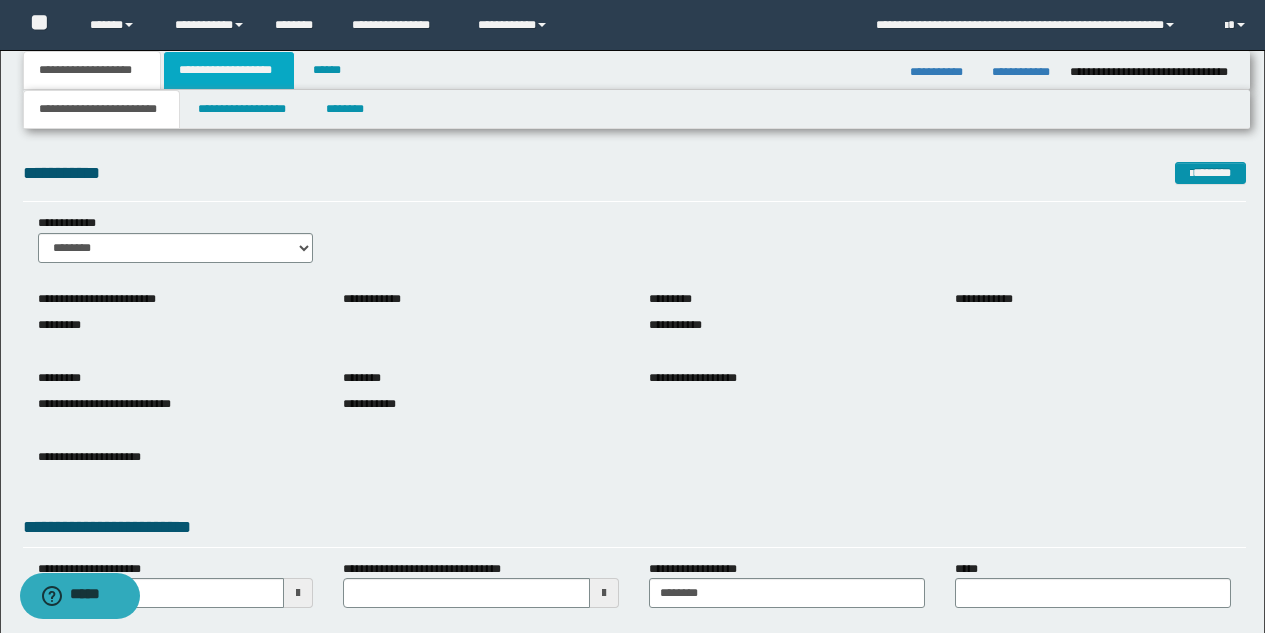 click on "**********" at bounding box center [229, 70] 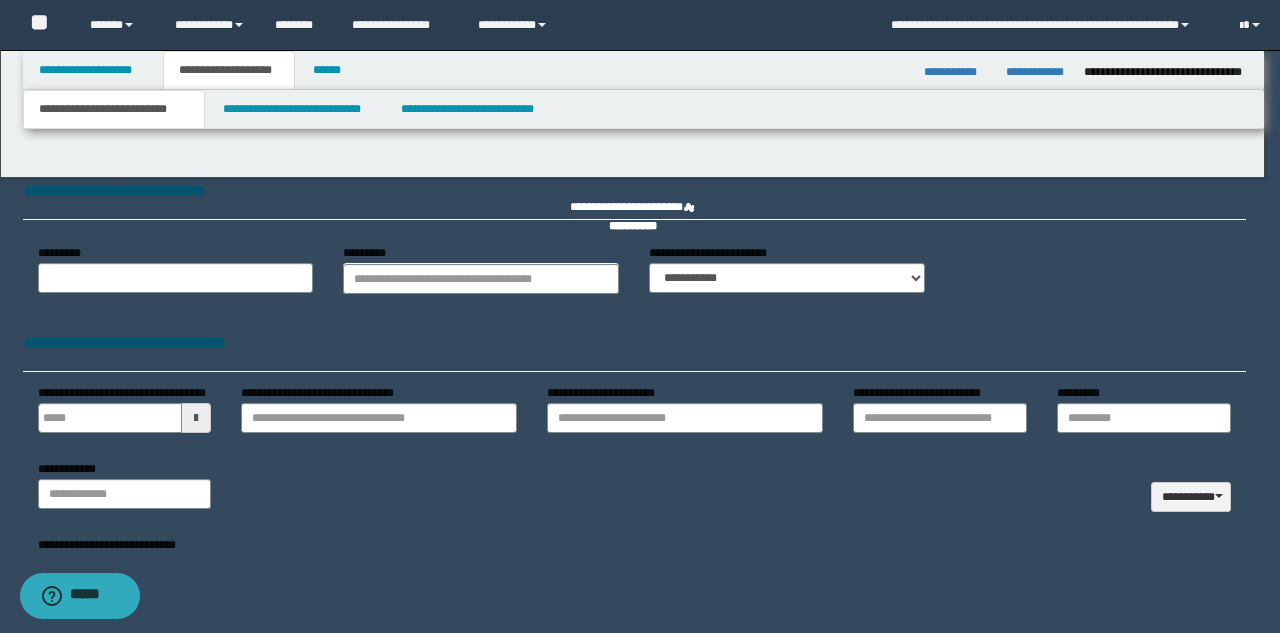 type 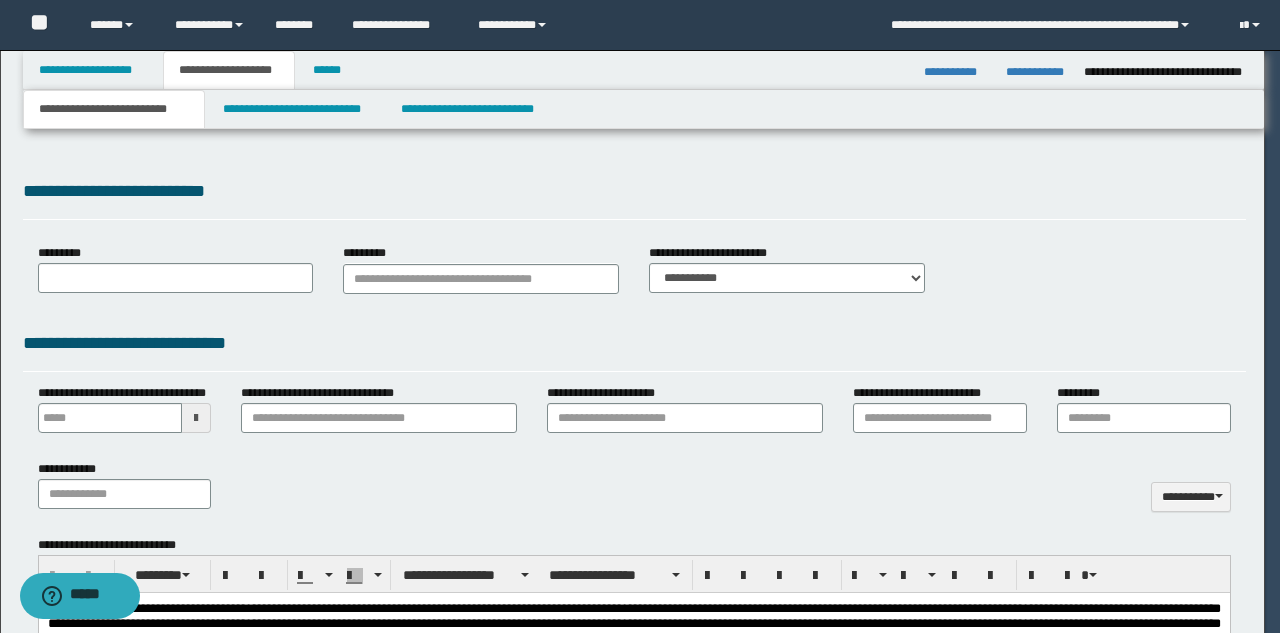 scroll, scrollTop: 0, scrollLeft: 0, axis: both 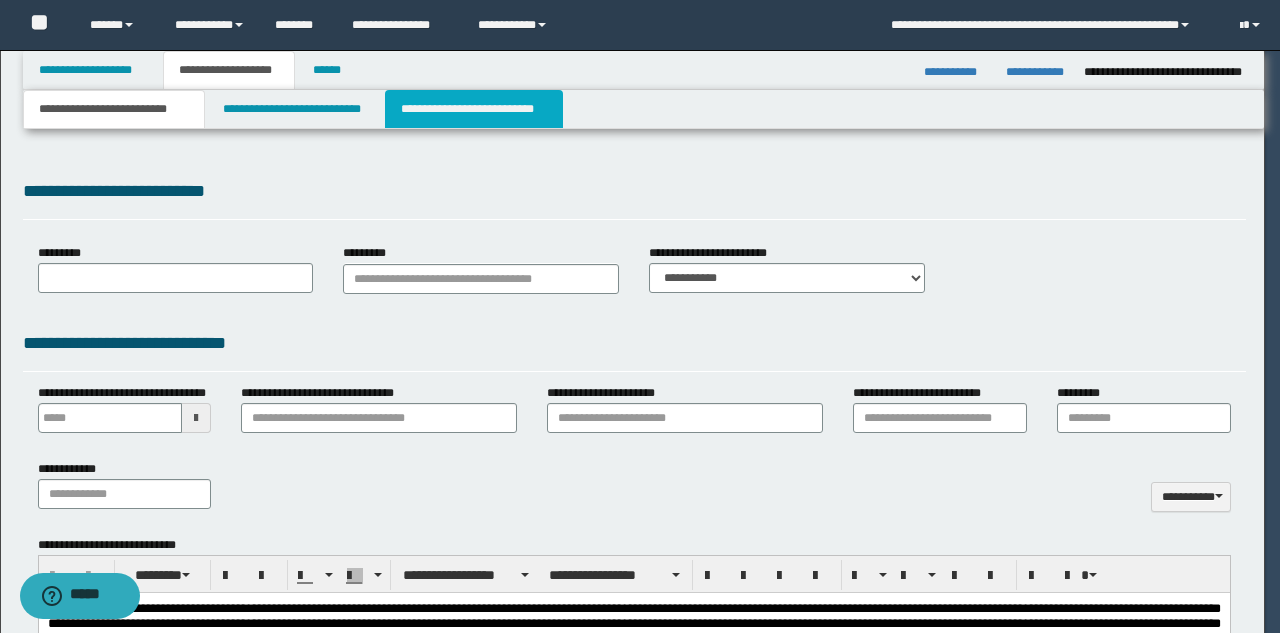 click on "**********" at bounding box center (474, 109) 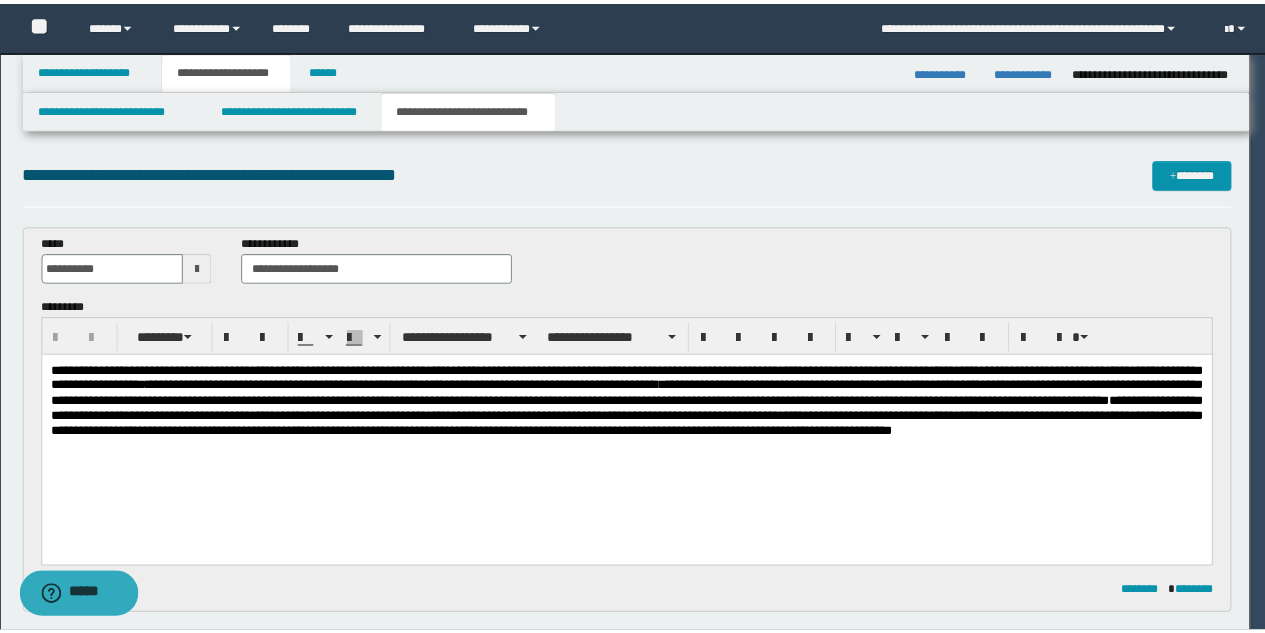 scroll, scrollTop: 0, scrollLeft: 0, axis: both 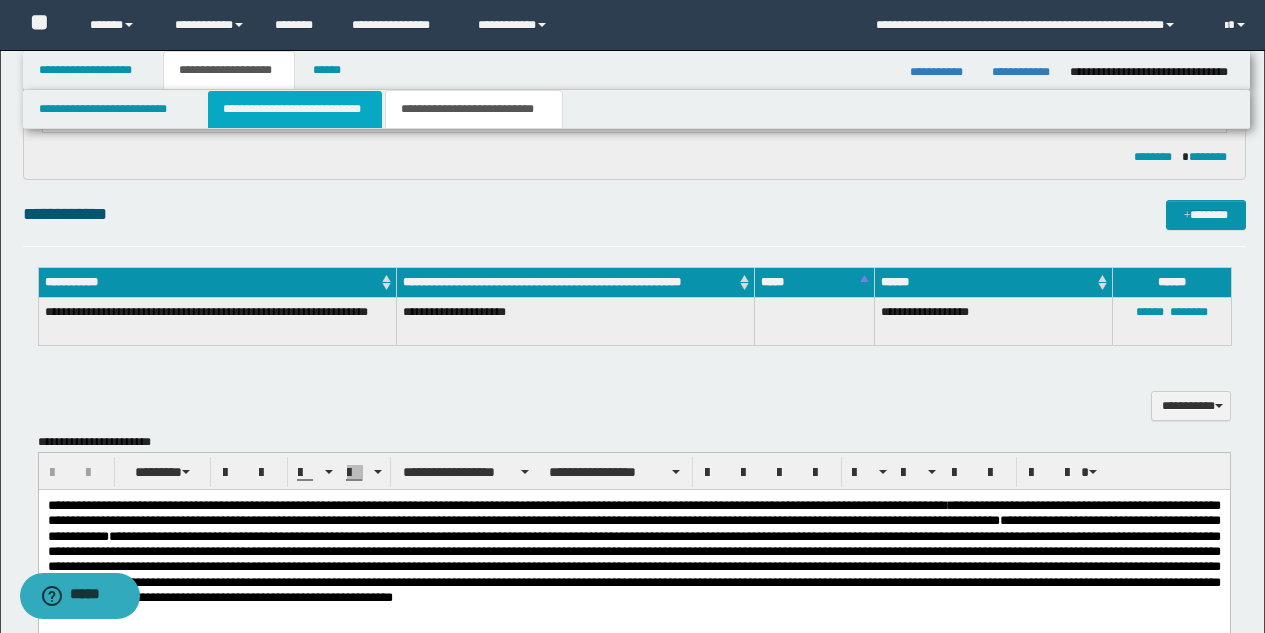 click on "**********" at bounding box center (295, 109) 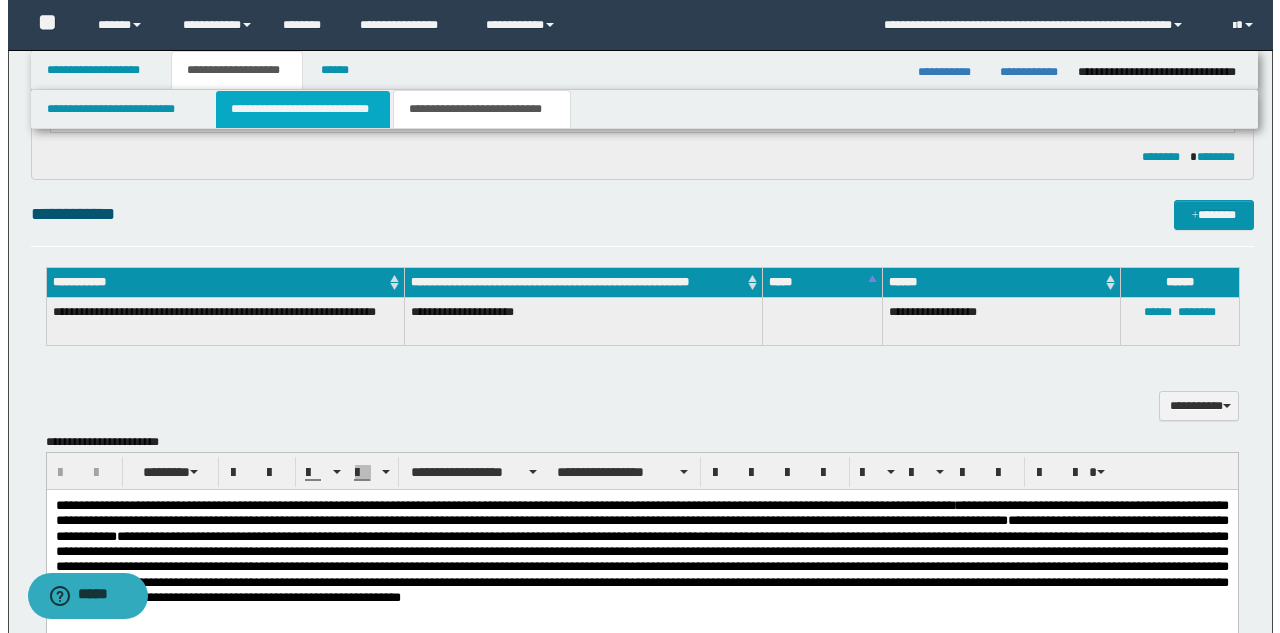 scroll, scrollTop: 0, scrollLeft: 0, axis: both 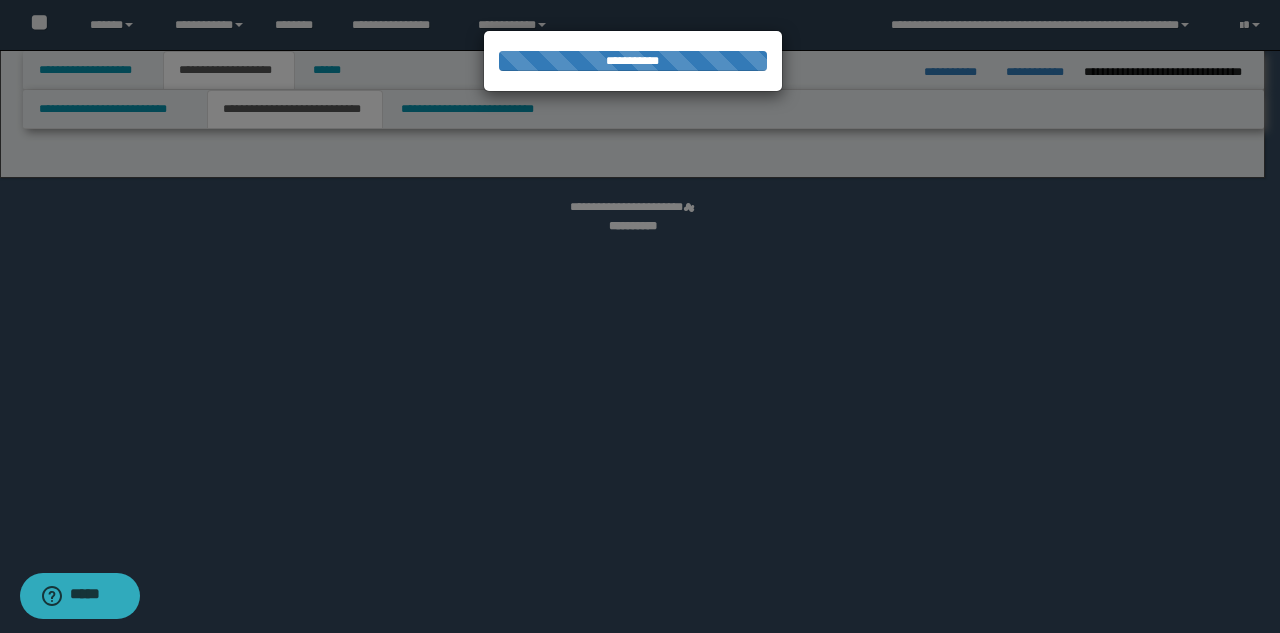 select on "*" 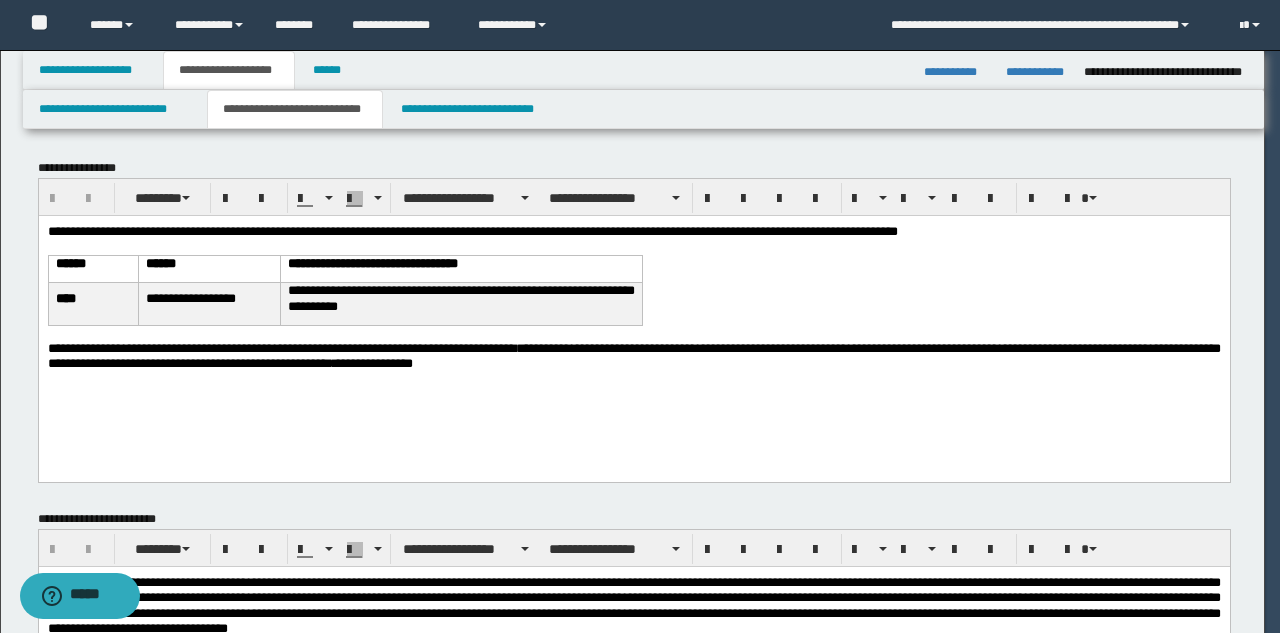 scroll, scrollTop: 0, scrollLeft: 0, axis: both 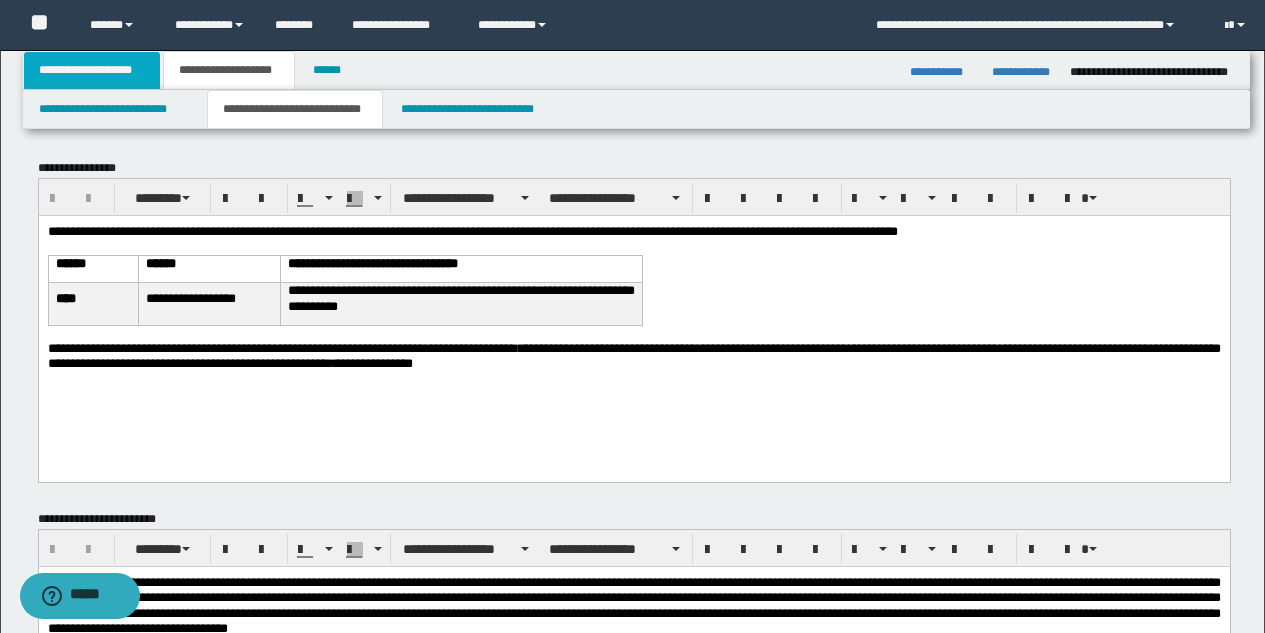 click on "**********" at bounding box center [92, 70] 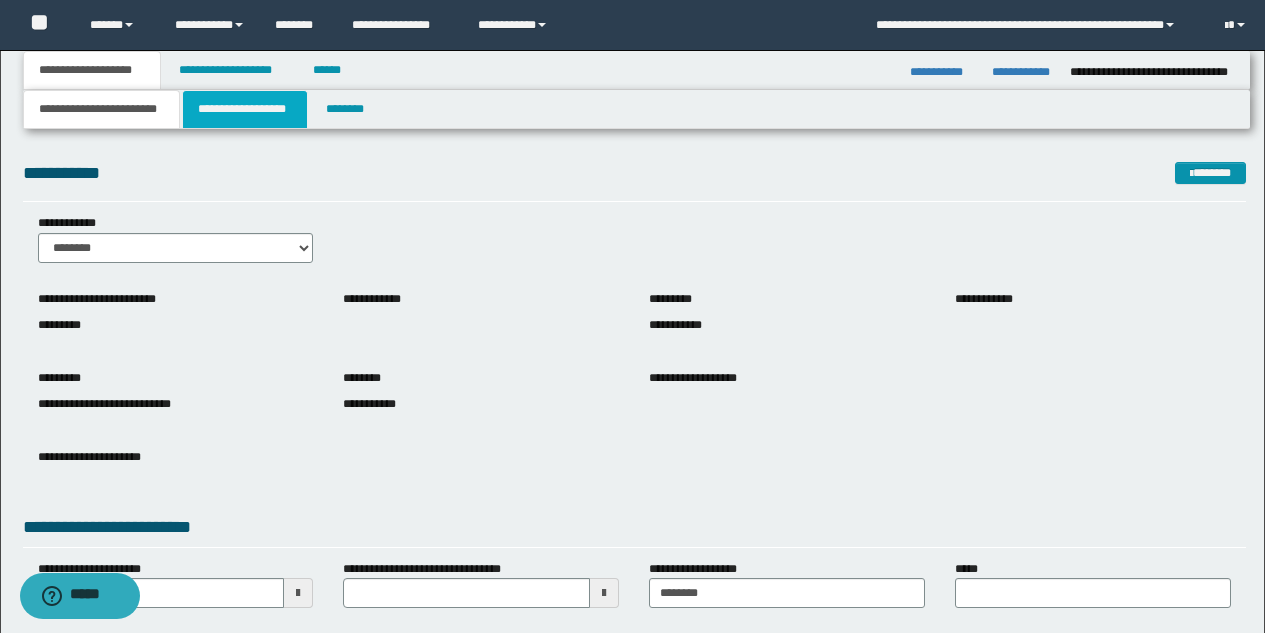 click on "**********" at bounding box center [245, 109] 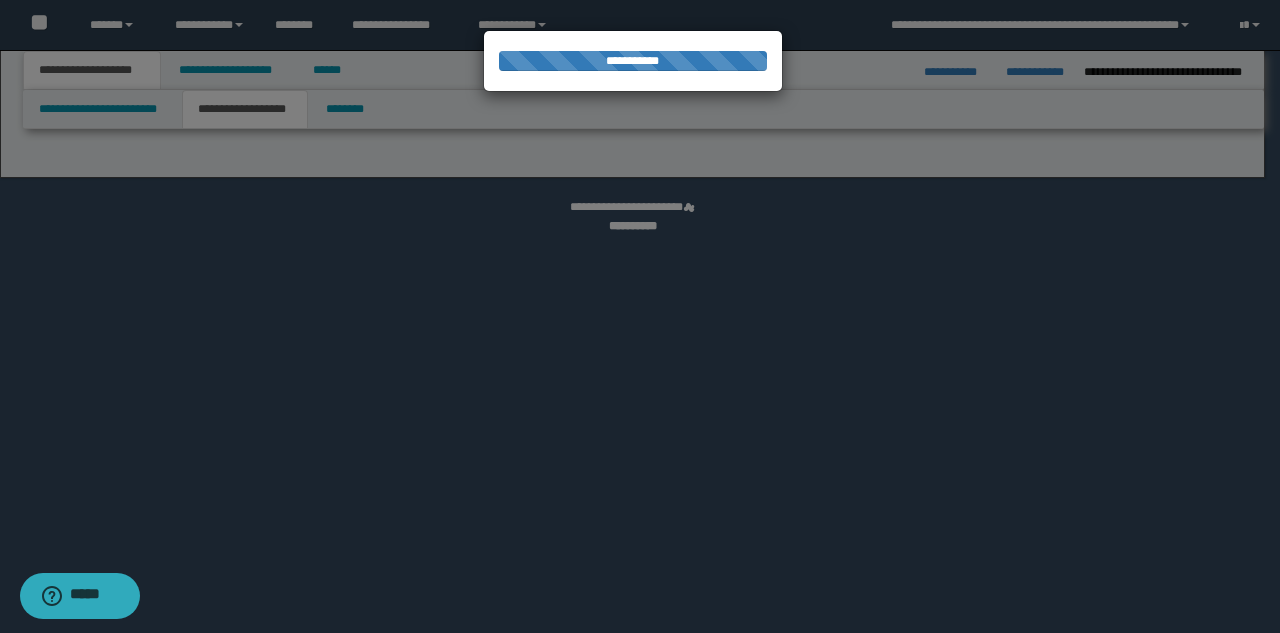 select on "*" 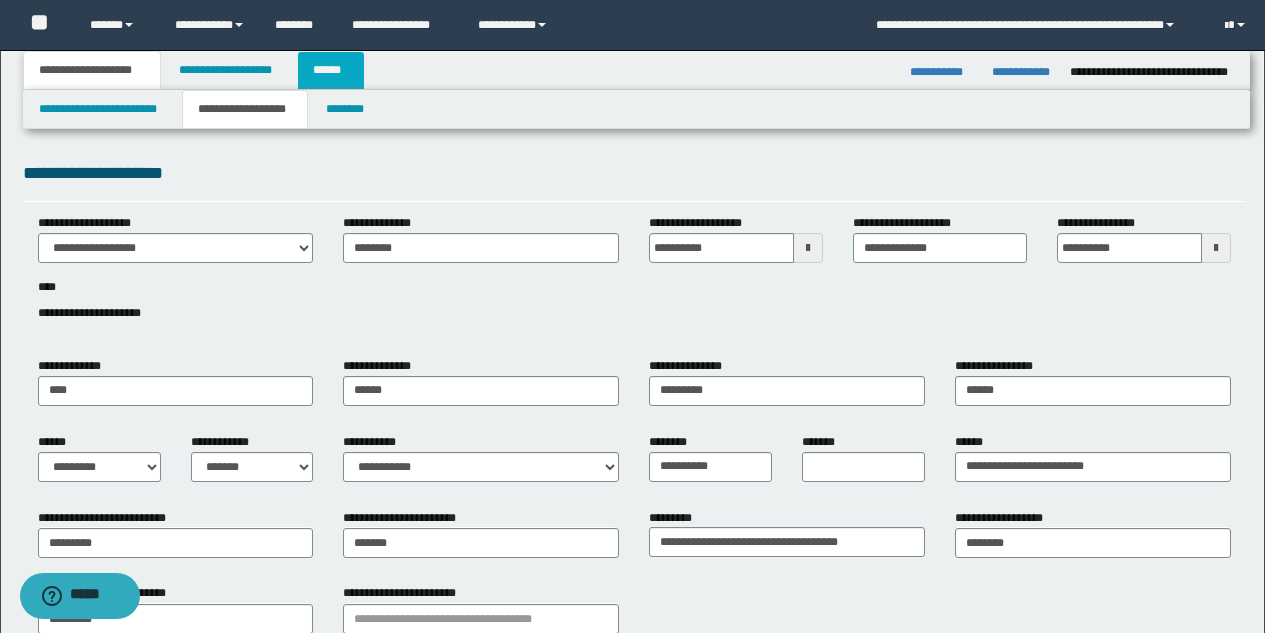 click on "******" at bounding box center (331, 70) 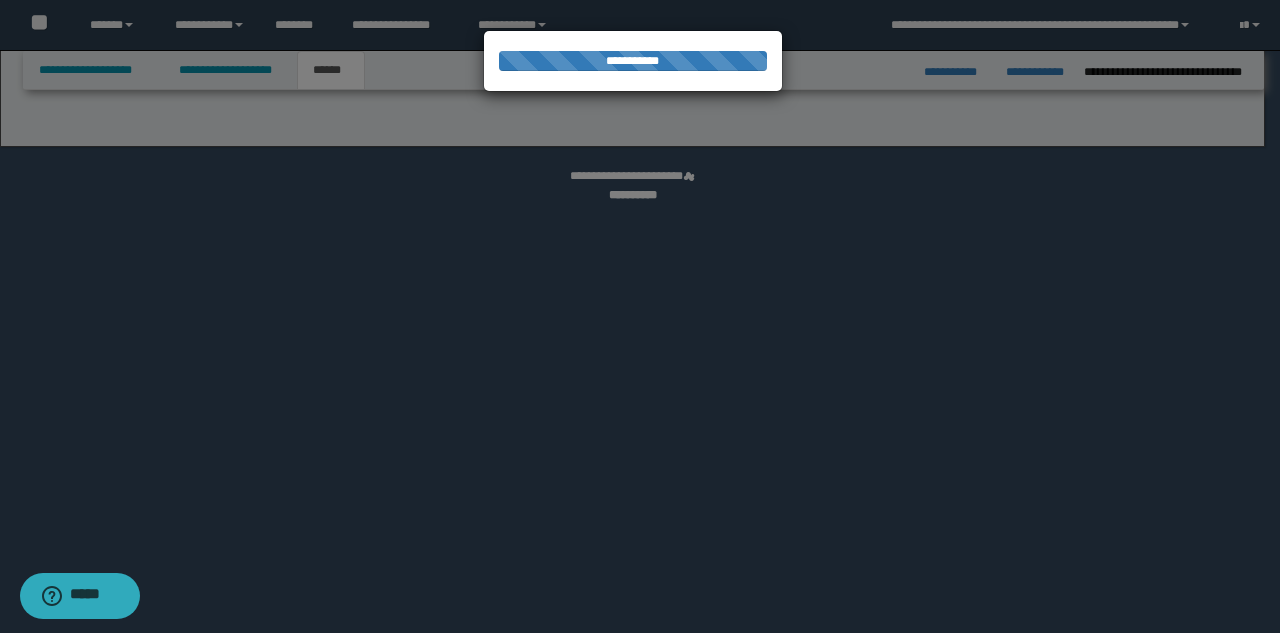 select on "*" 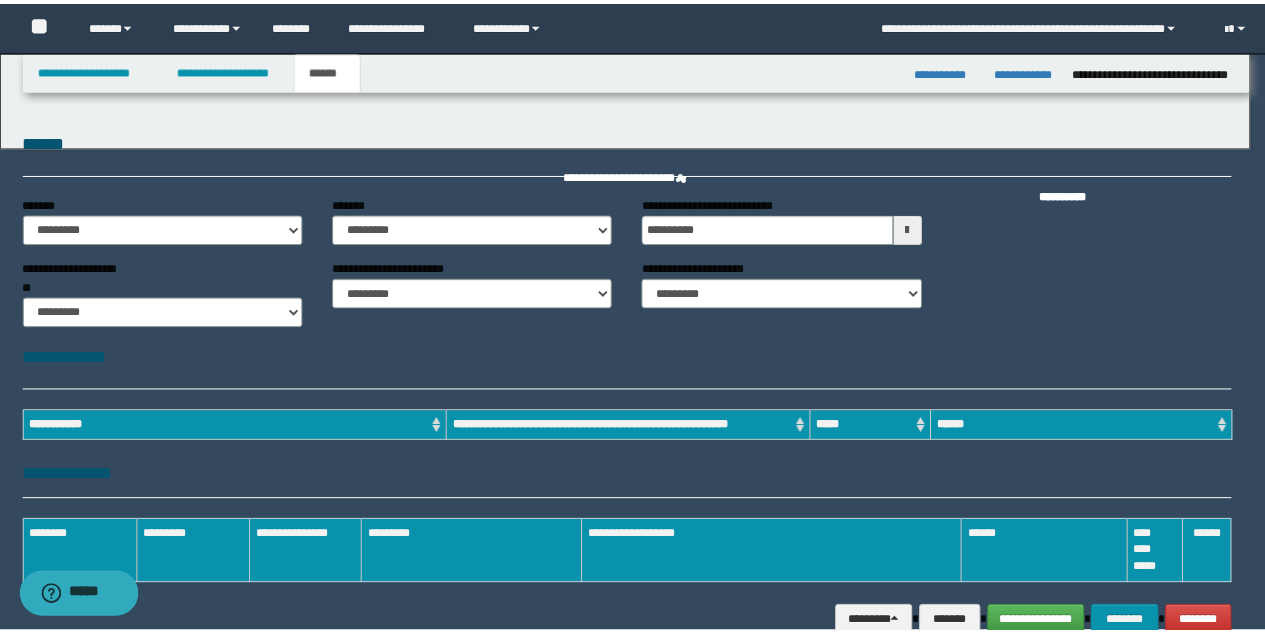 scroll, scrollTop: 0, scrollLeft: 0, axis: both 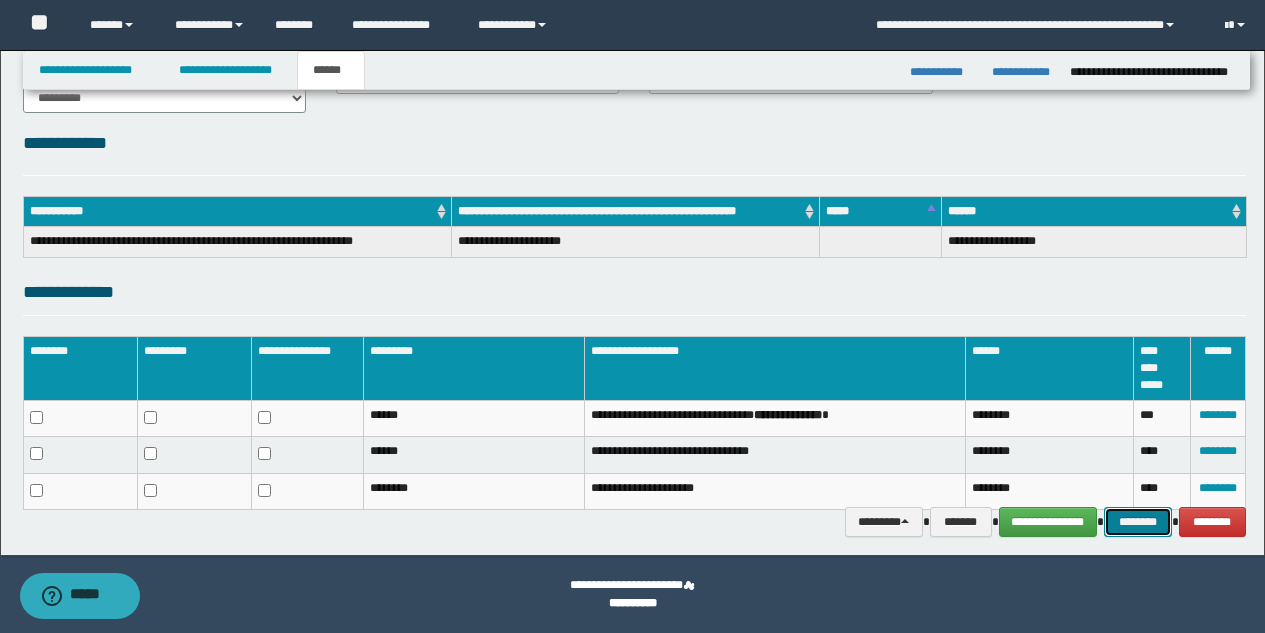 click on "********" at bounding box center (1138, 522) 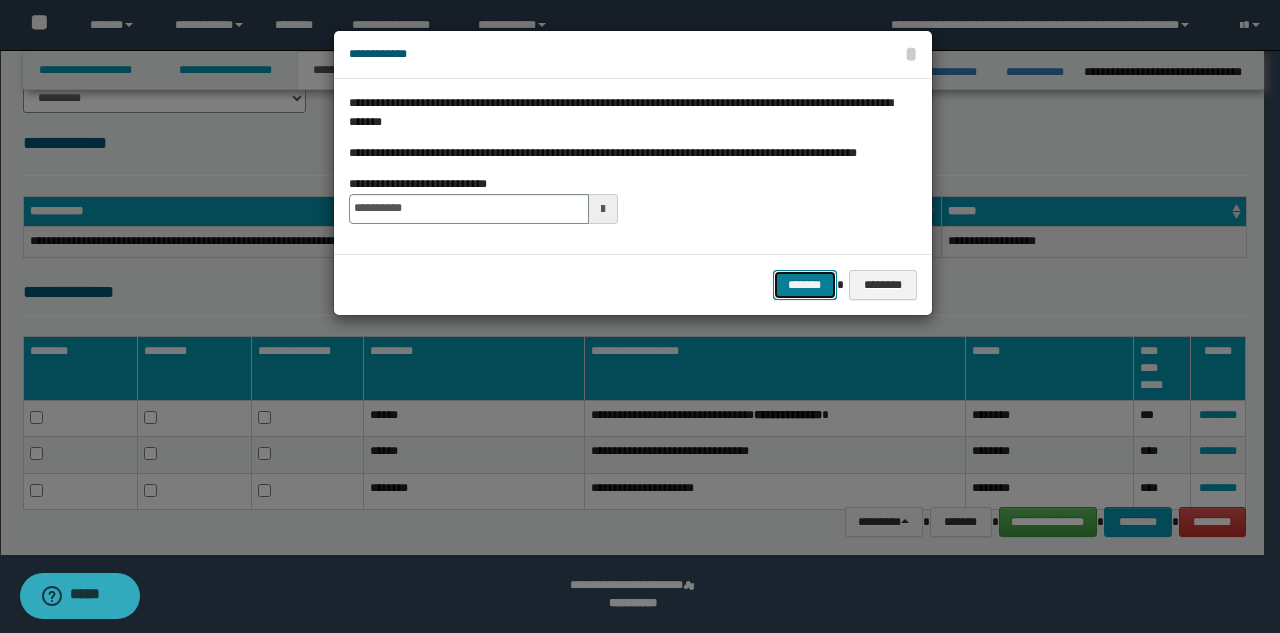 click on "*******" at bounding box center (805, 285) 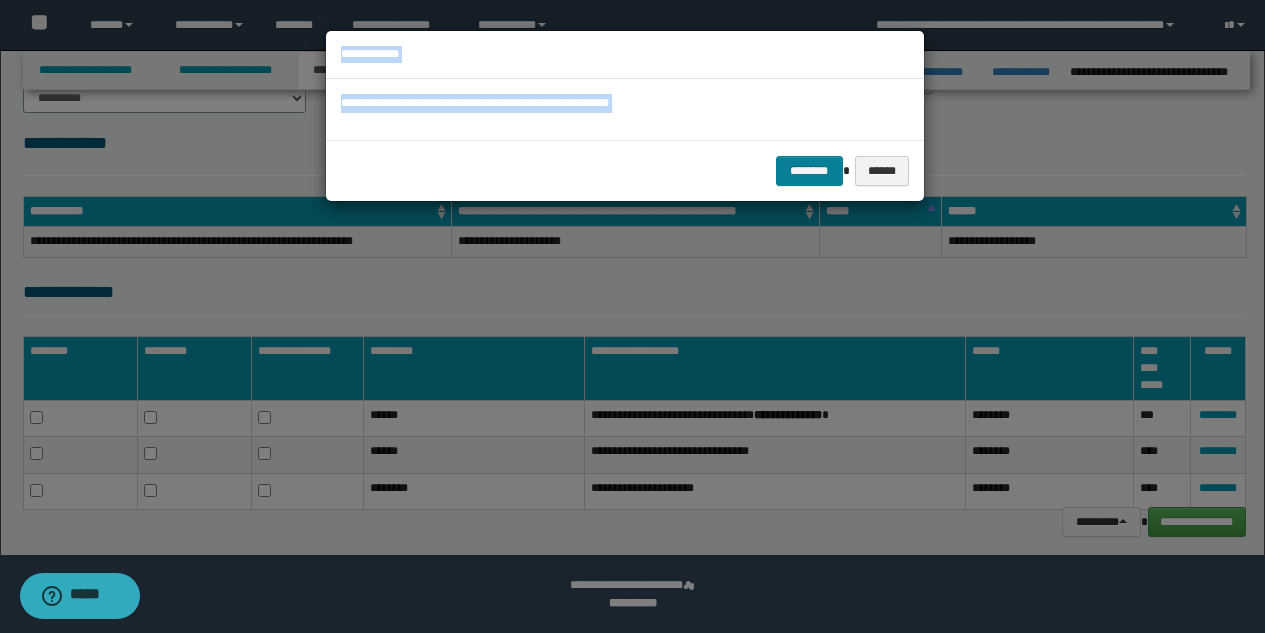 drag, startPoint x: 803, startPoint y: 277, endPoint x: 808, endPoint y: 179, distance: 98.12747 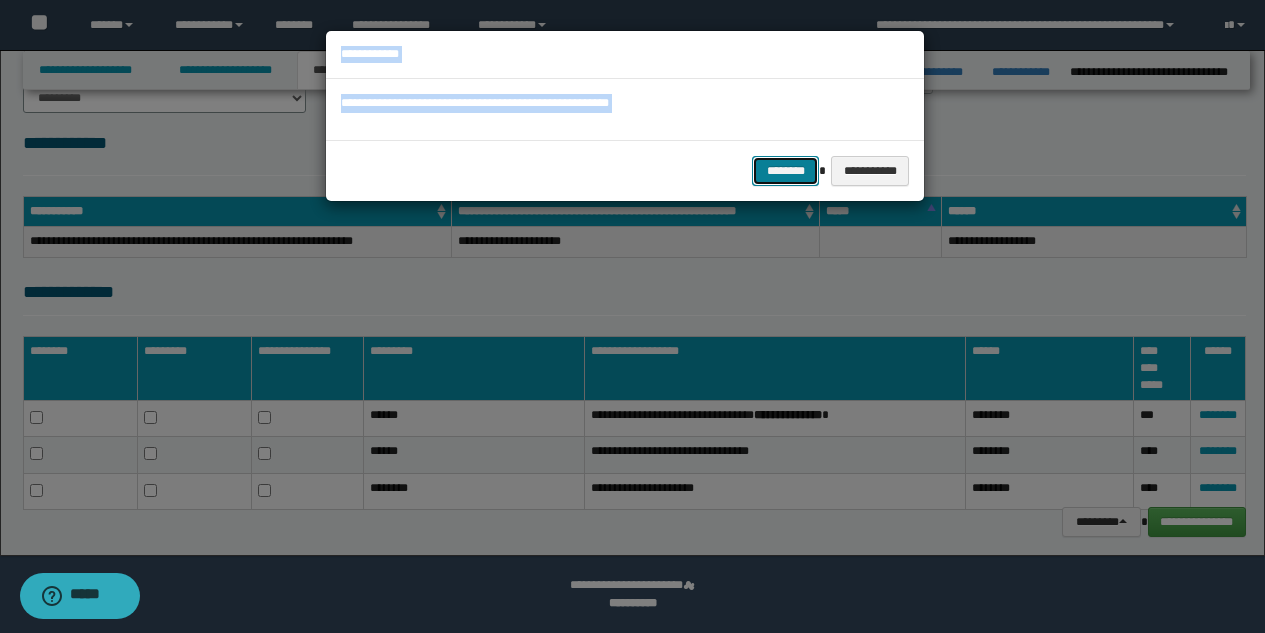 click on "********" at bounding box center [785, 171] 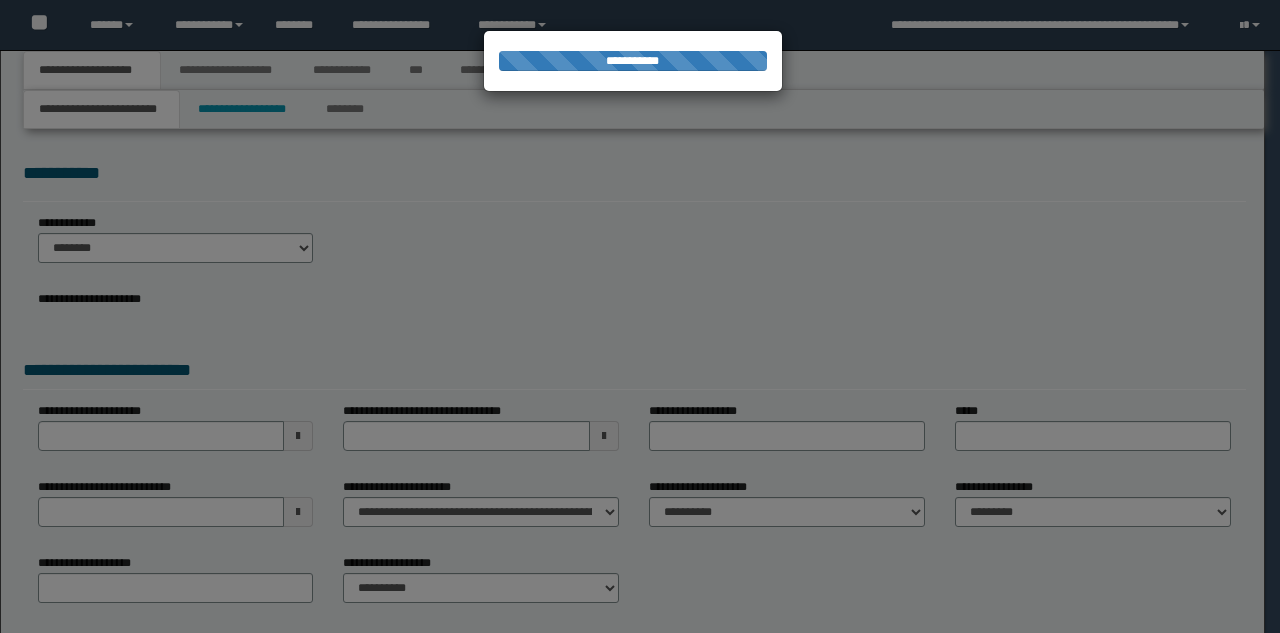 scroll, scrollTop: 0, scrollLeft: 0, axis: both 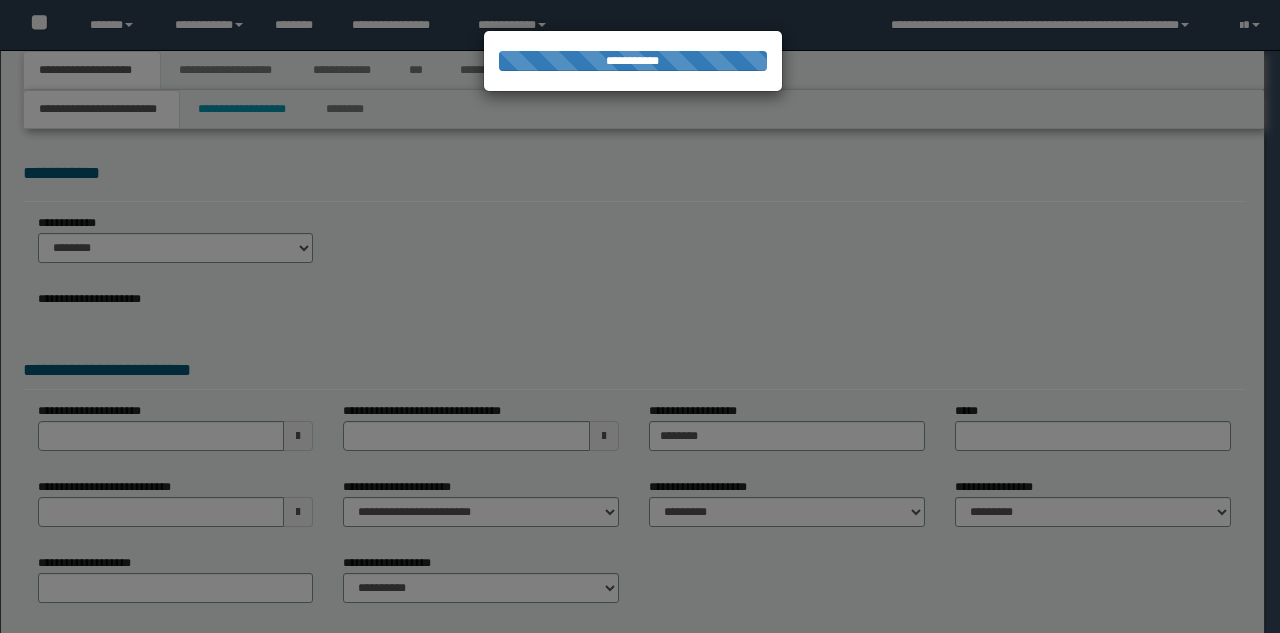 type on "*********" 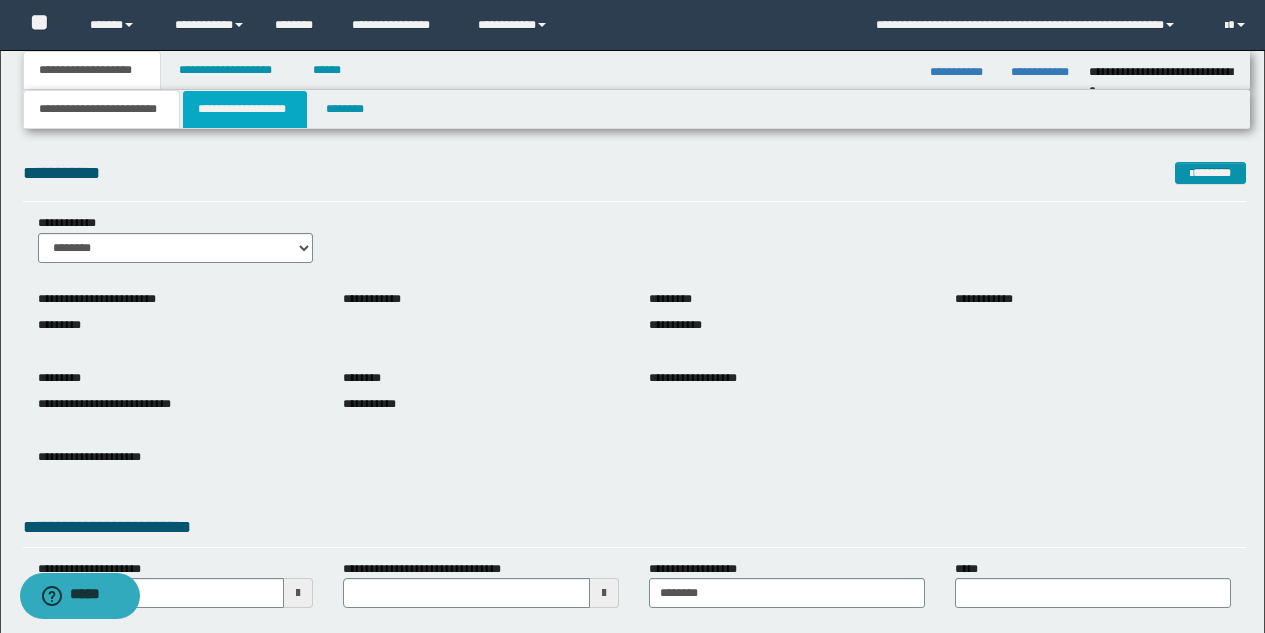 click on "**********" at bounding box center (245, 109) 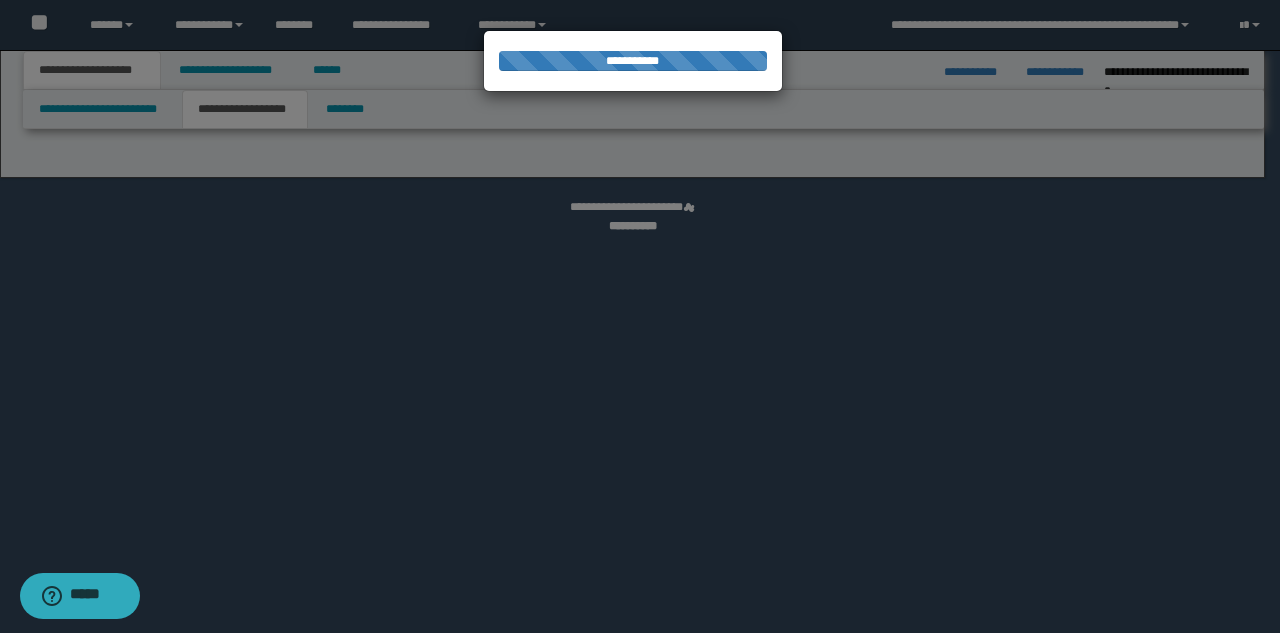 select on "*" 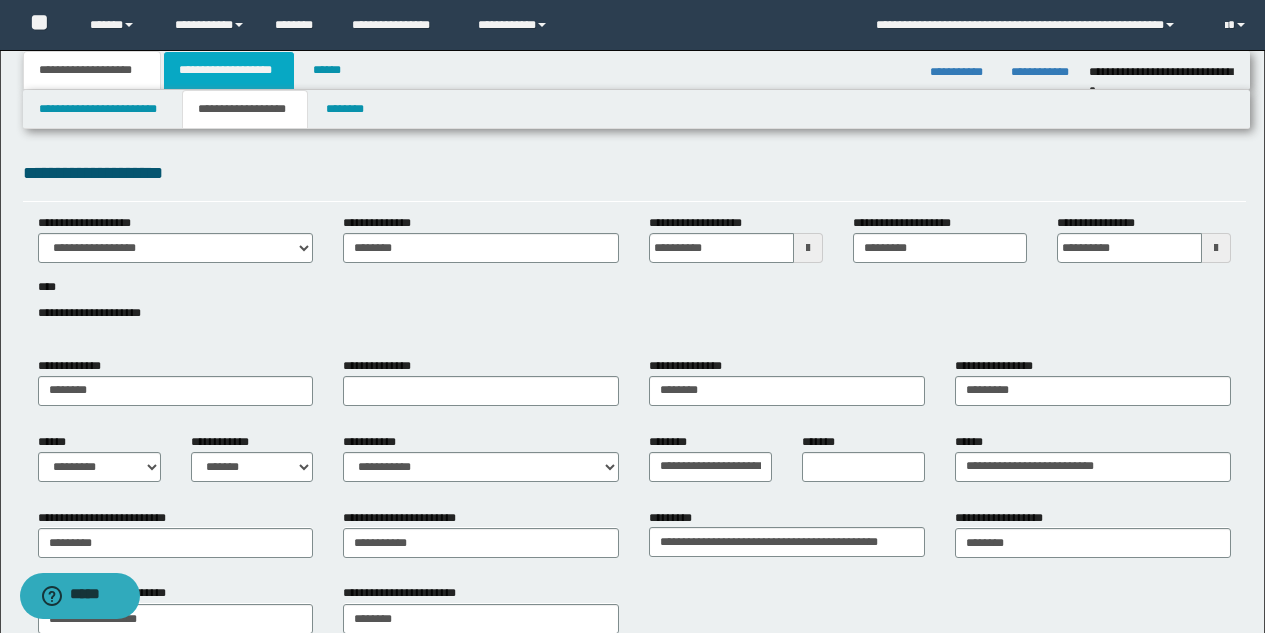 click on "**********" at bounding box center (229, 70) 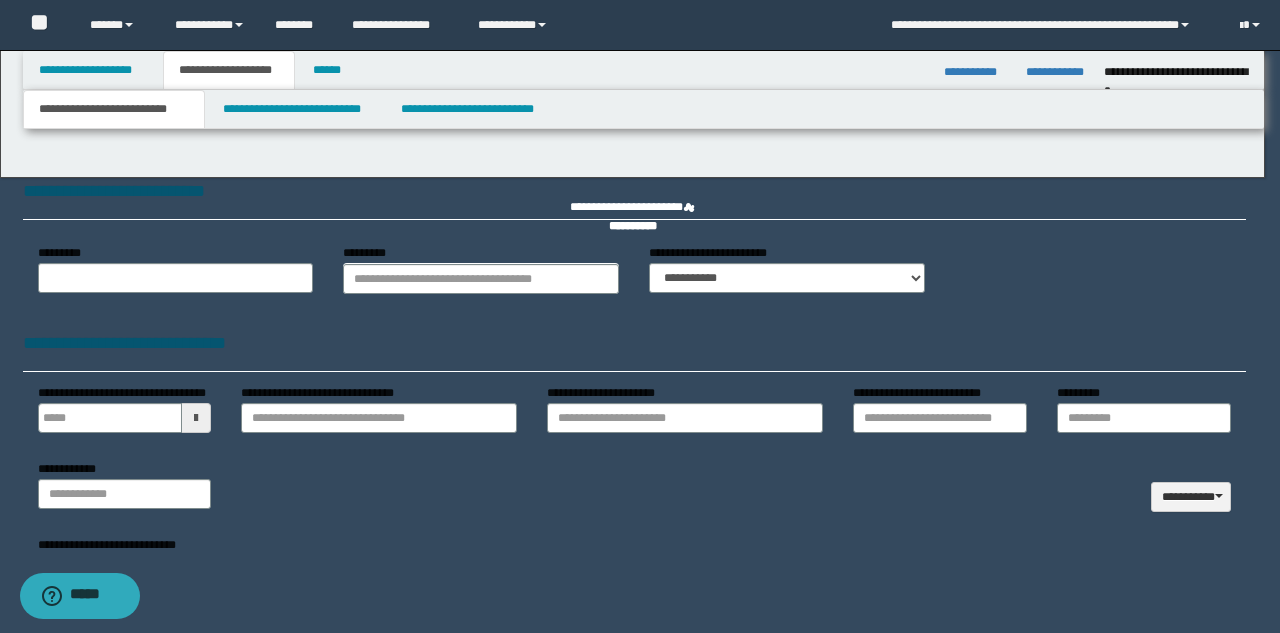 select on "*" 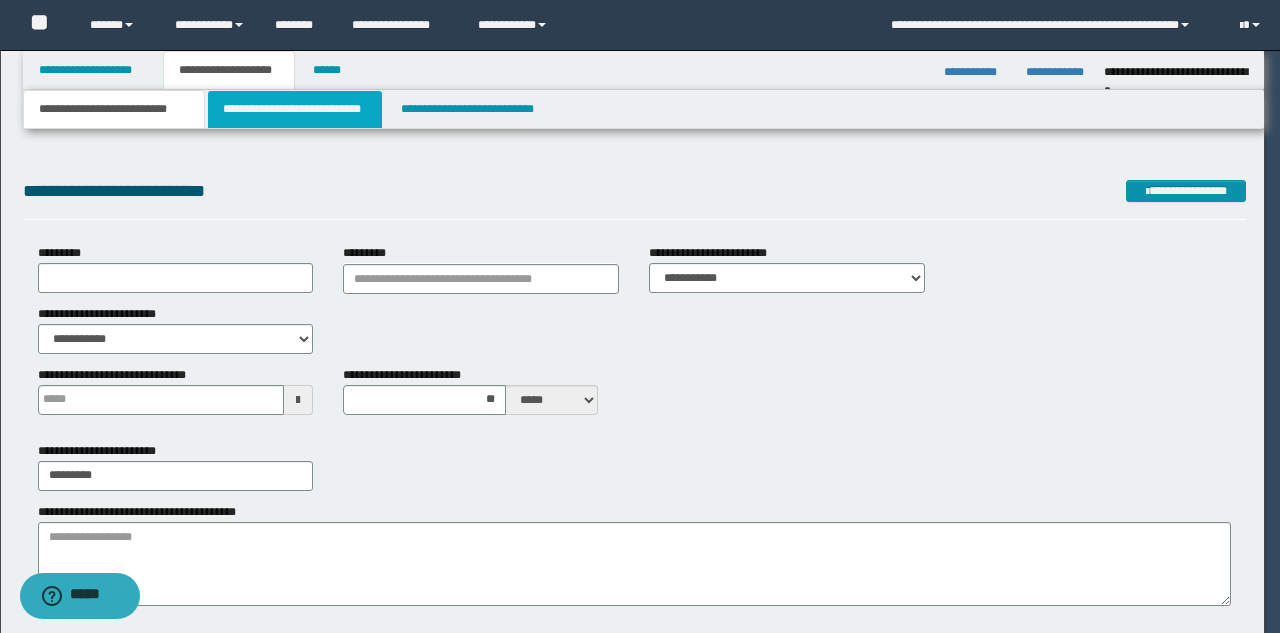 scroll, scrollTop: 0, scrollLeft: 0, axis: both 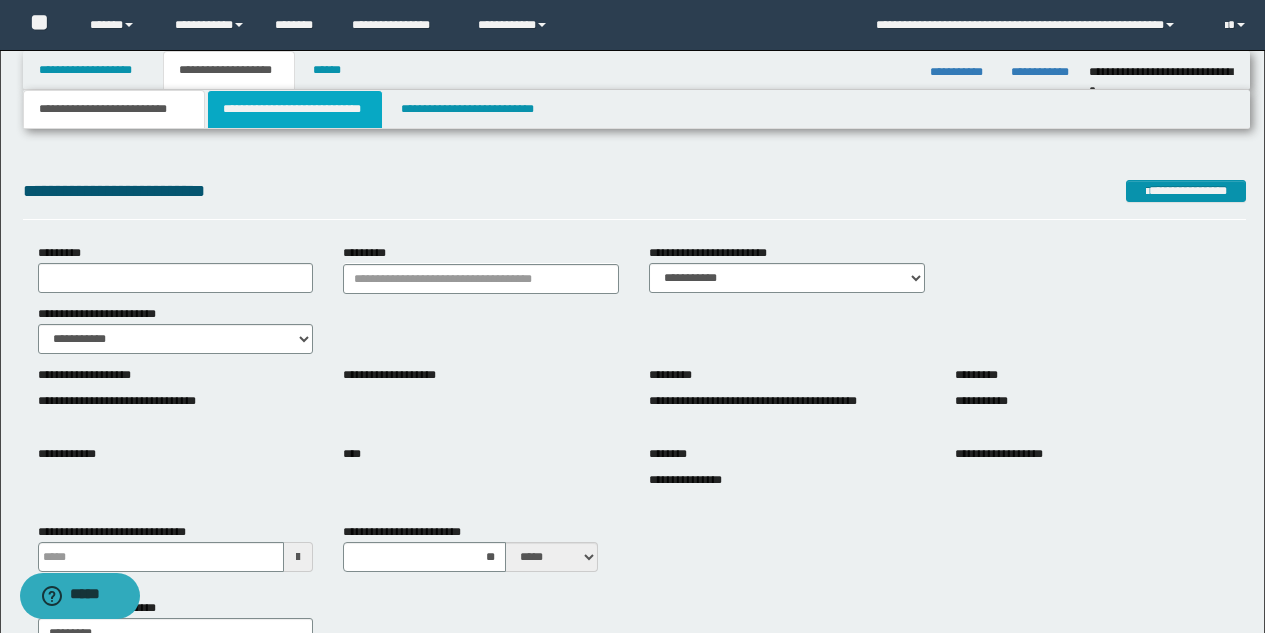 click on "**********" at bounding box center (295, 109) 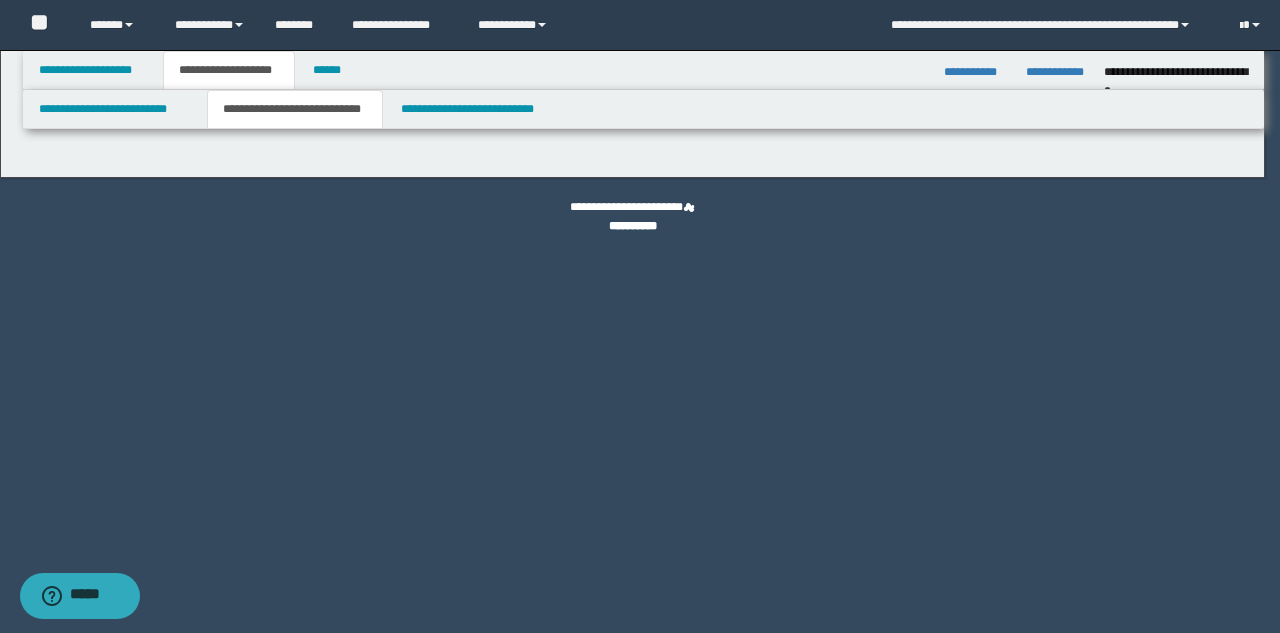 select on "*" 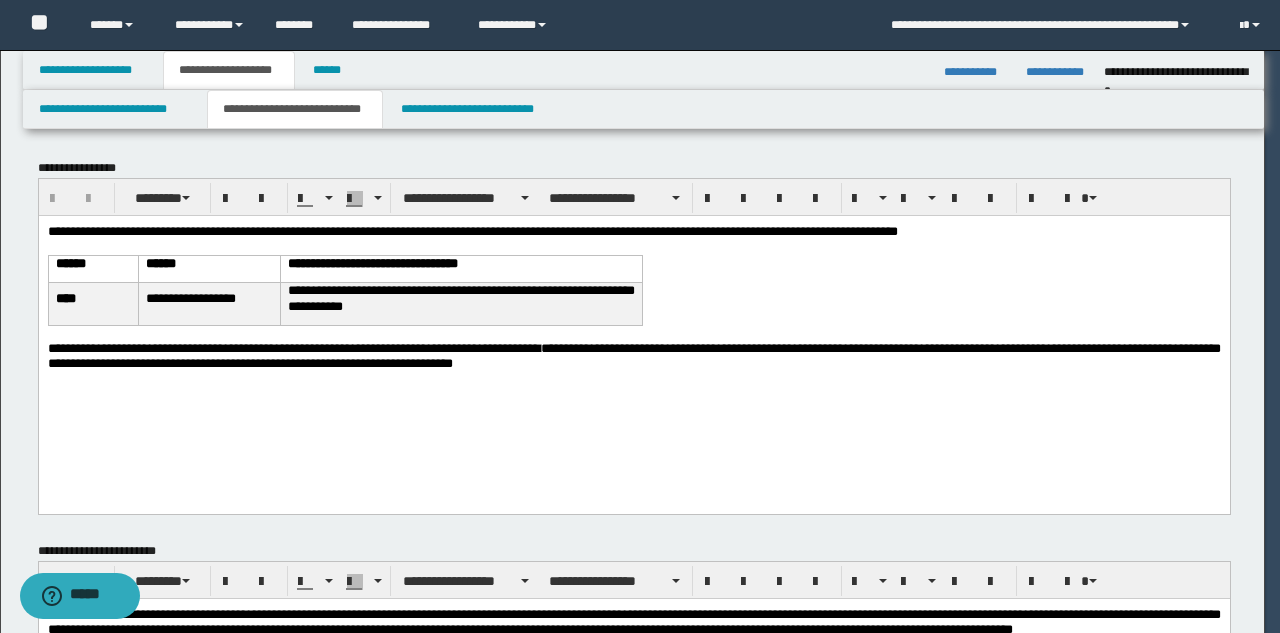 scroll, scrollTop: 0, scrollLeft: 0, axis: both 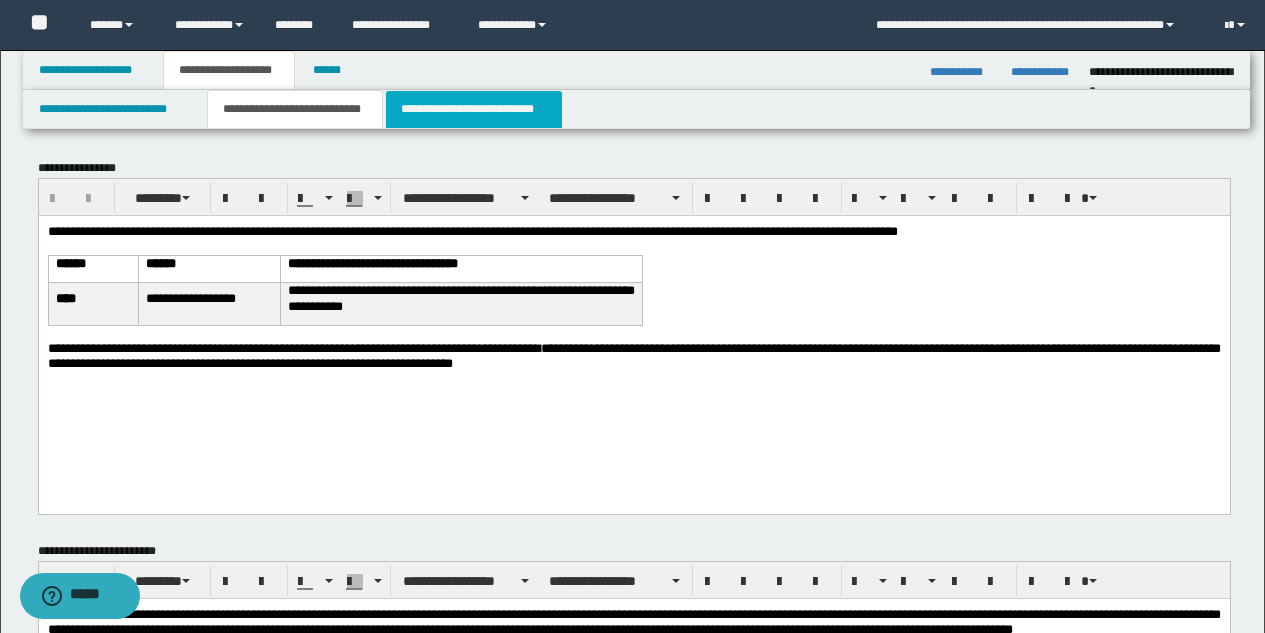 click on "**********" at bounding box center (474, 109) 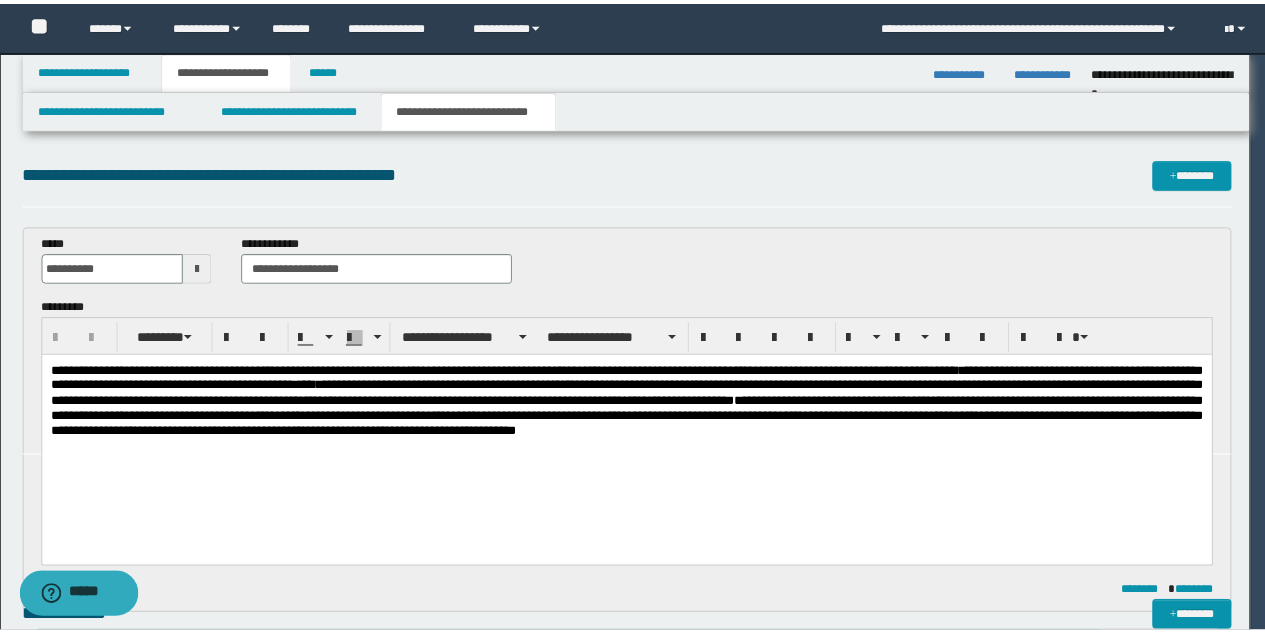 scroll, scrollTop: 0, scrollLeft: 0, axis: both 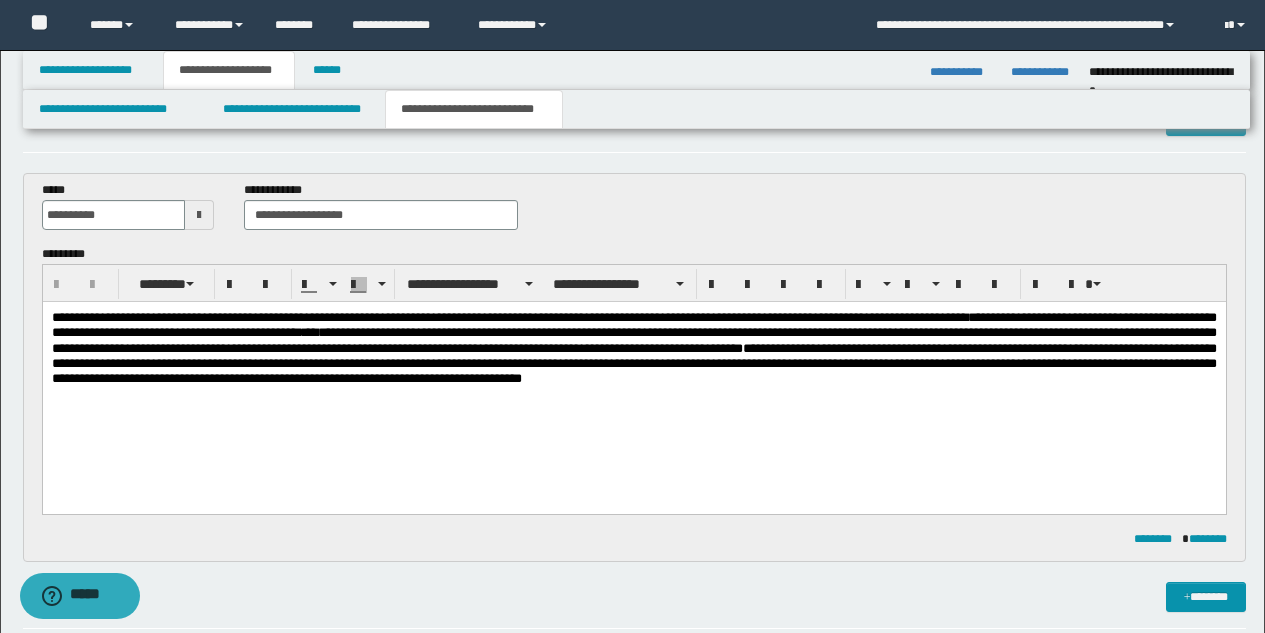 click on "**********" at bounding box center [509, 317] 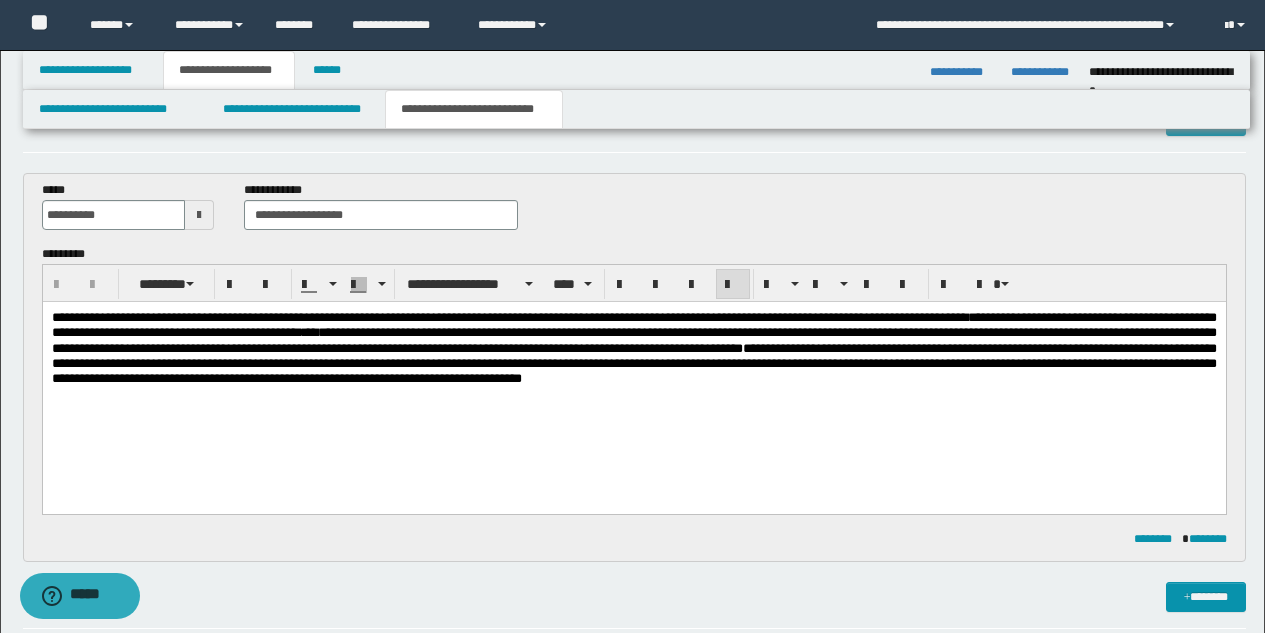 type 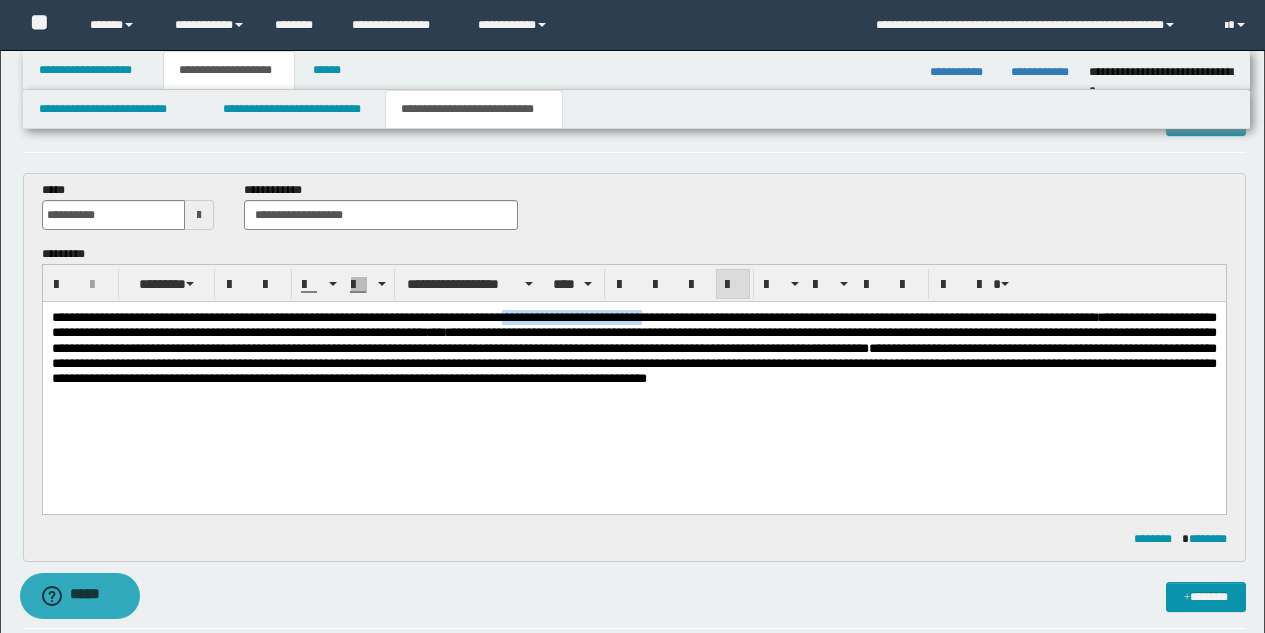 drag, startPoint x: 549, startPoint y: 315, endPoint x: 698, endPoint y: 318, distance: 149.0302 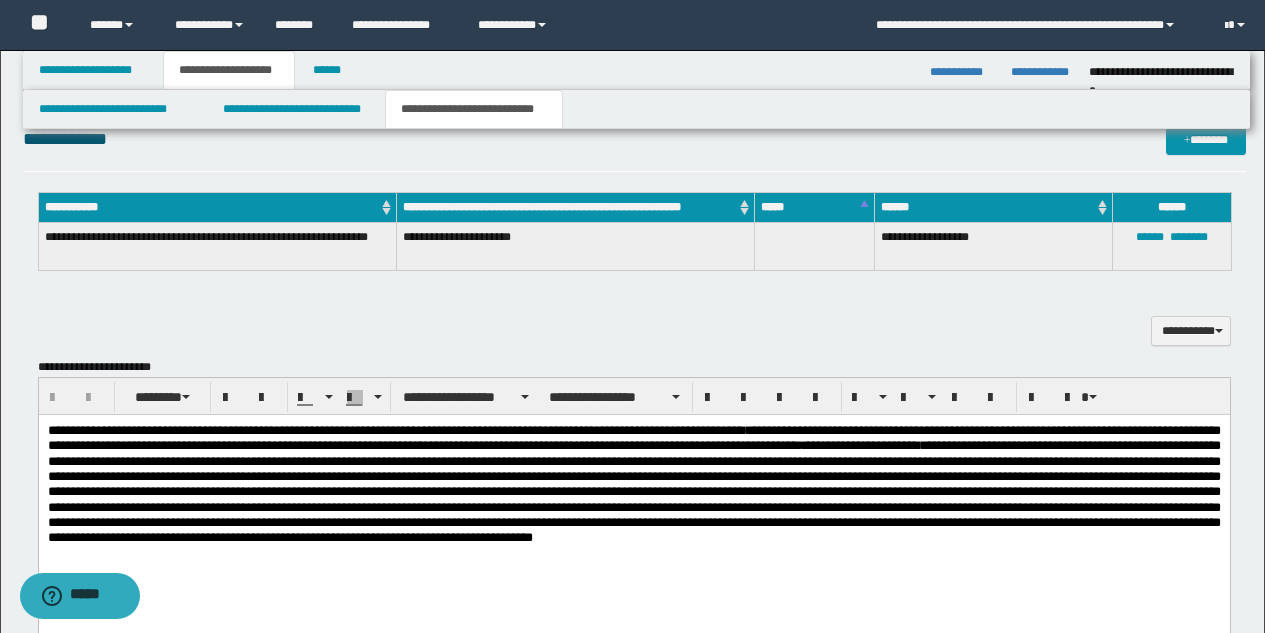 scroll, scrollTop: 529, scrollLeft: 0, axis: vertical 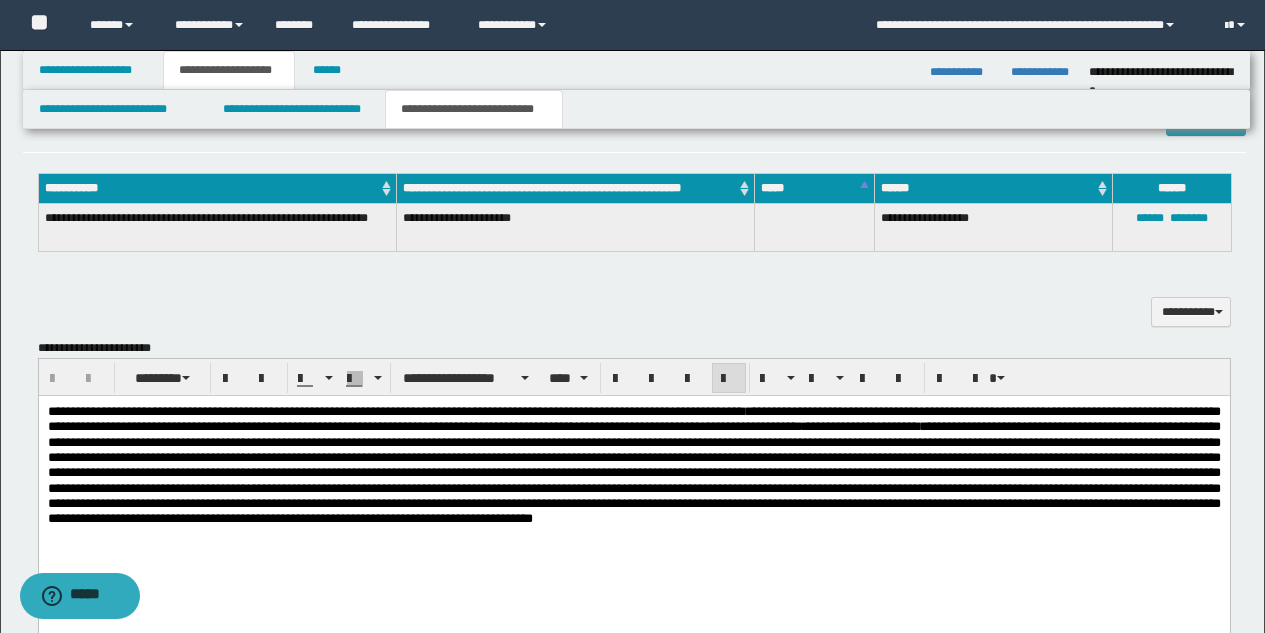 click on "**********" at bounding box center [580, 411] 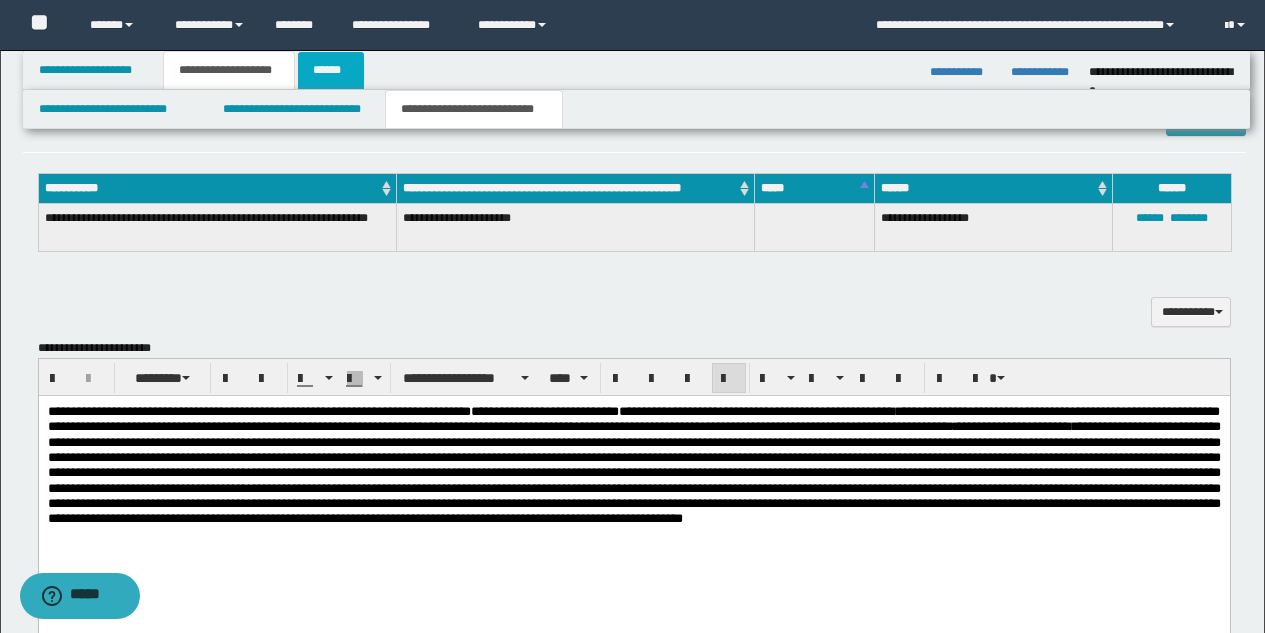 click on "******" at bounding box center (331, 70) 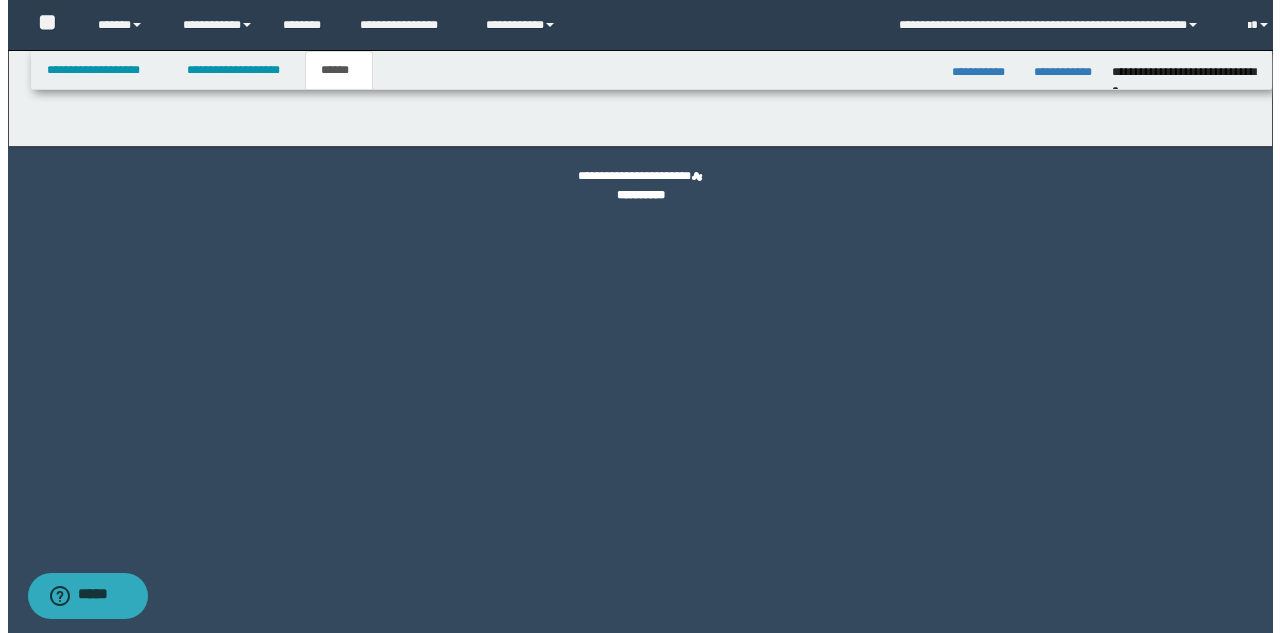 scroll, scrollTop: 0, scrollLeft: 0, axis: both 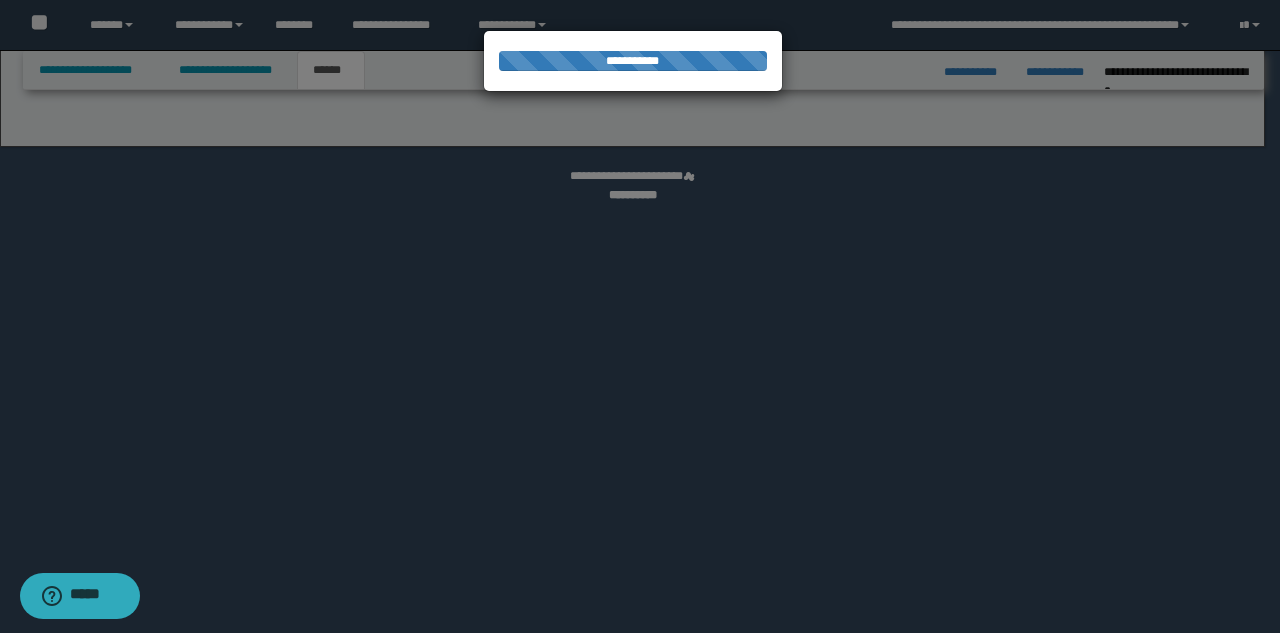 select on "*" 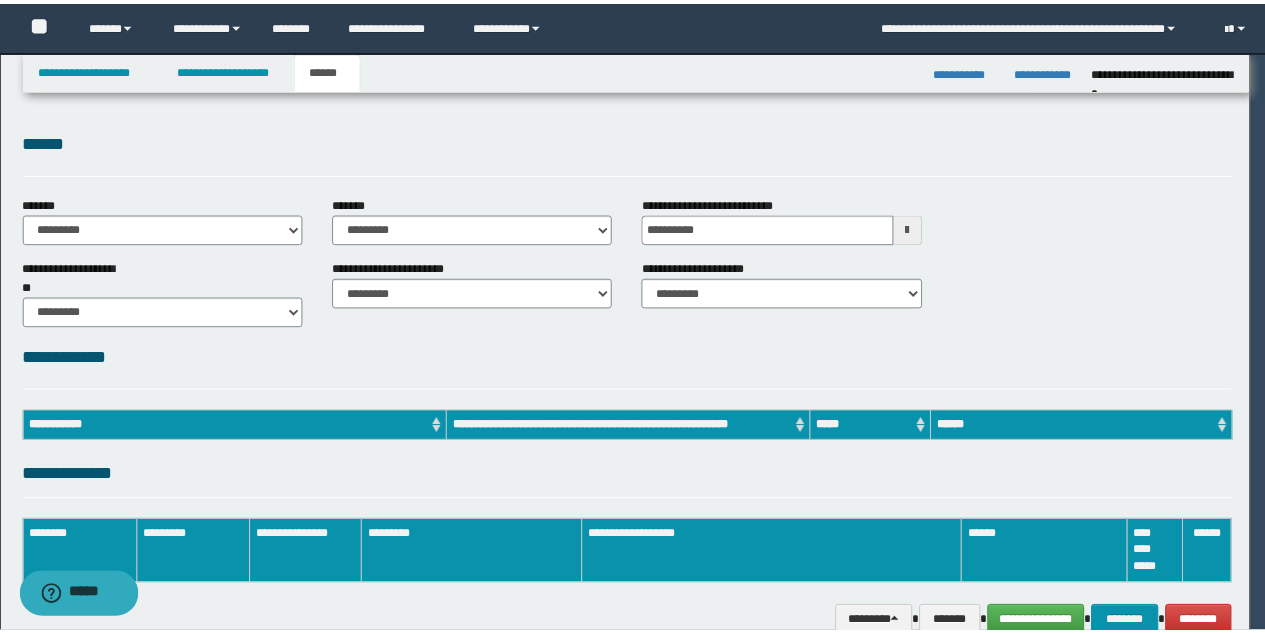 scroll, scrollTop: 0, scrollLeft: 0, axis: both 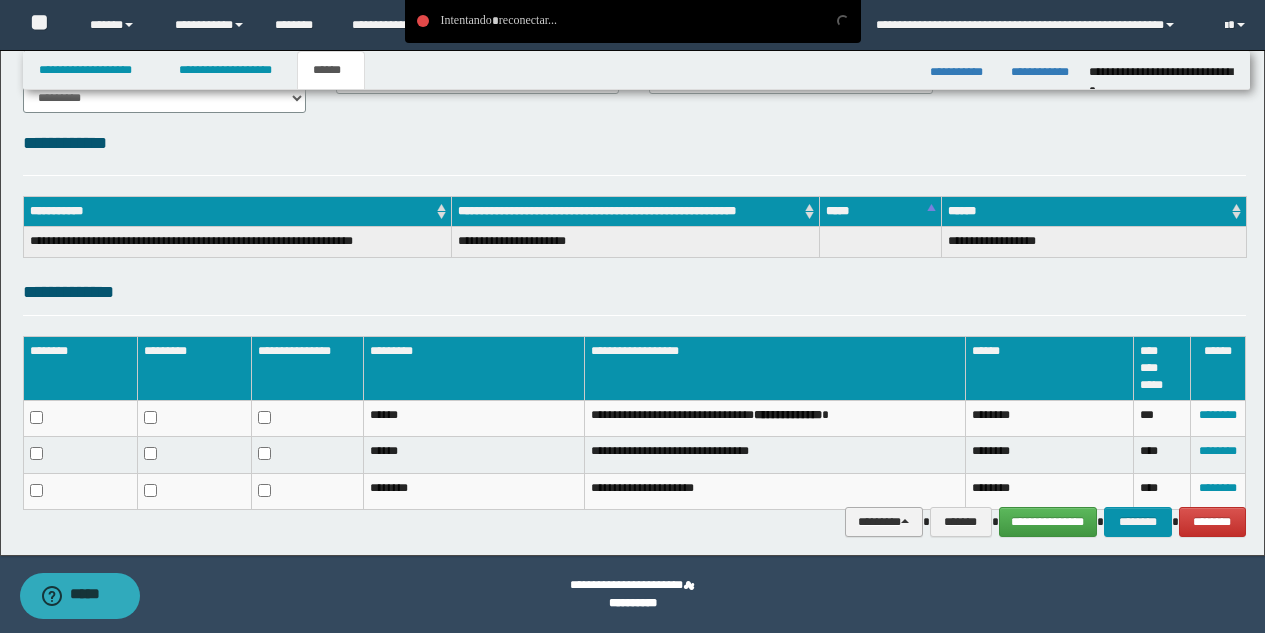 click on "********" at bounding box center (884, 522) 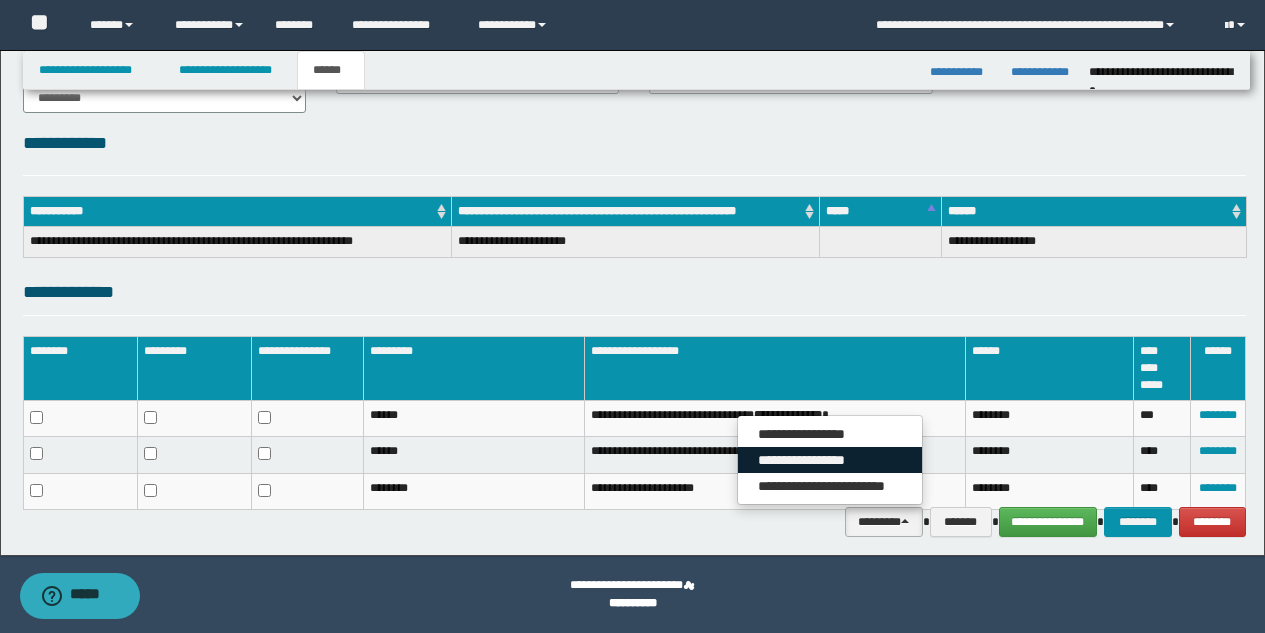 click on "**********" at bounding box center (830, 460) 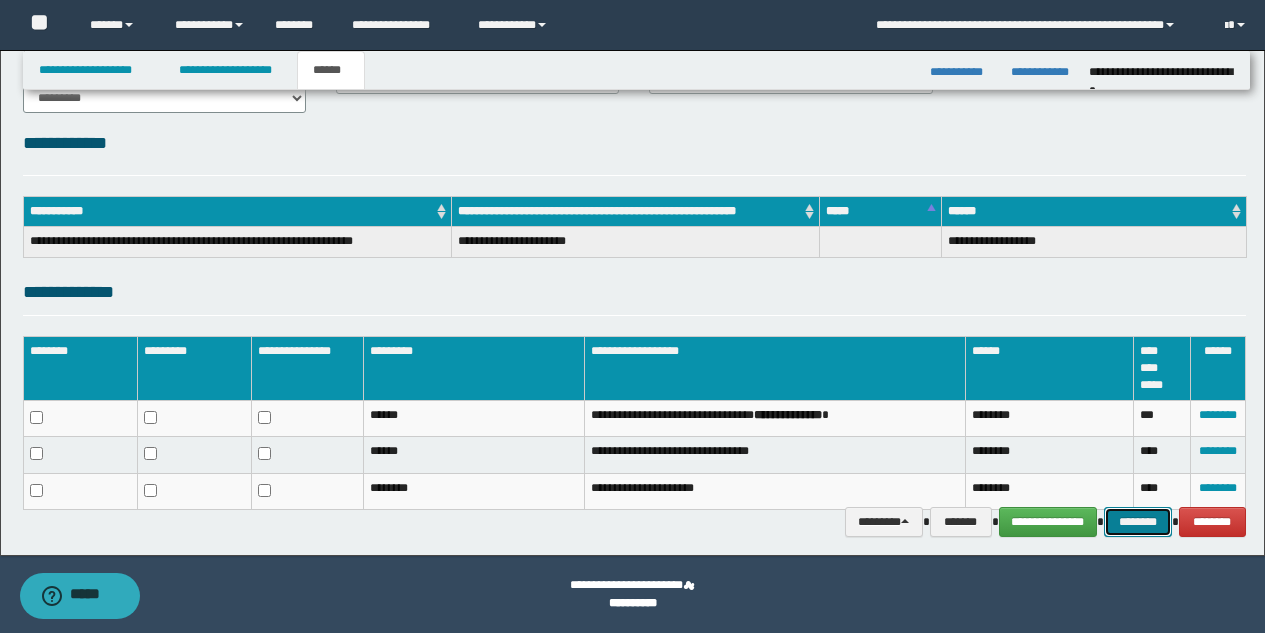 click on "********" at bounding box center (1138, 522) 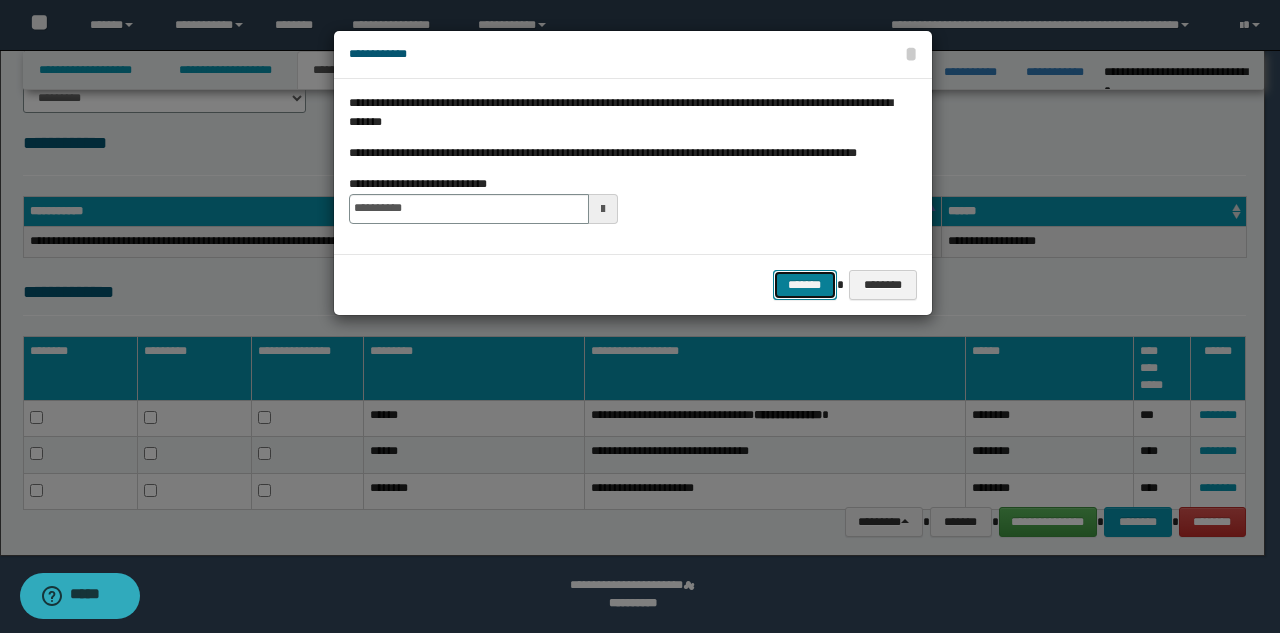 click on "*******" at bounding box center [805, 285] 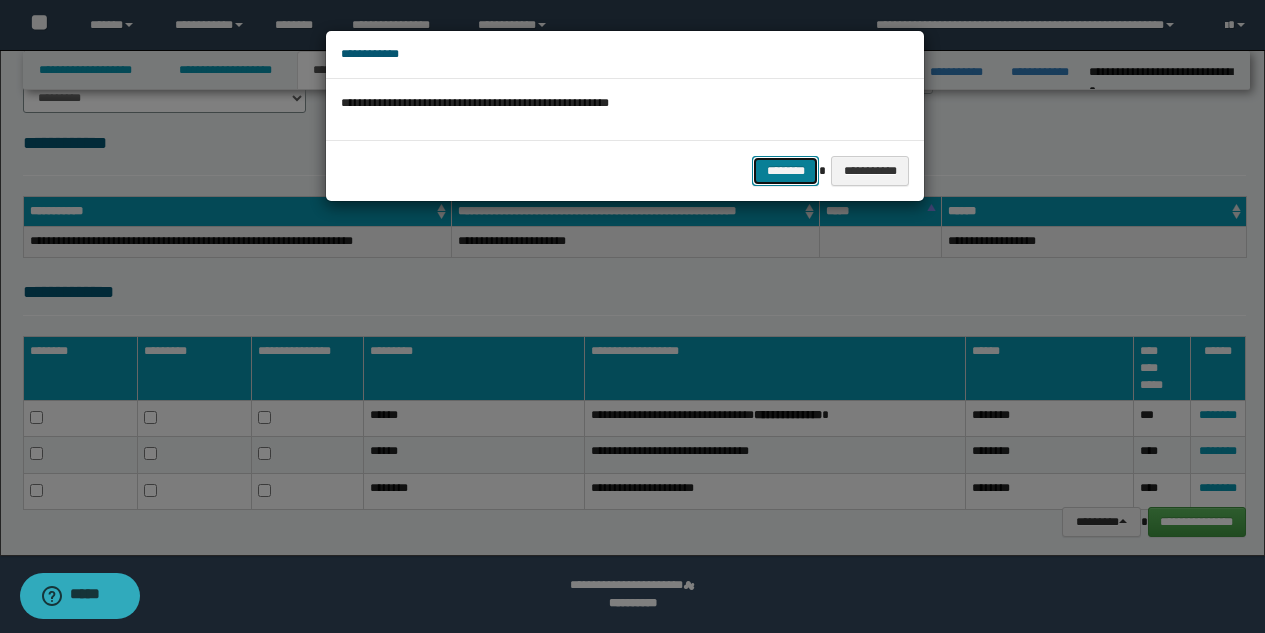click on "********" at bounding box center (785, 171) 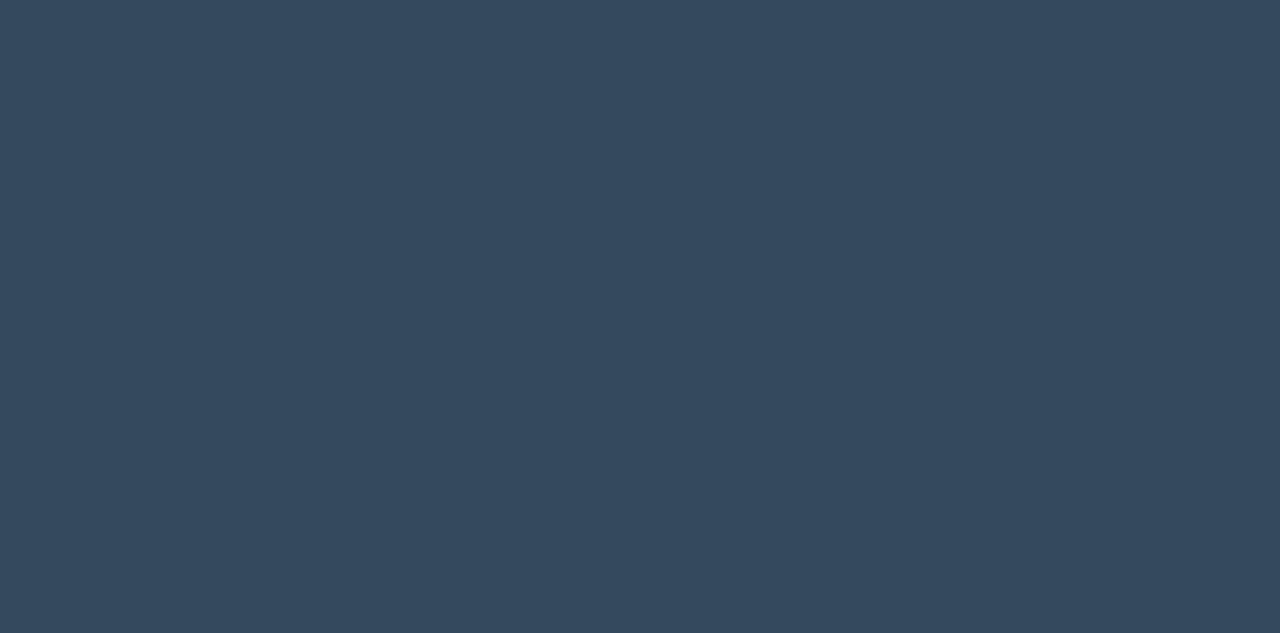 scroll, scrollTop: 0, scrollLeft: 0, axis: both 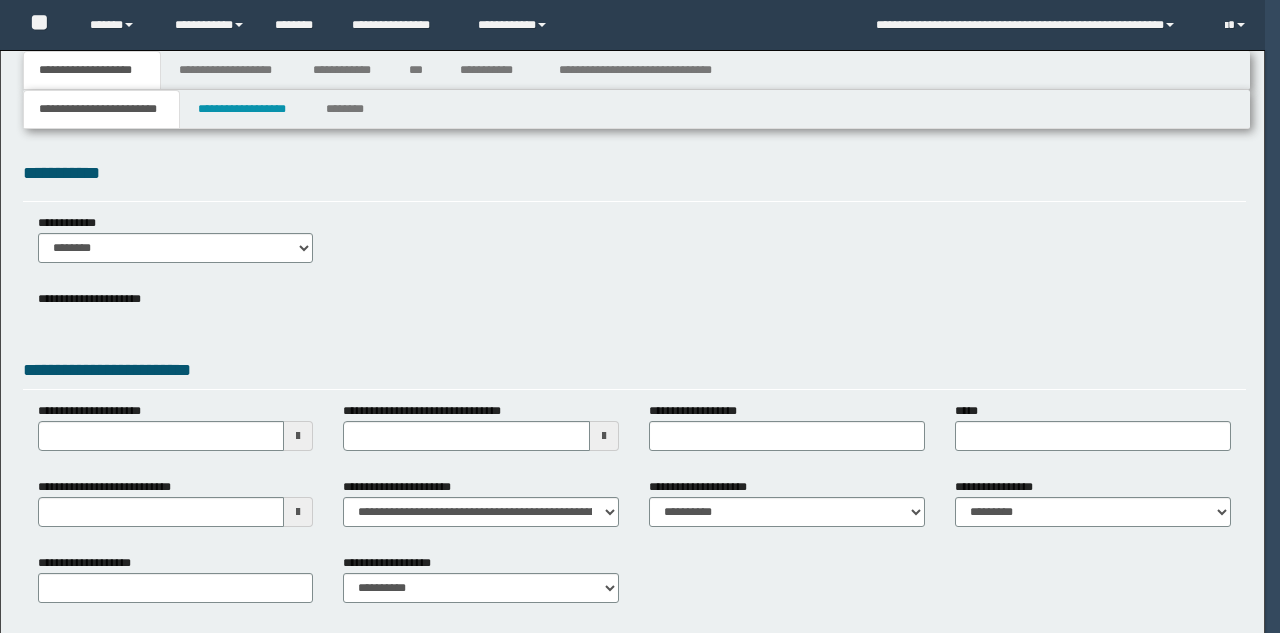 type 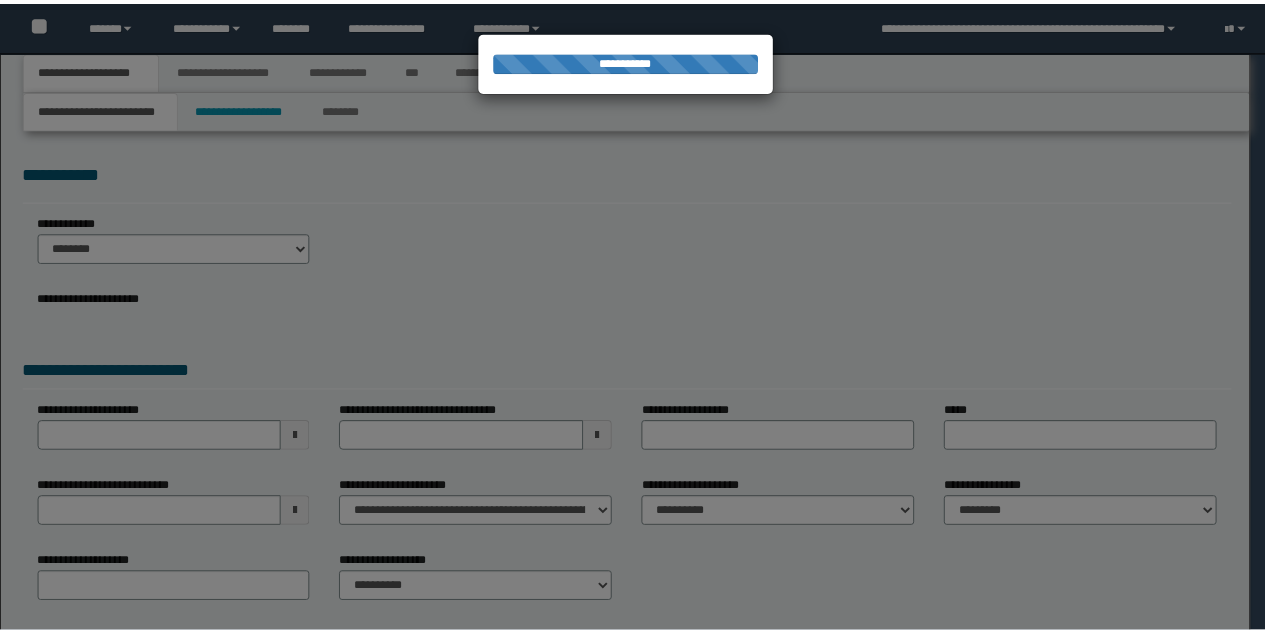 scroll, scrollTop: 0, scrollLeft: 0, axis: both 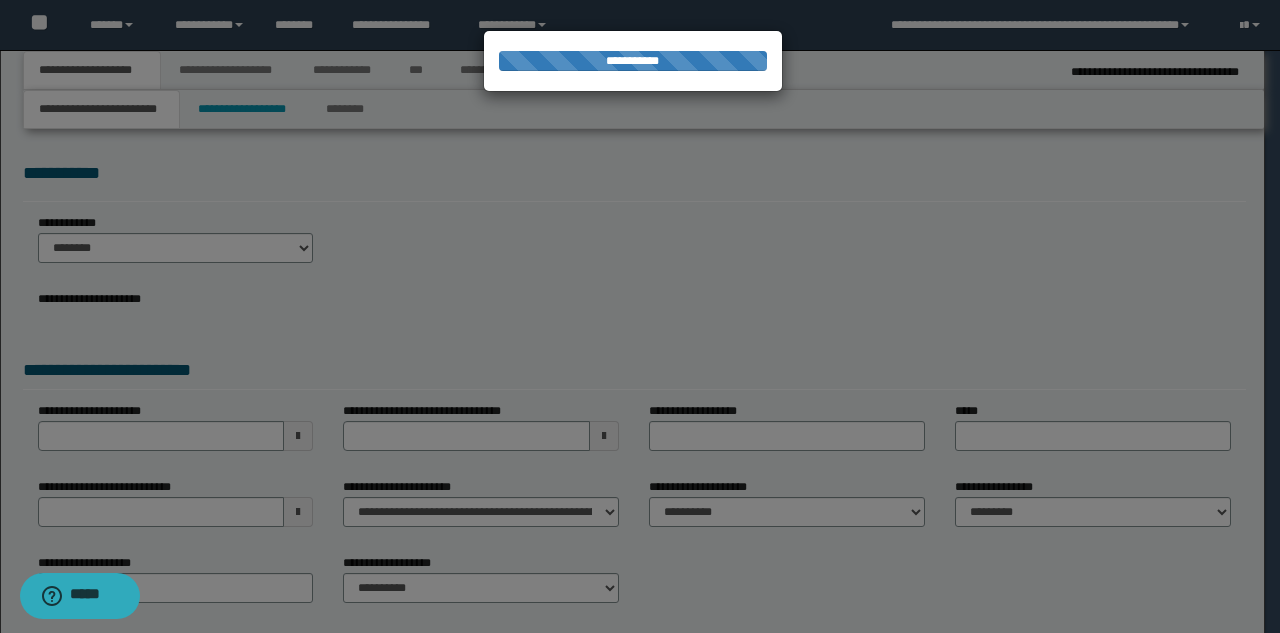 type on "**********" 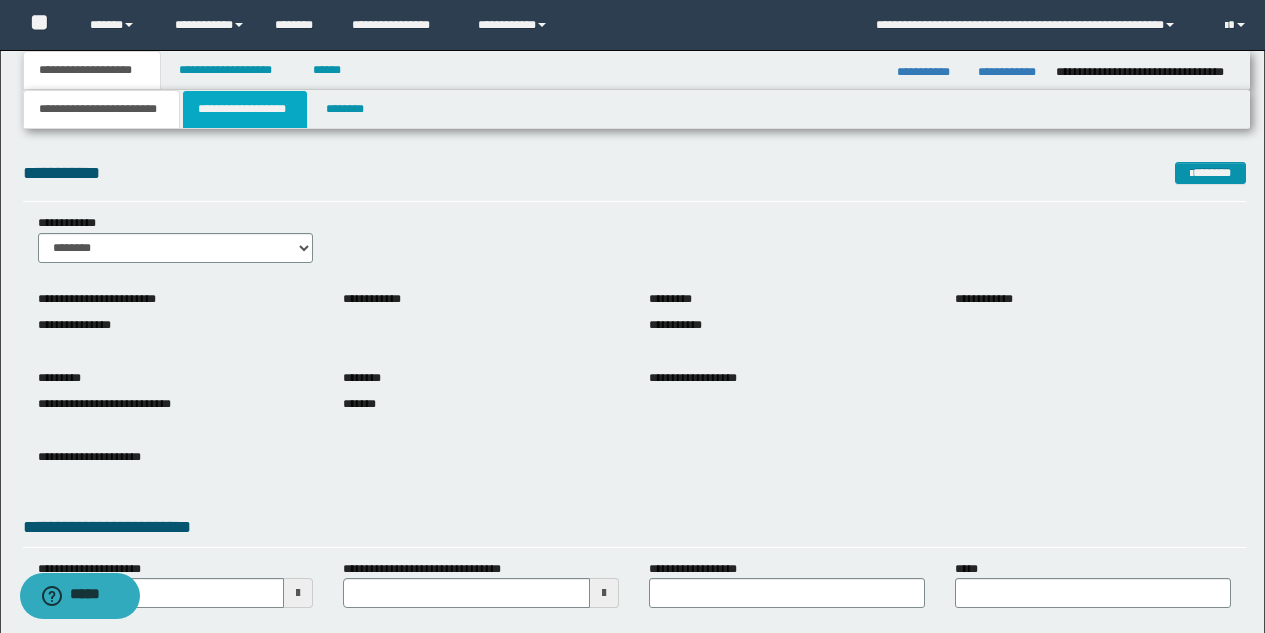 click on "**********" at bounding box center [245, 109] 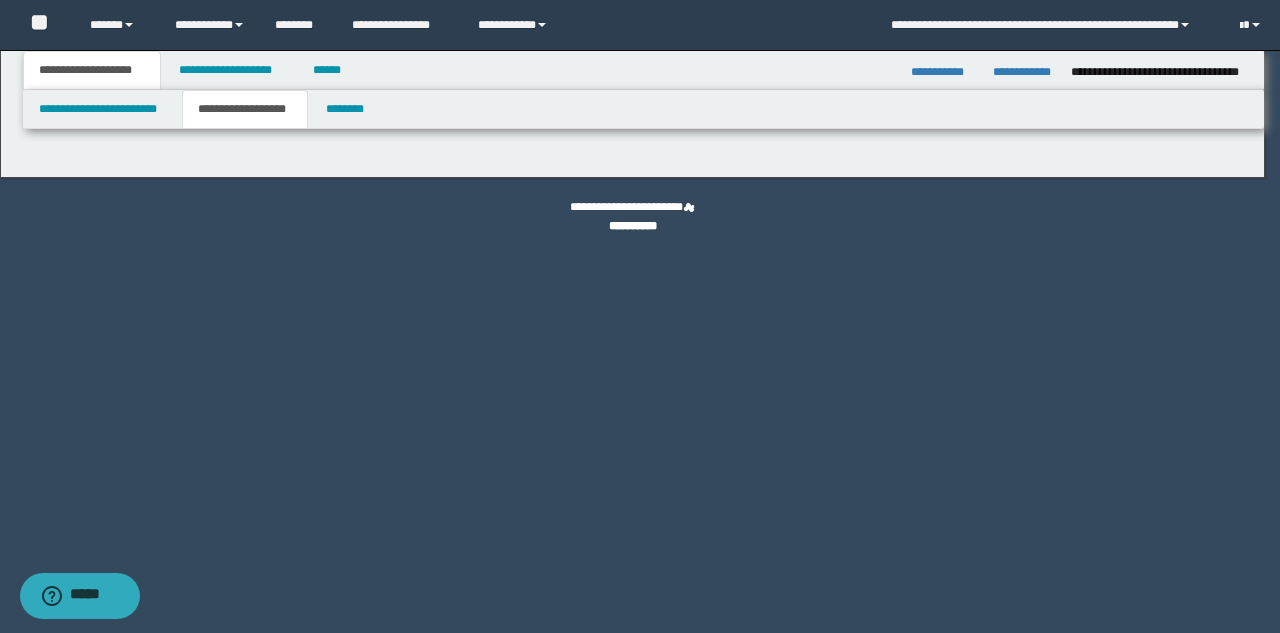 type on "********" 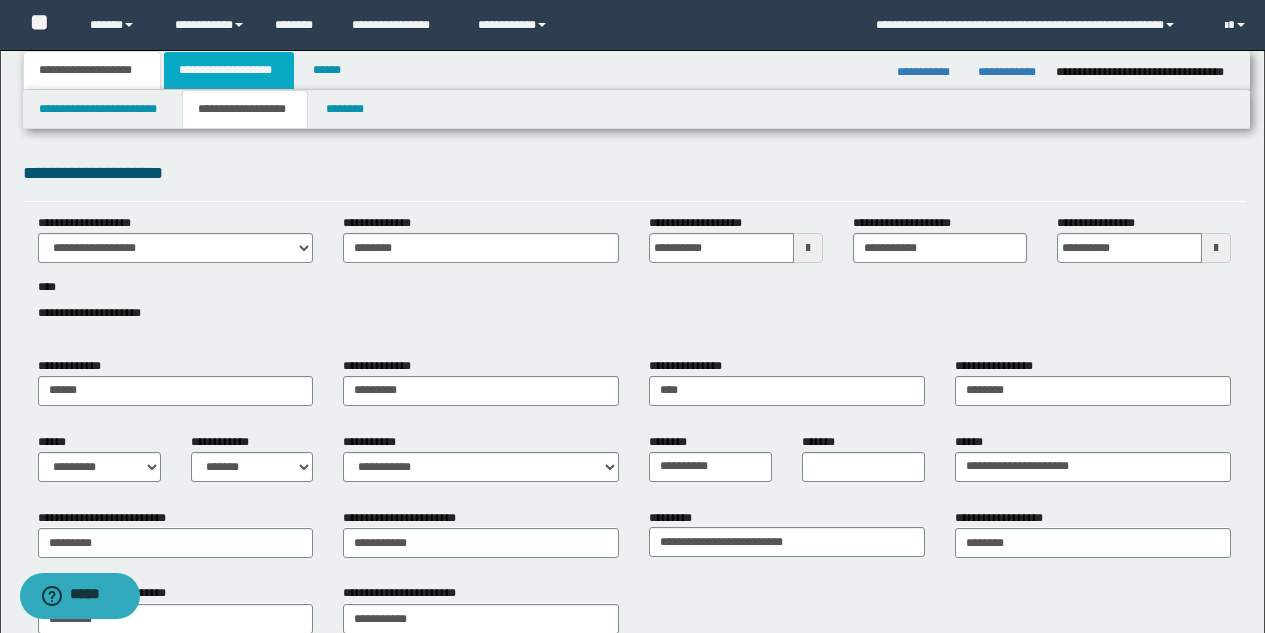 click on "**********" at bounding box center (229, 70) 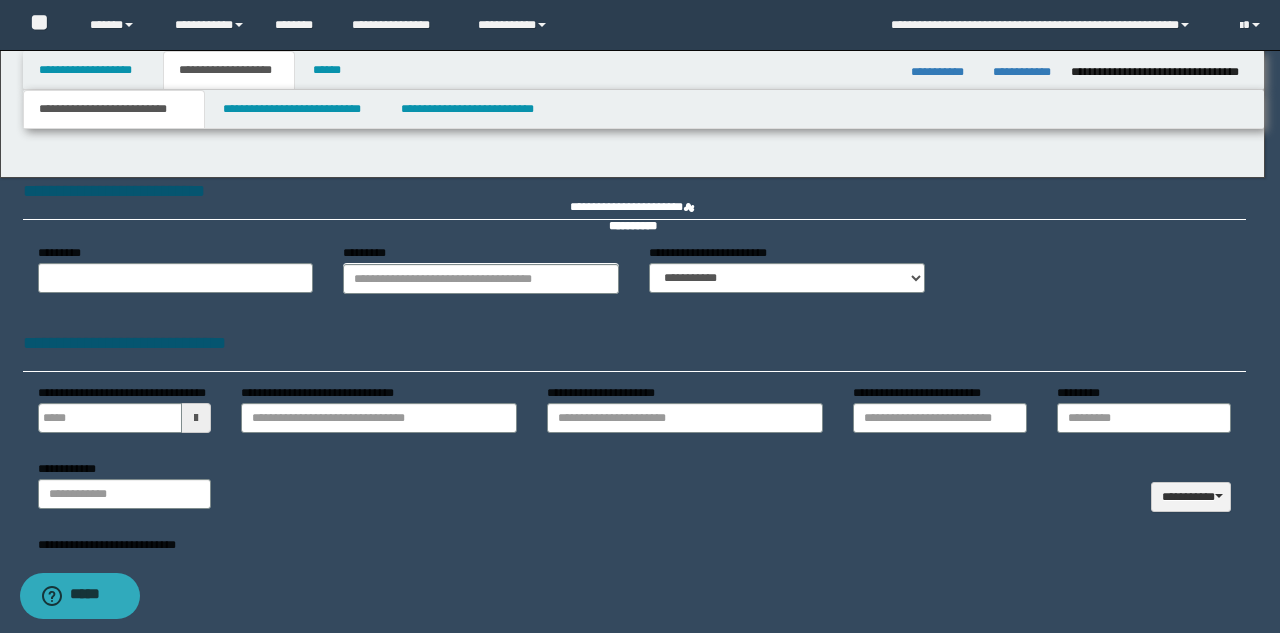 select on "*" 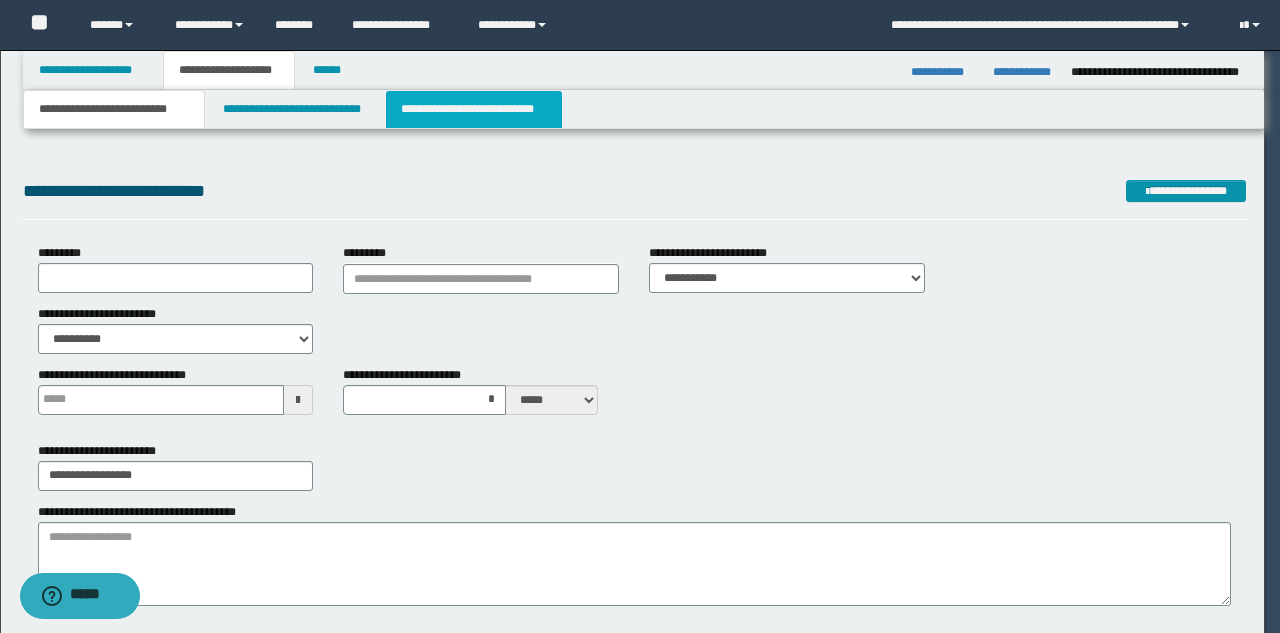 type 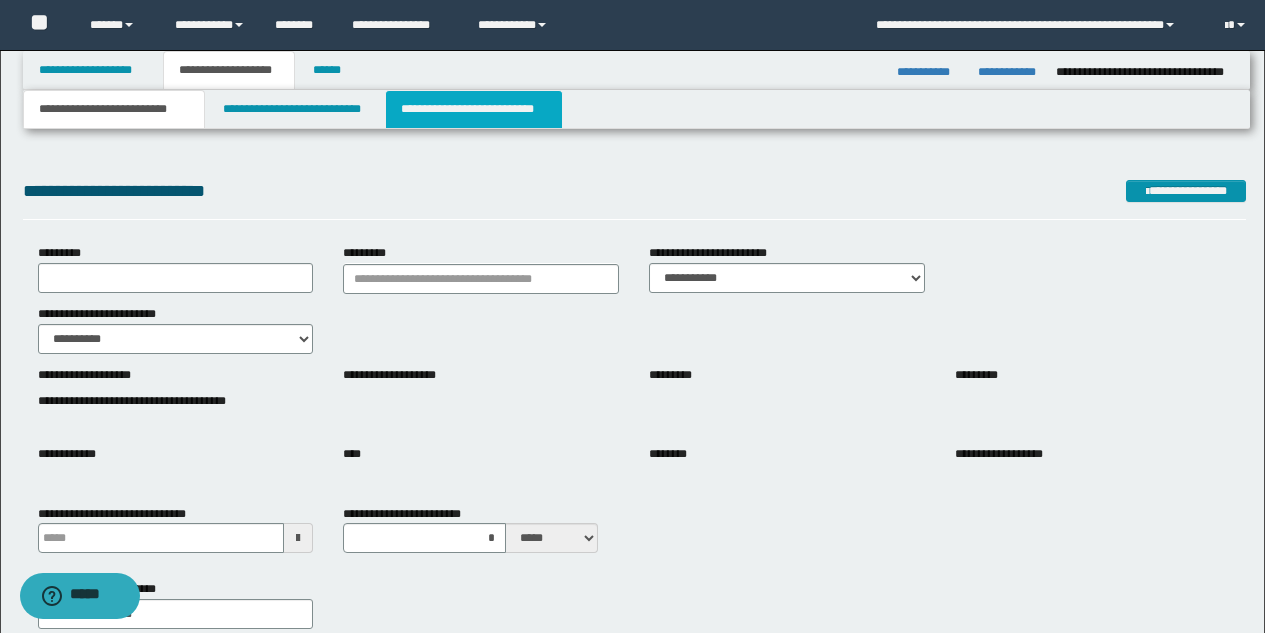 click on "**********" at bounding box center [474, 109] 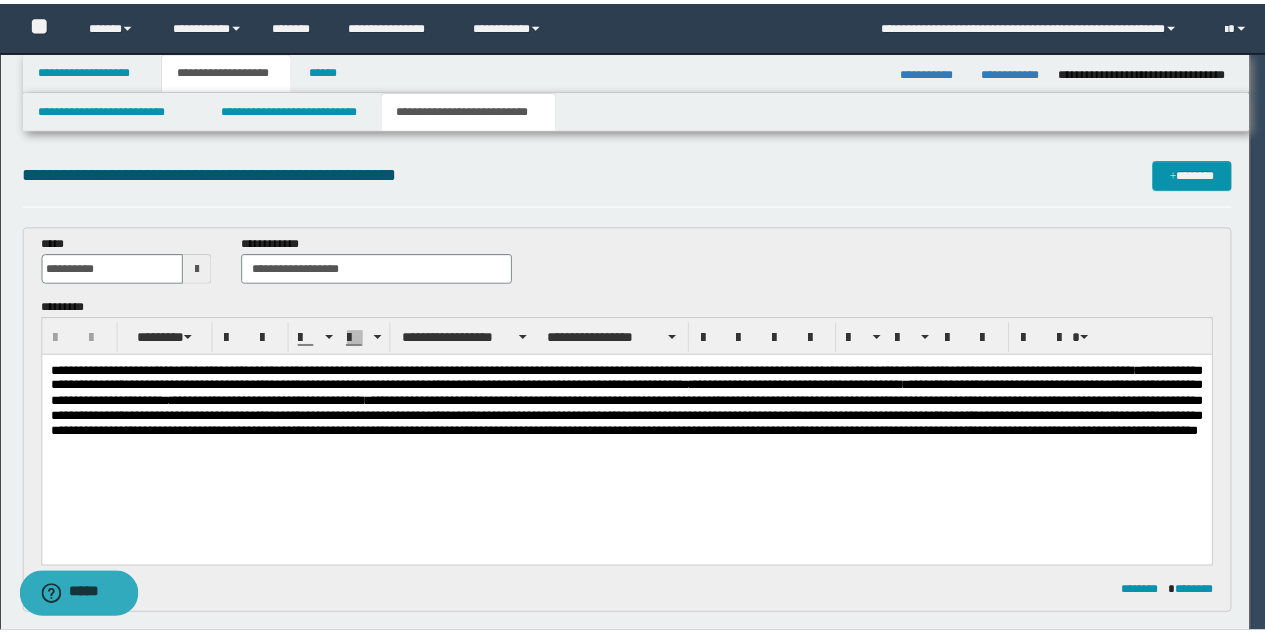 scroll, scrollTop: 0, scrollLeft: 0, axis: both 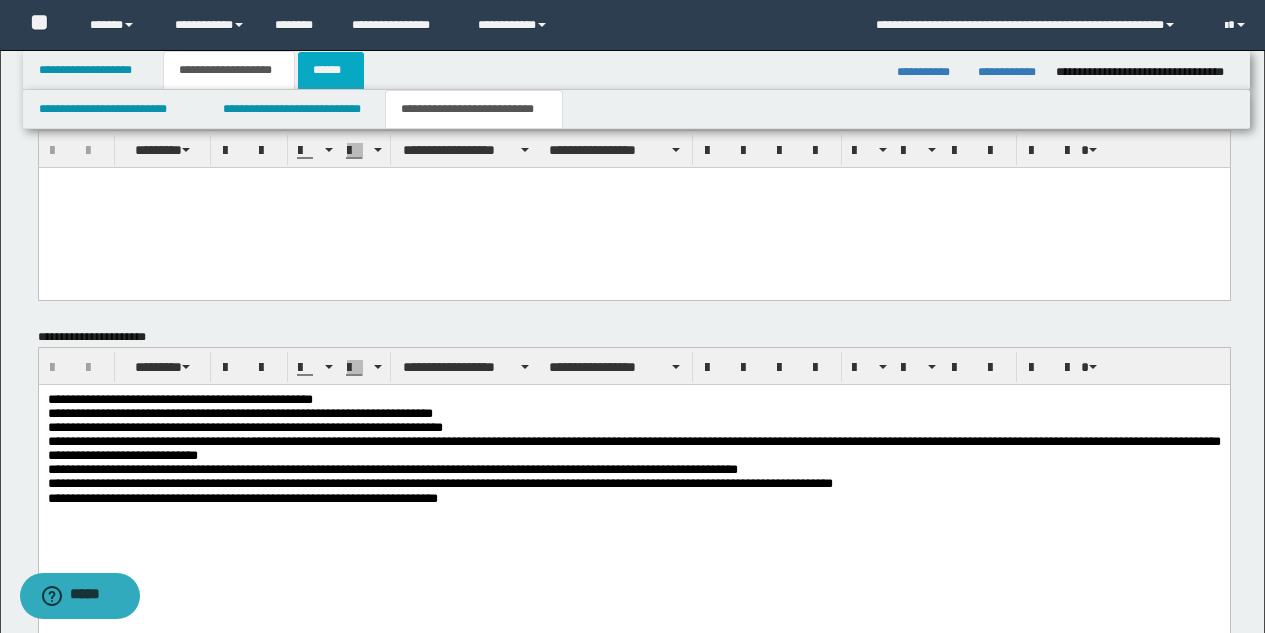 click on "******" at bounding box center (331, 70) 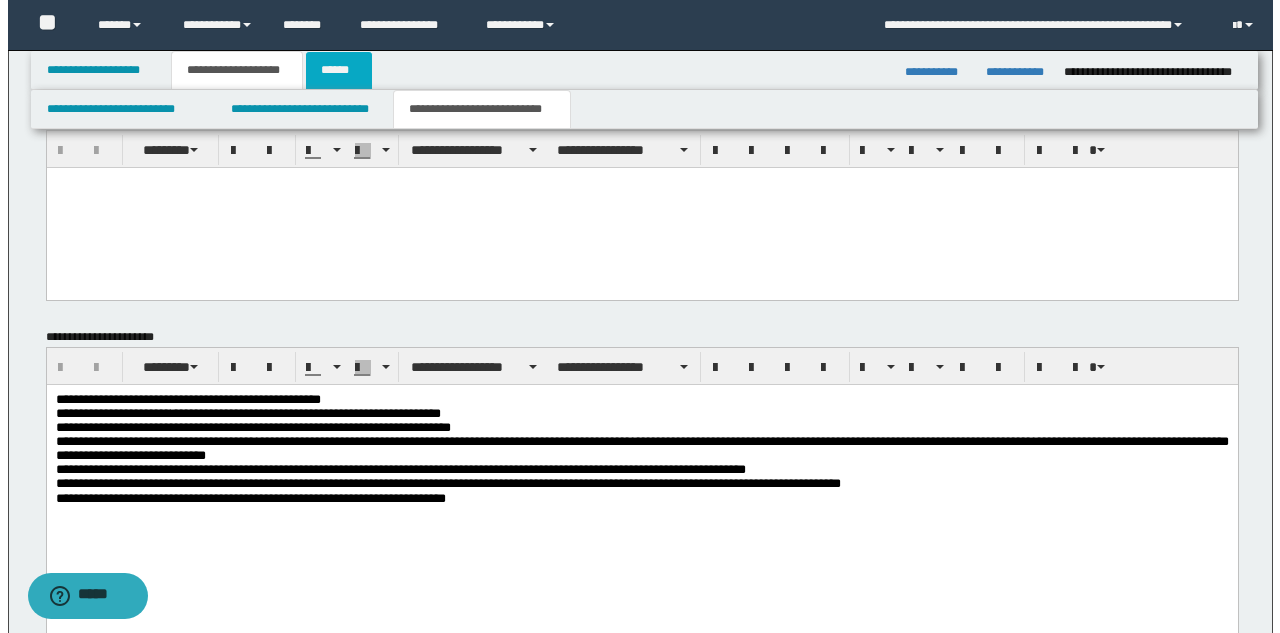 scroll, scrollTop: 0, scrollLeft: 0, axis: both 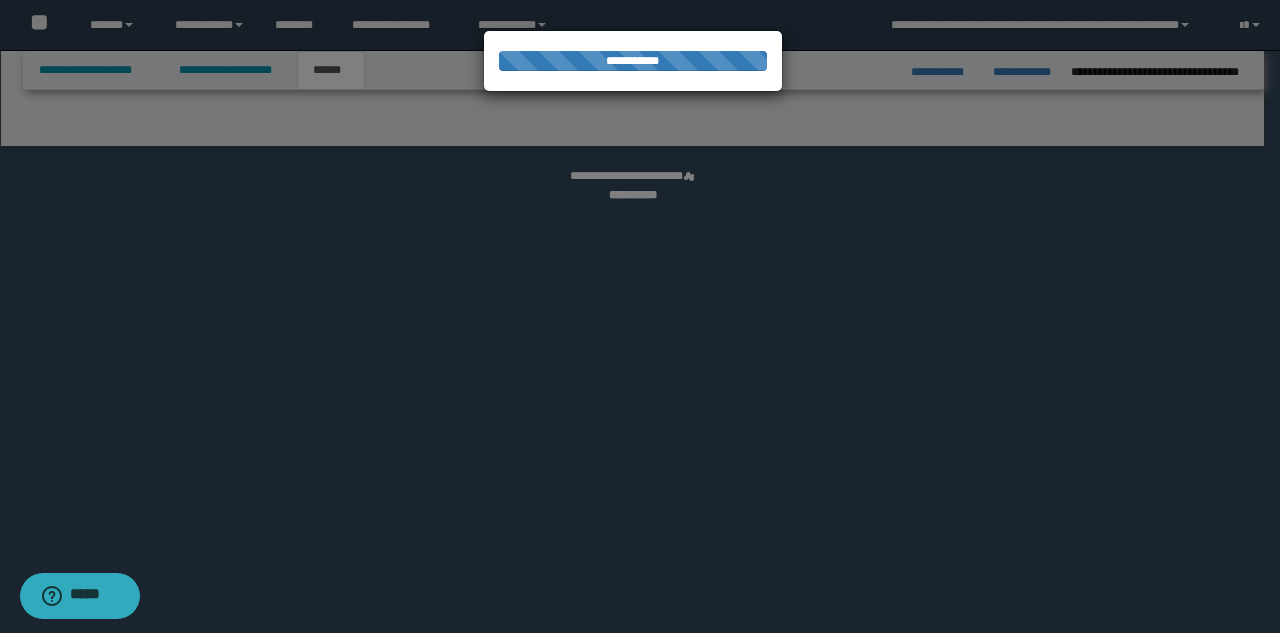 select on "*" 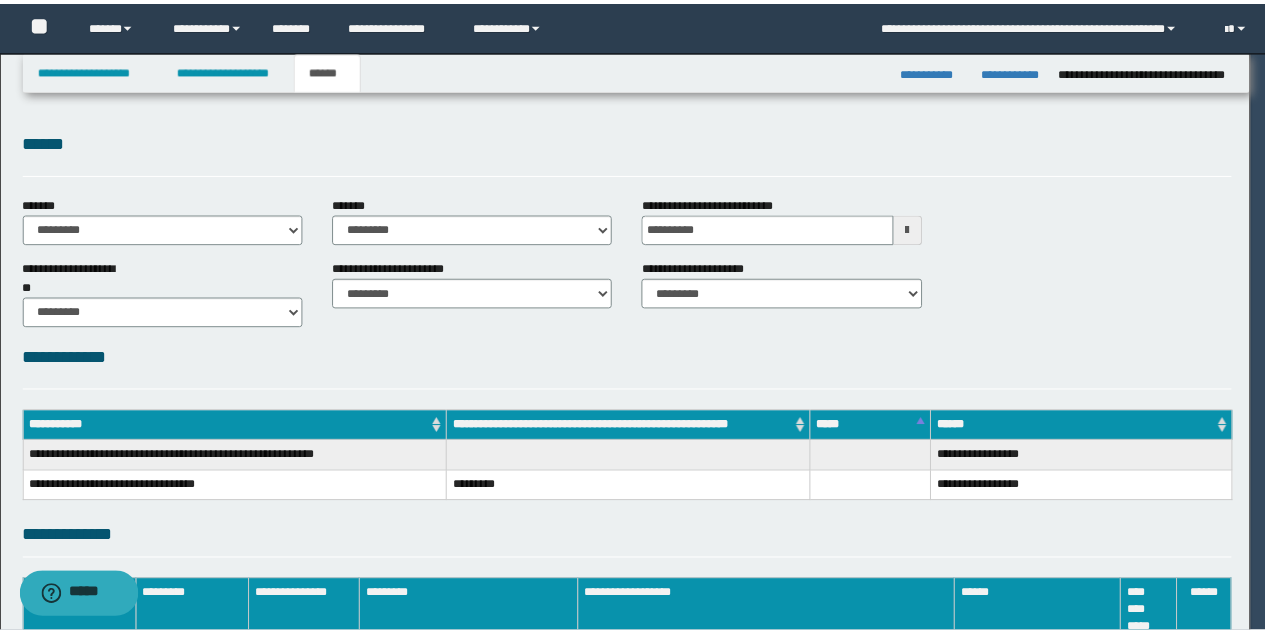 scroll, scrollTop: 0, scrollLeft: 0, axis: both 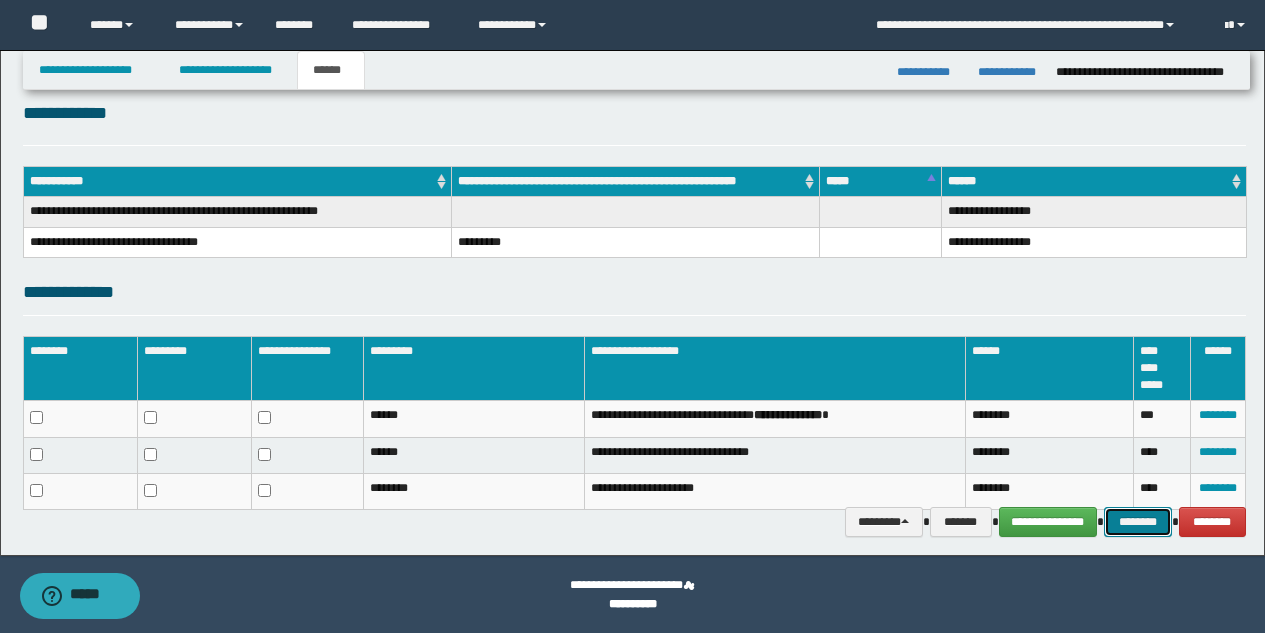 click on "********" at bounding box center (1138, 522) 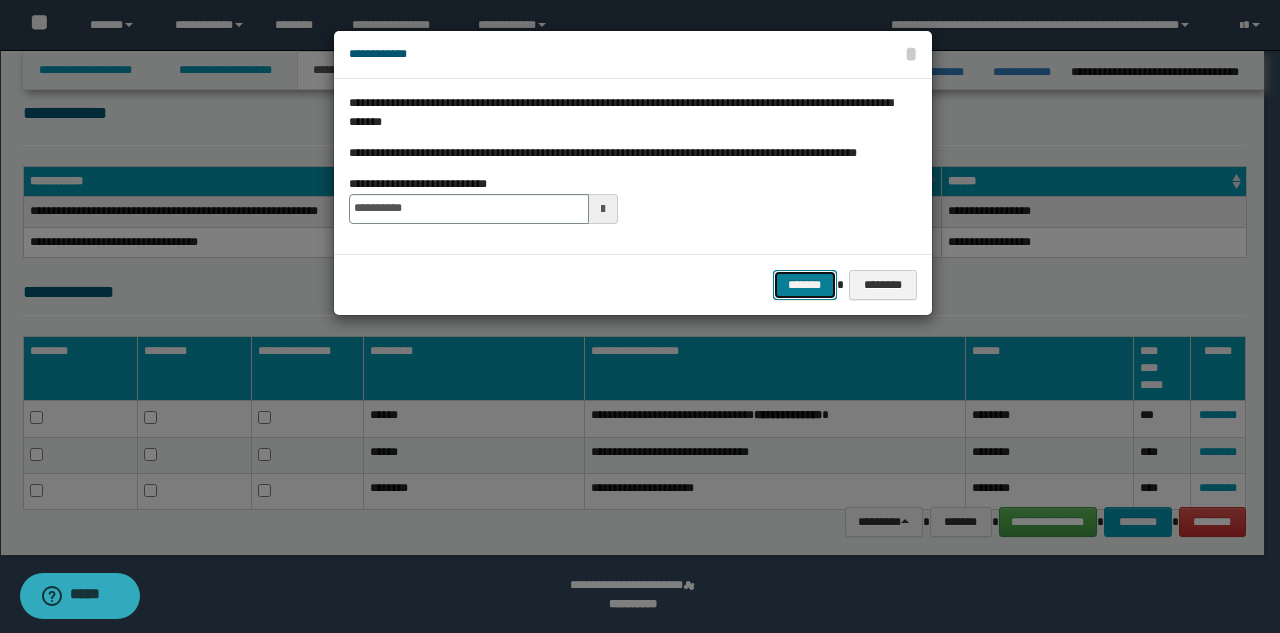 click on "*******" at bounding box center (805, 285) 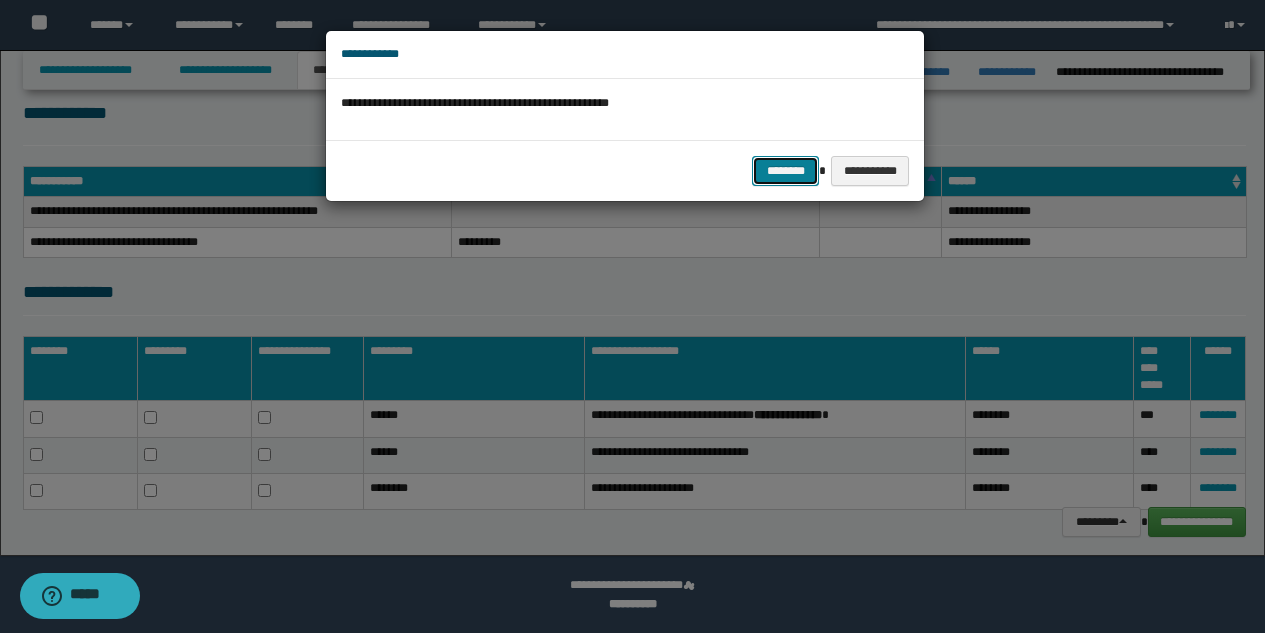 click on "********" at bounding box center [785, 171] 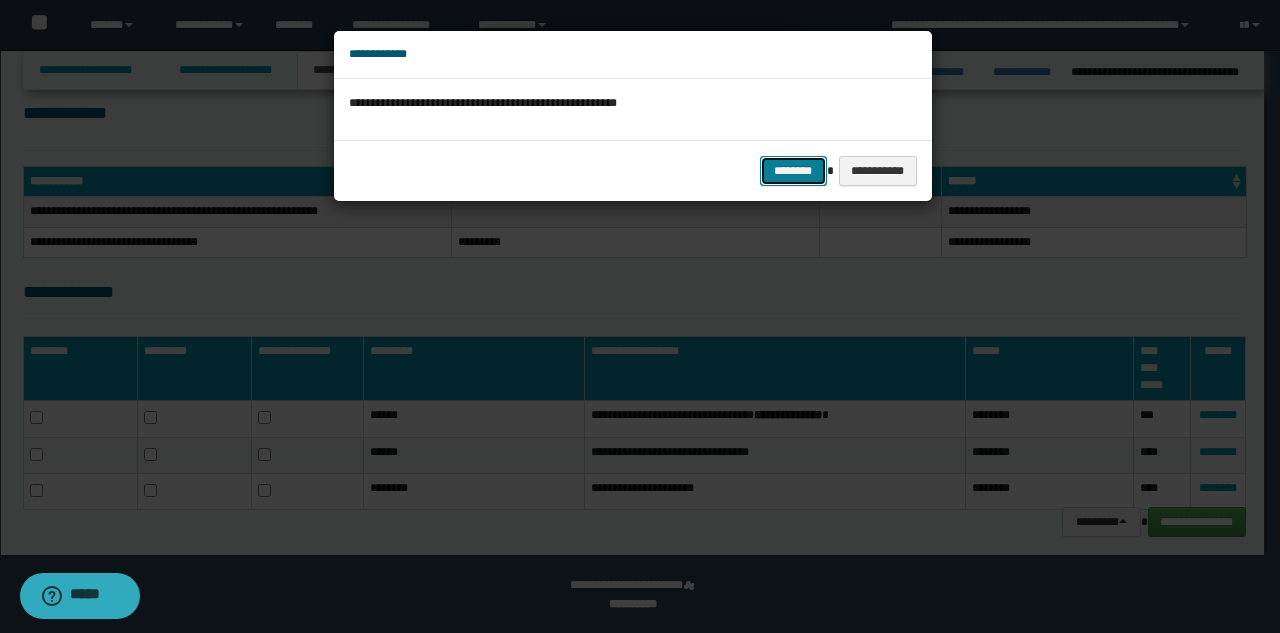 click on "********" at bounding box center [793, 171] 